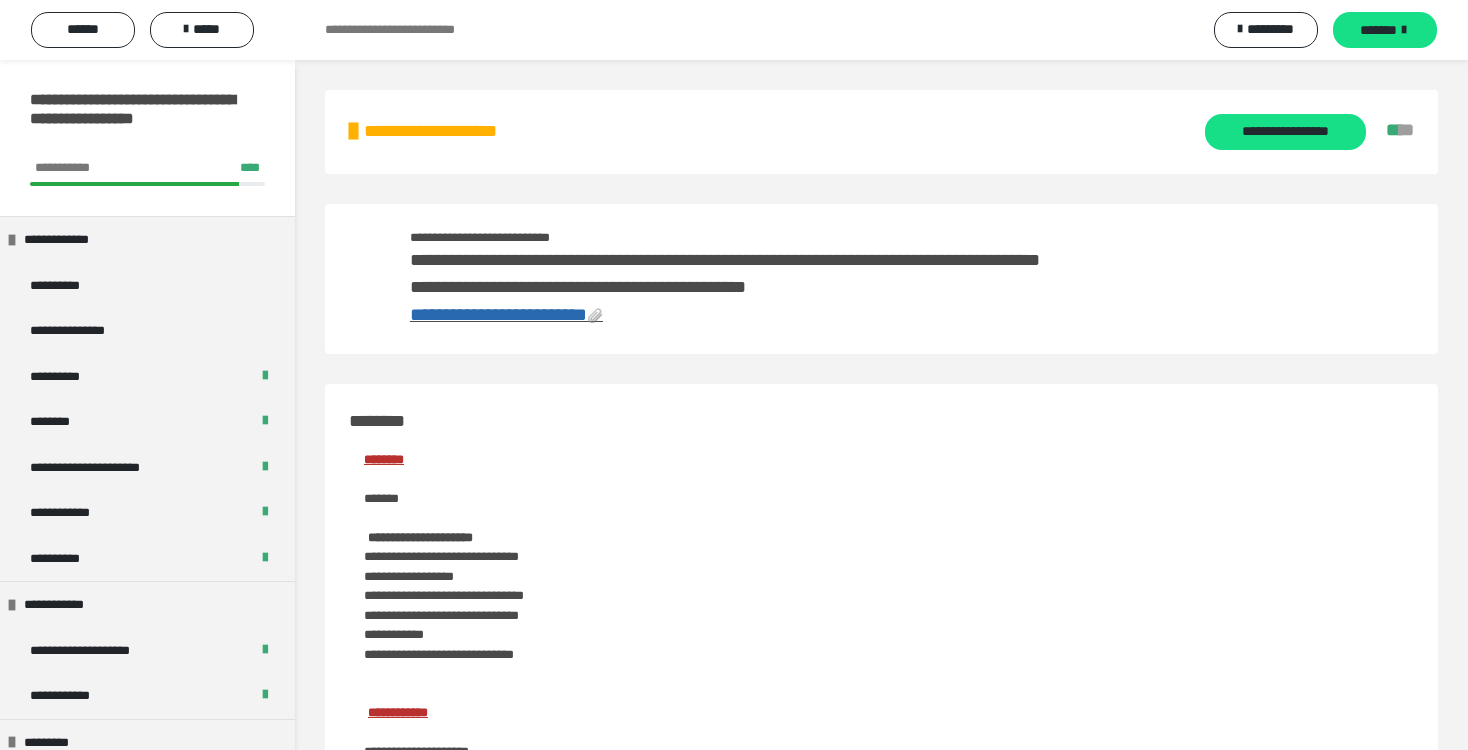 scroll, scrollTop: 1052, scrollLeft: 0, axis: vertical 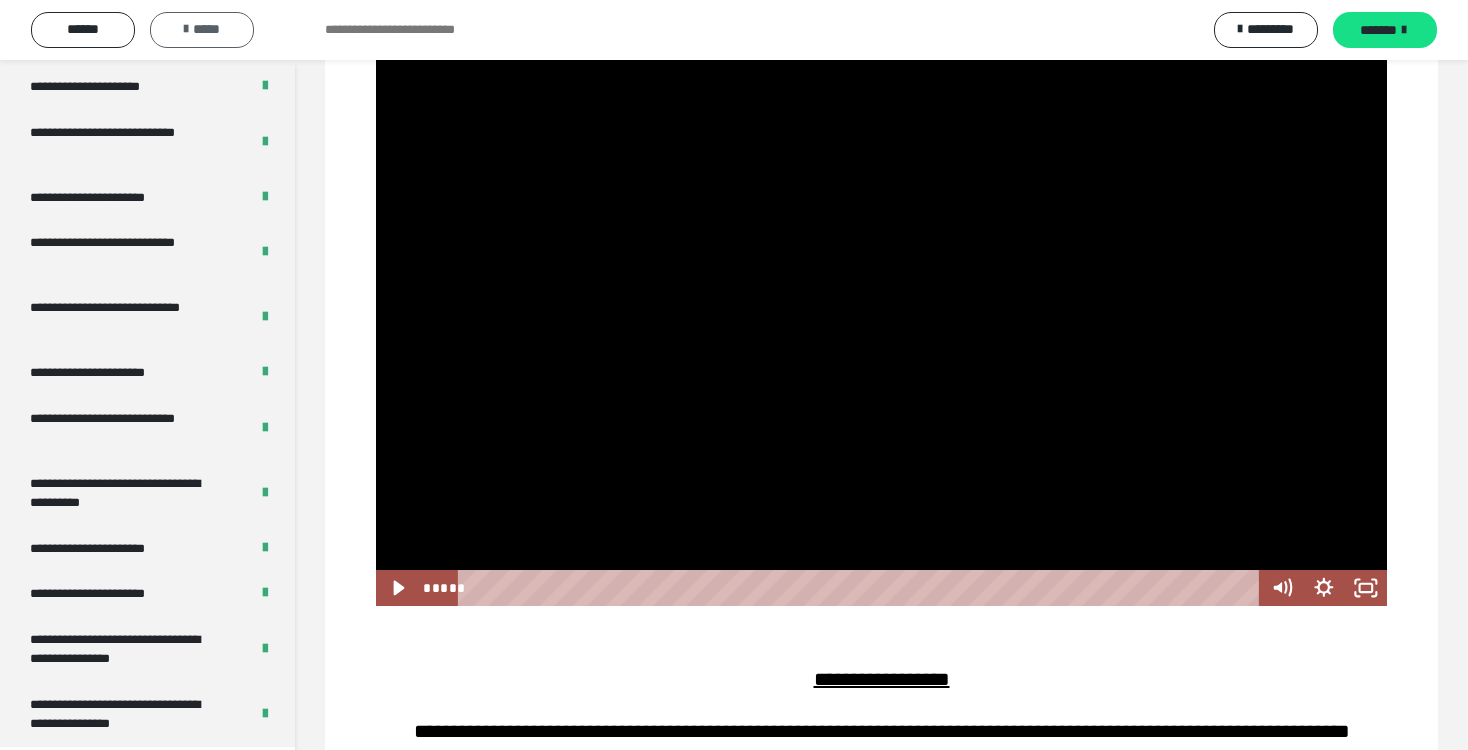 click on "*****" at bounding box center [202, 29] 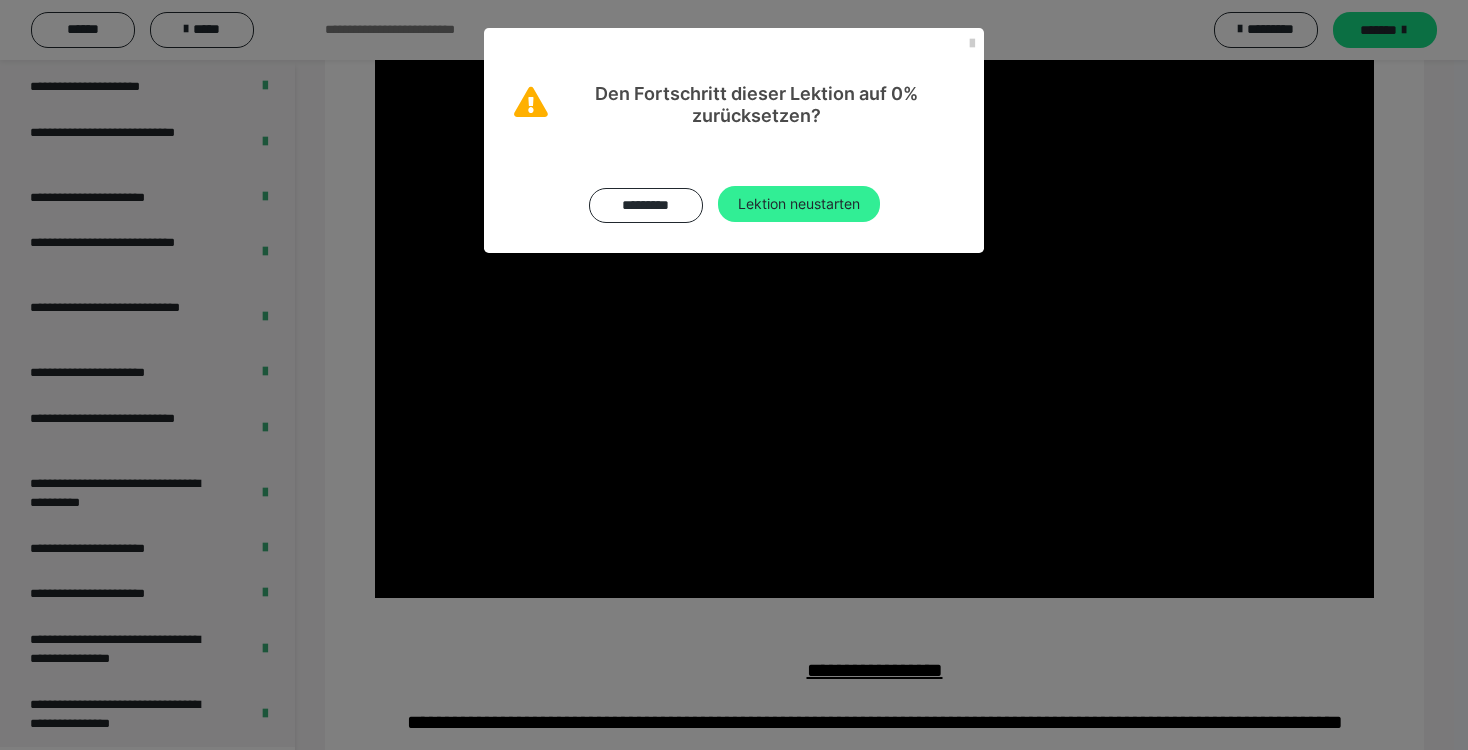 click on "Lektion neustarten" at bounding box center (799, 204) 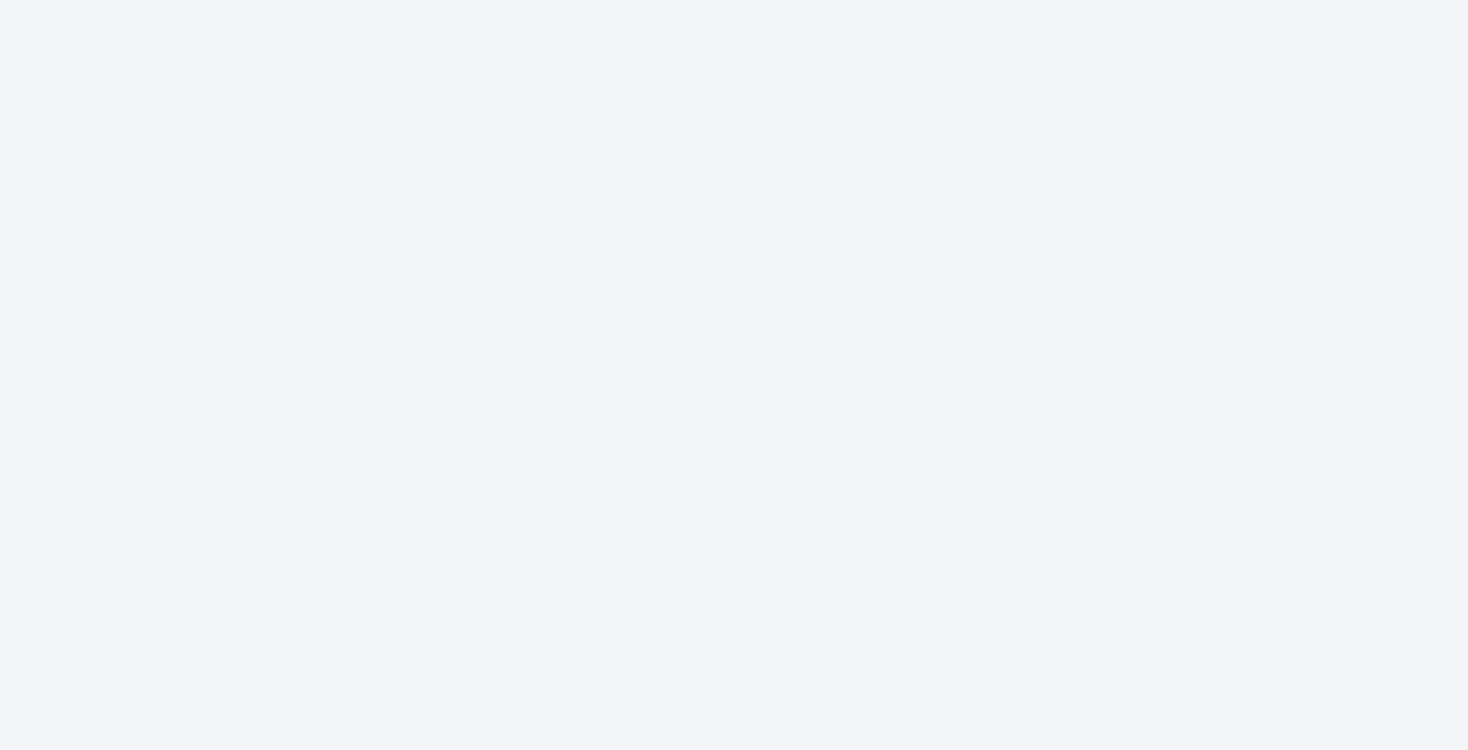 scroll, scrollTop: 0, scrollLeft: 0, axis: both 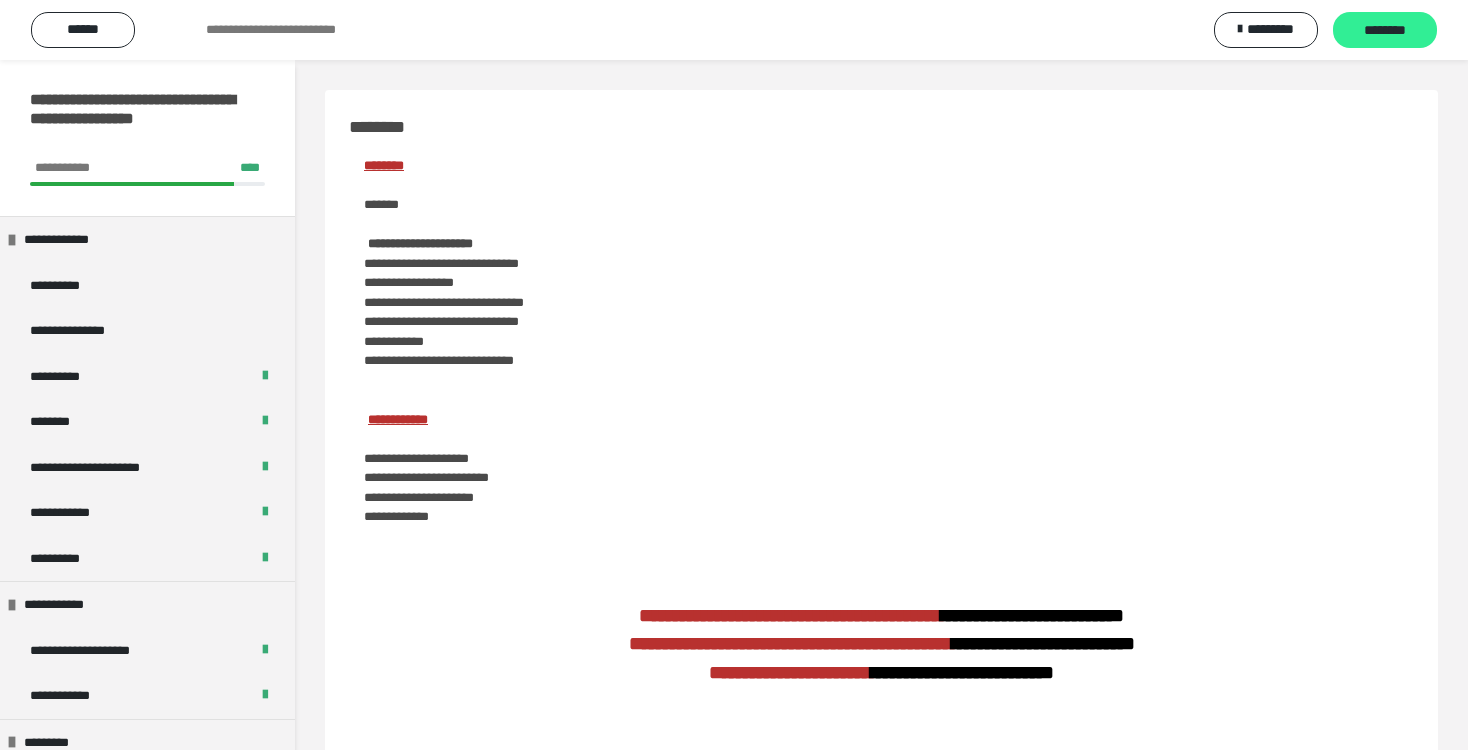 click on "********" at bounding box center (1385, 31) 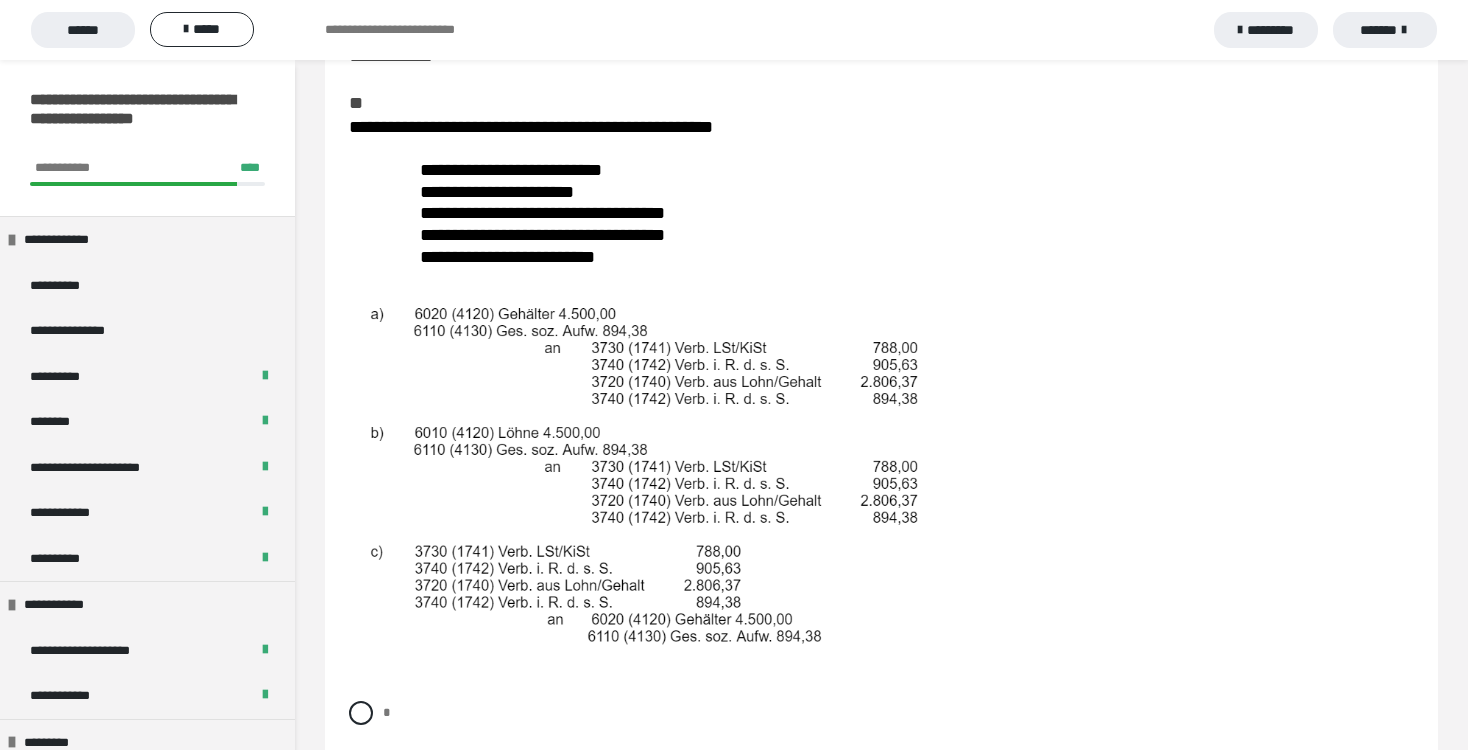 scroll, scrollTop: 208, scrollLeft: 0, axis: vertical 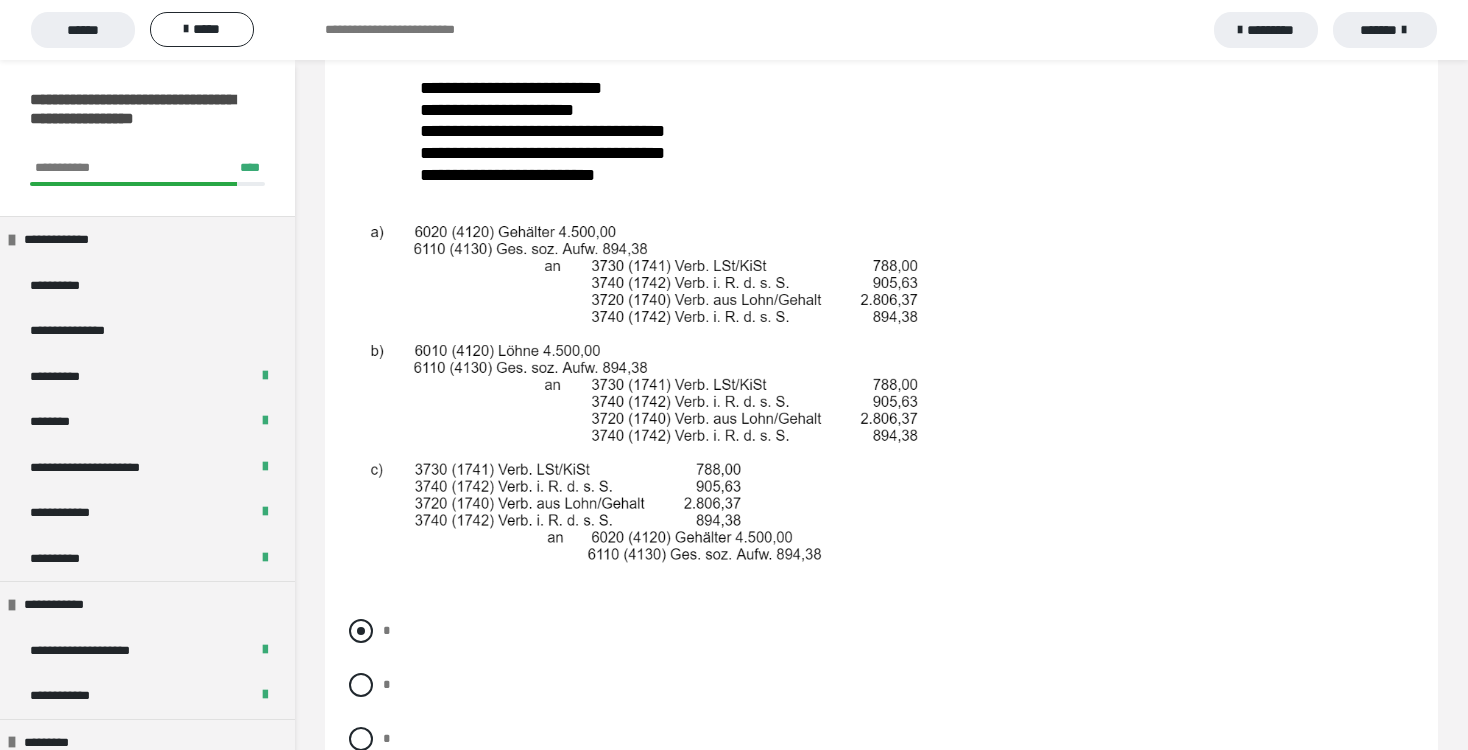 click at bounding box center (361, 631) 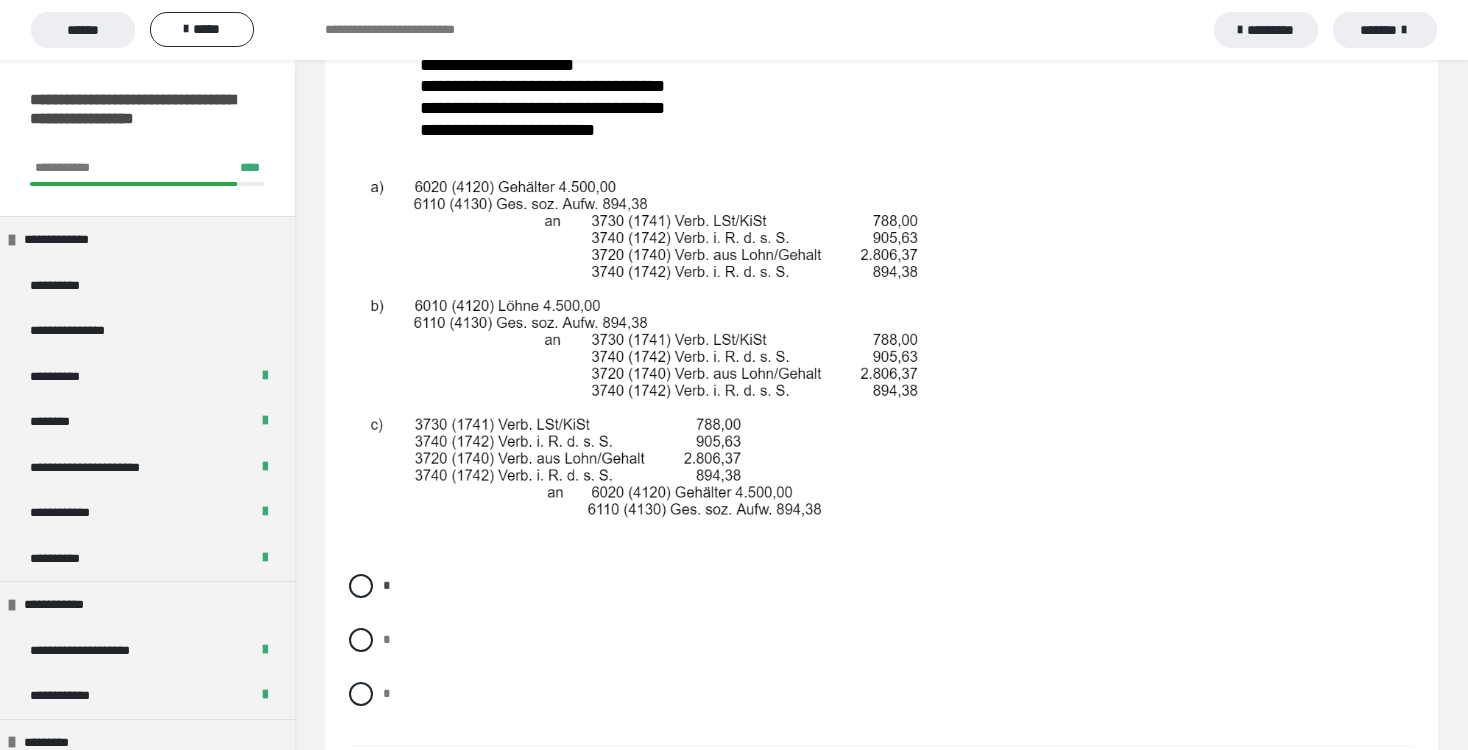 scroll, scrollTop: 336, scrollLeft: 0, axis: vertical 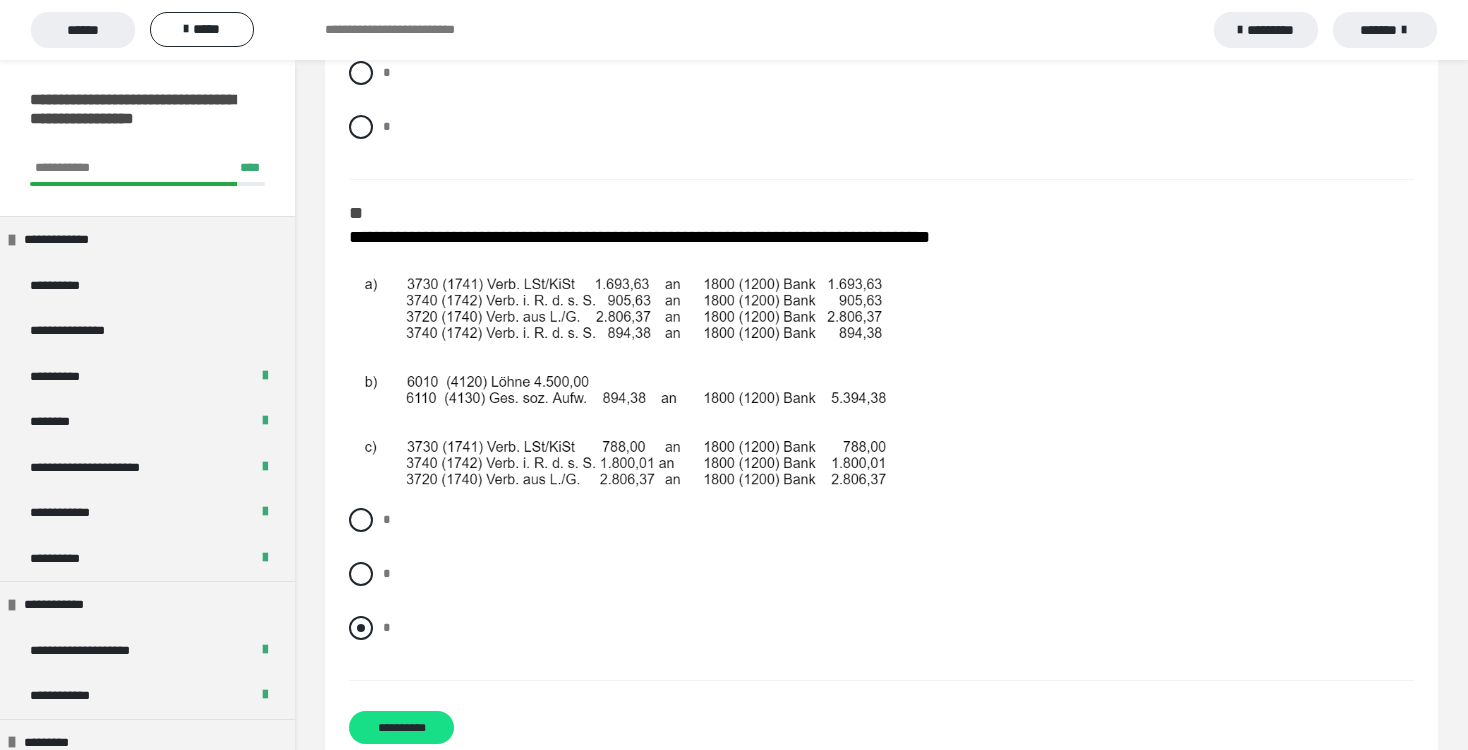 click at bounding box center [361, 628] 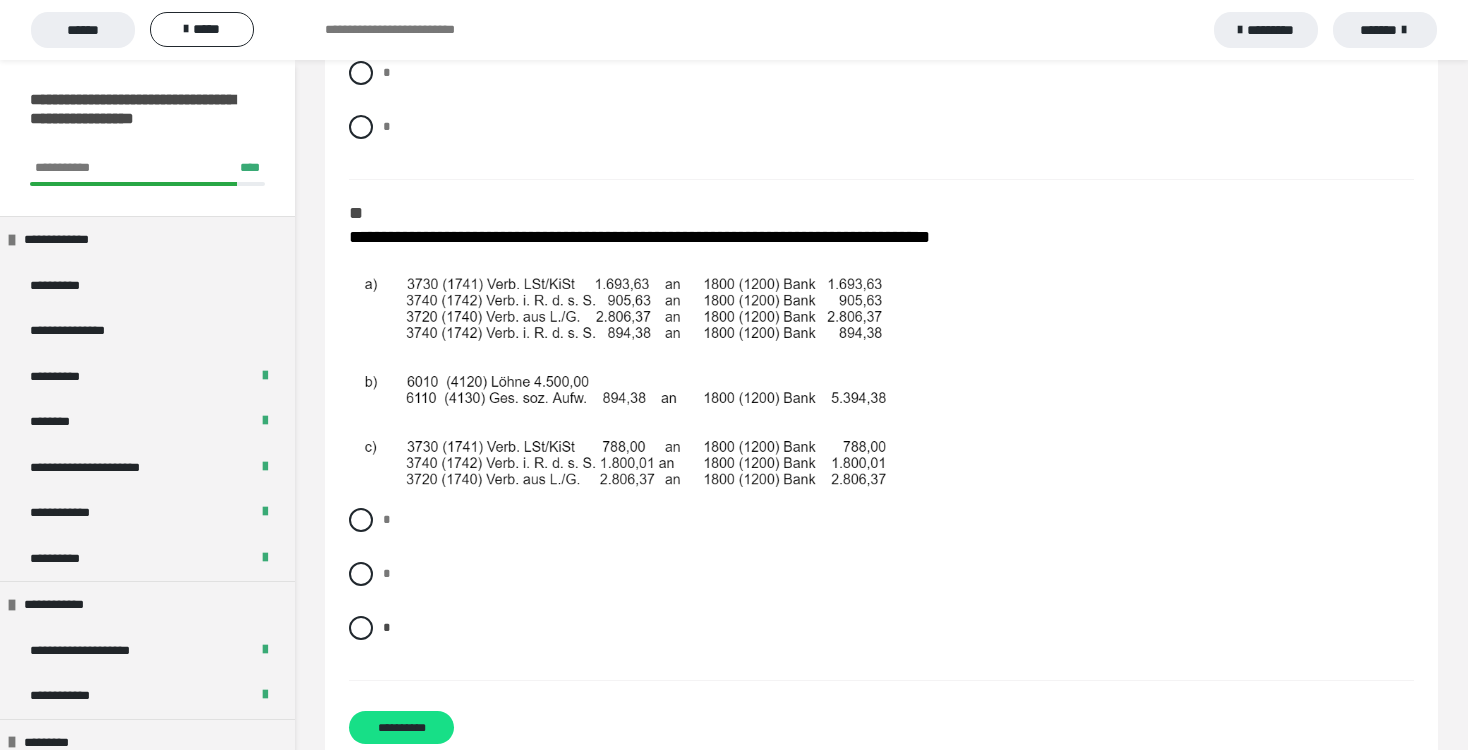 scroll, scrollTop: 957, scrollLeft: 0, axis: vertical 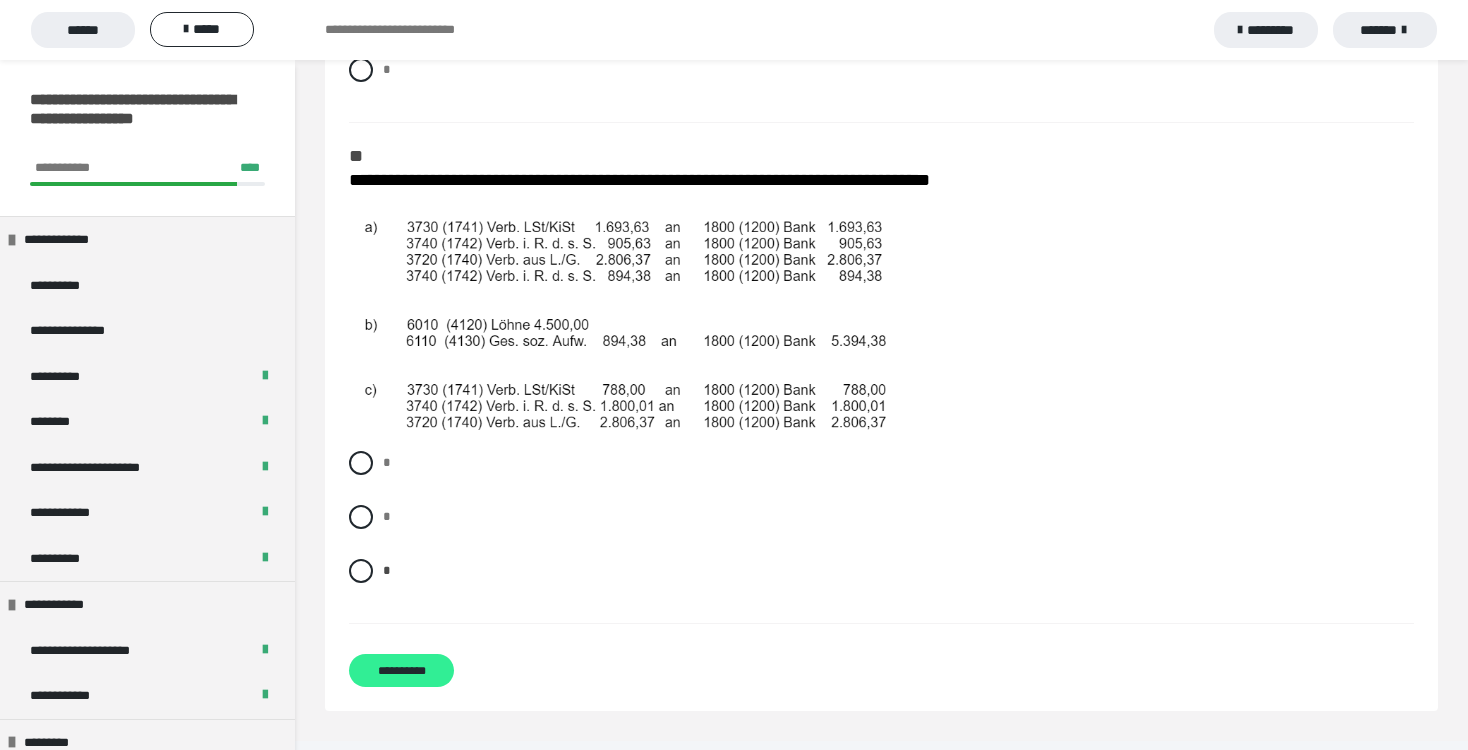 click on "**********" at bounding box center (401, 670) 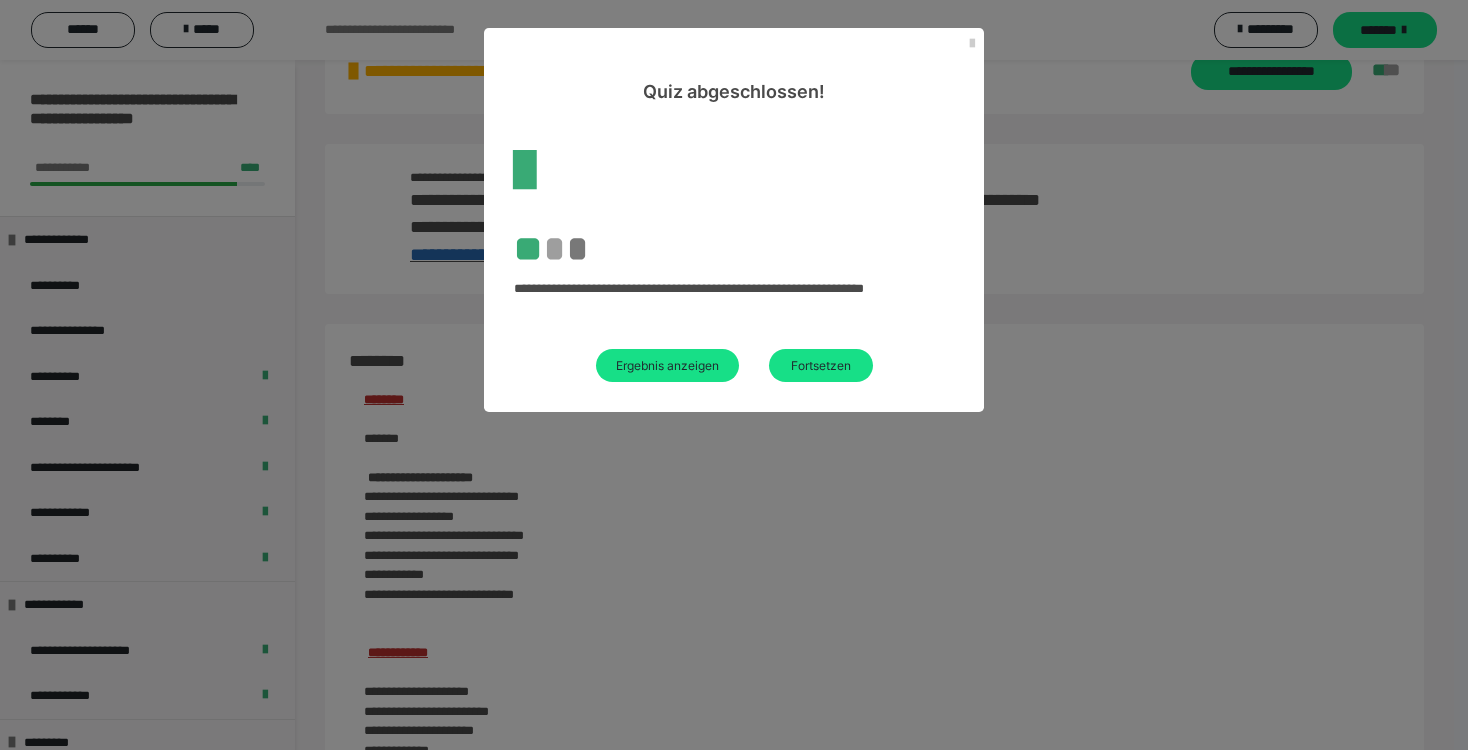scroll, scrollTop: 957, scrollLeft: 0, axis: vertical 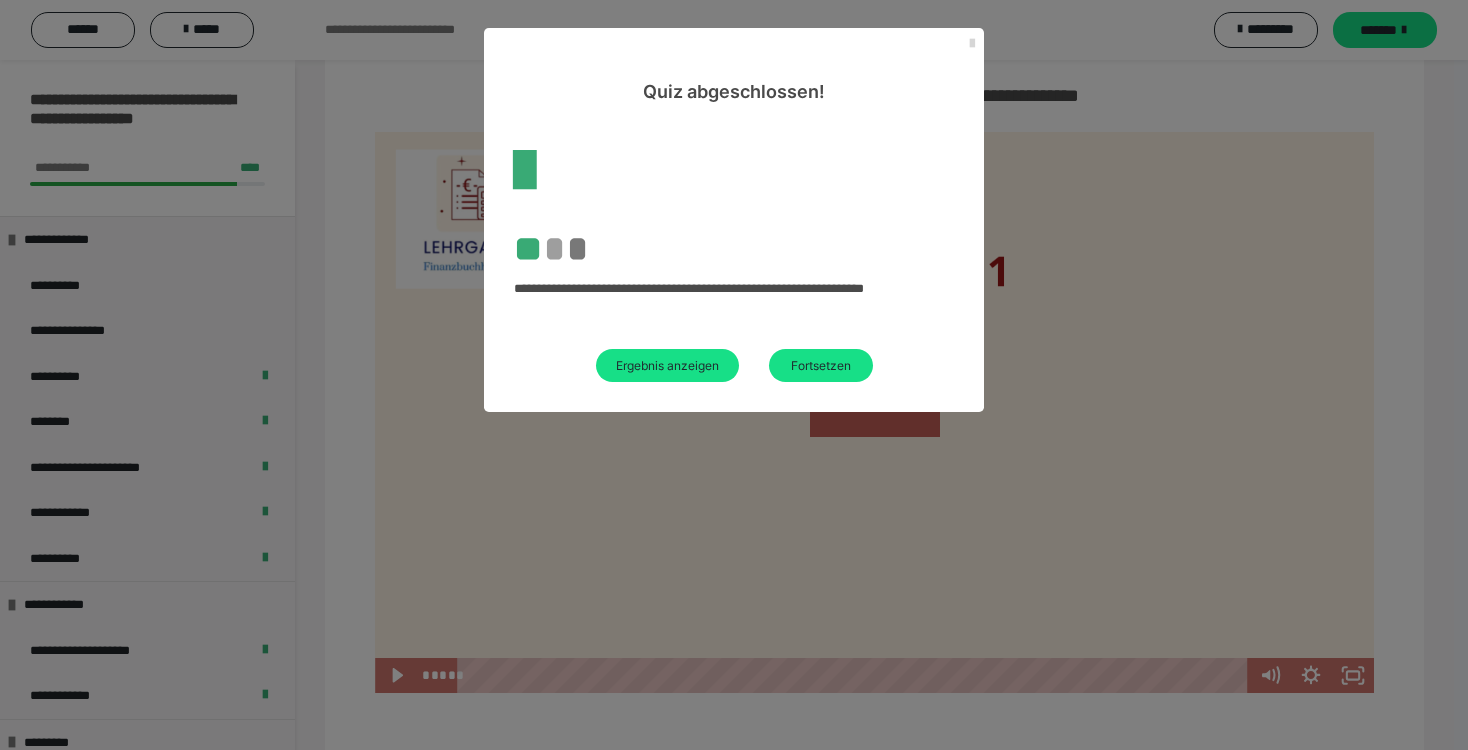 click at bounding box center [972, 44] 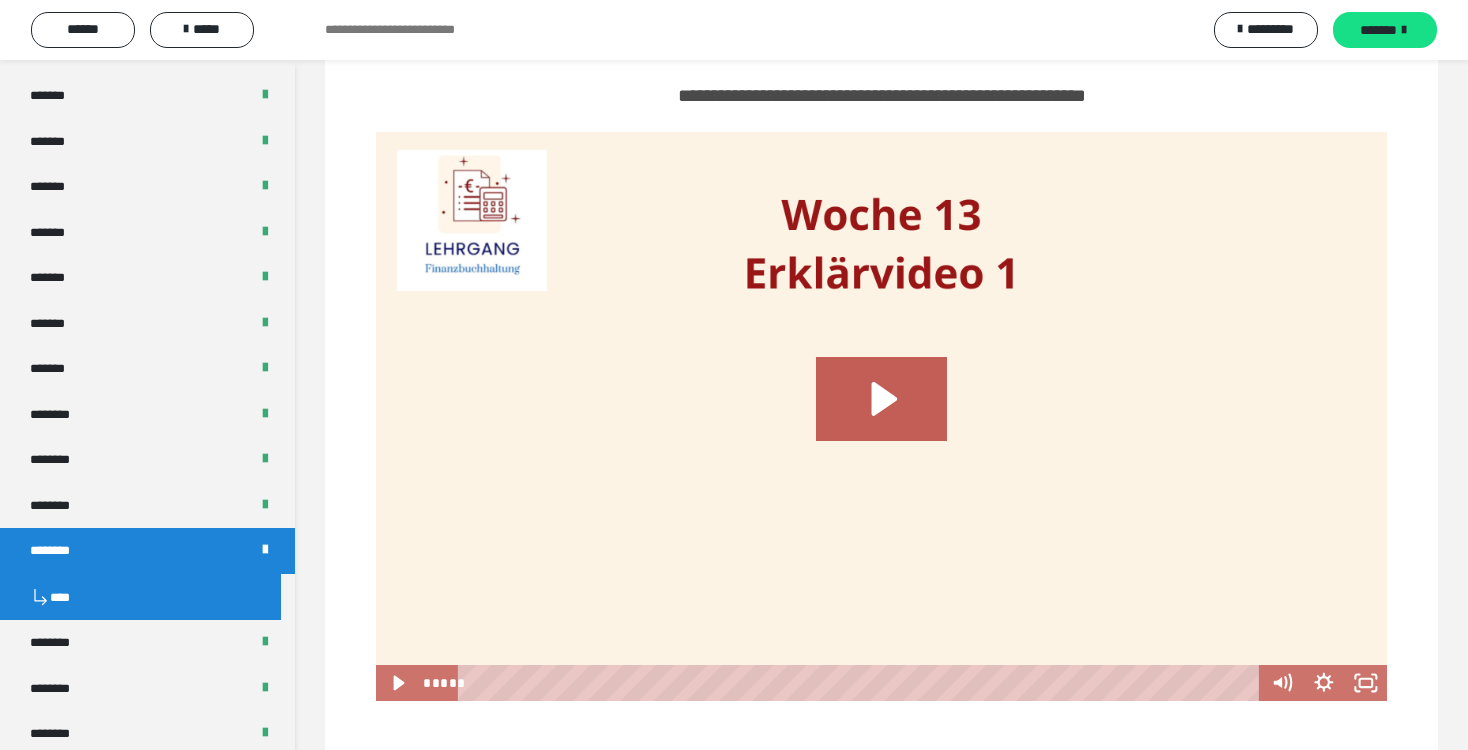 scroll, scrollTop: 793, scrollLeft: 0, axis: vertical 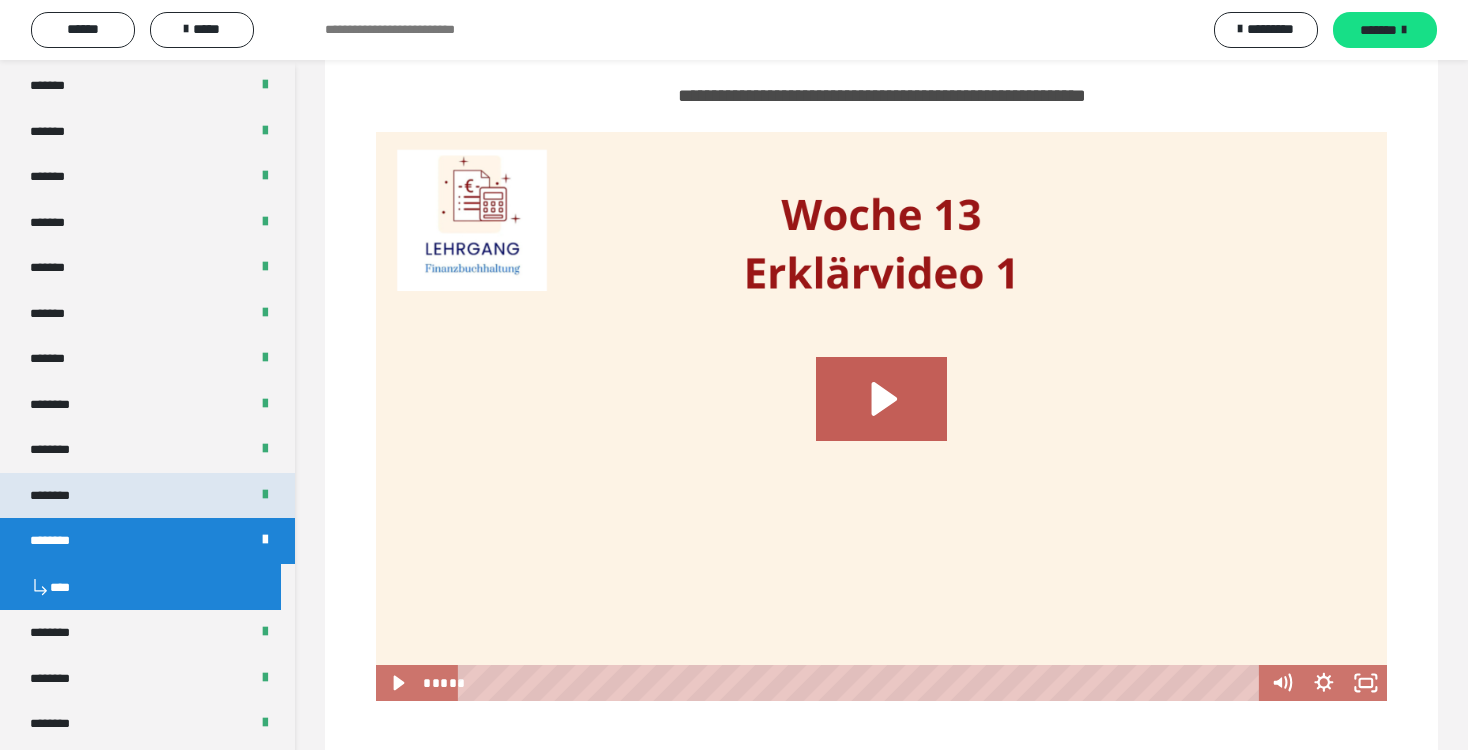 click on "********" at bounding box center [60, 496] 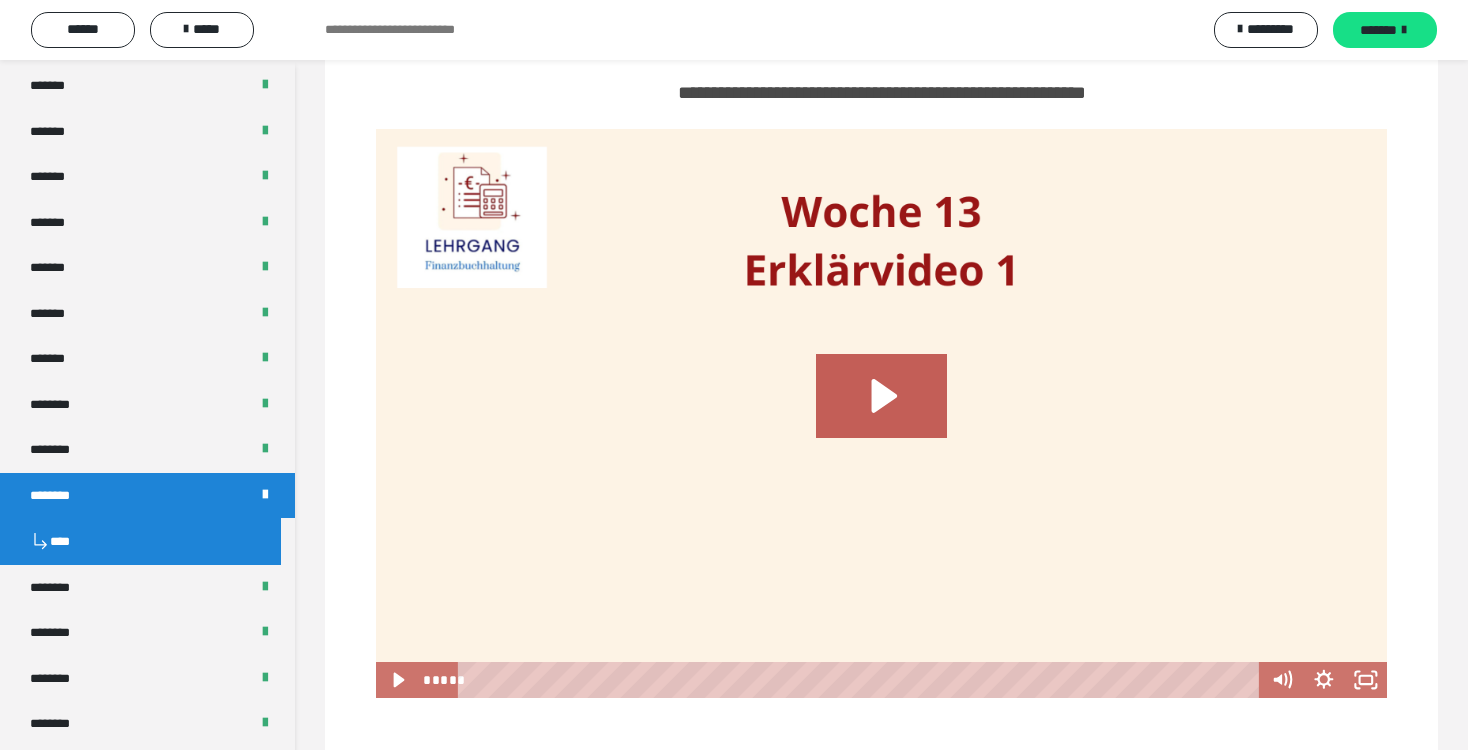 scroll, scrollTop: 955, scrollLeft: 0, axis: vertical 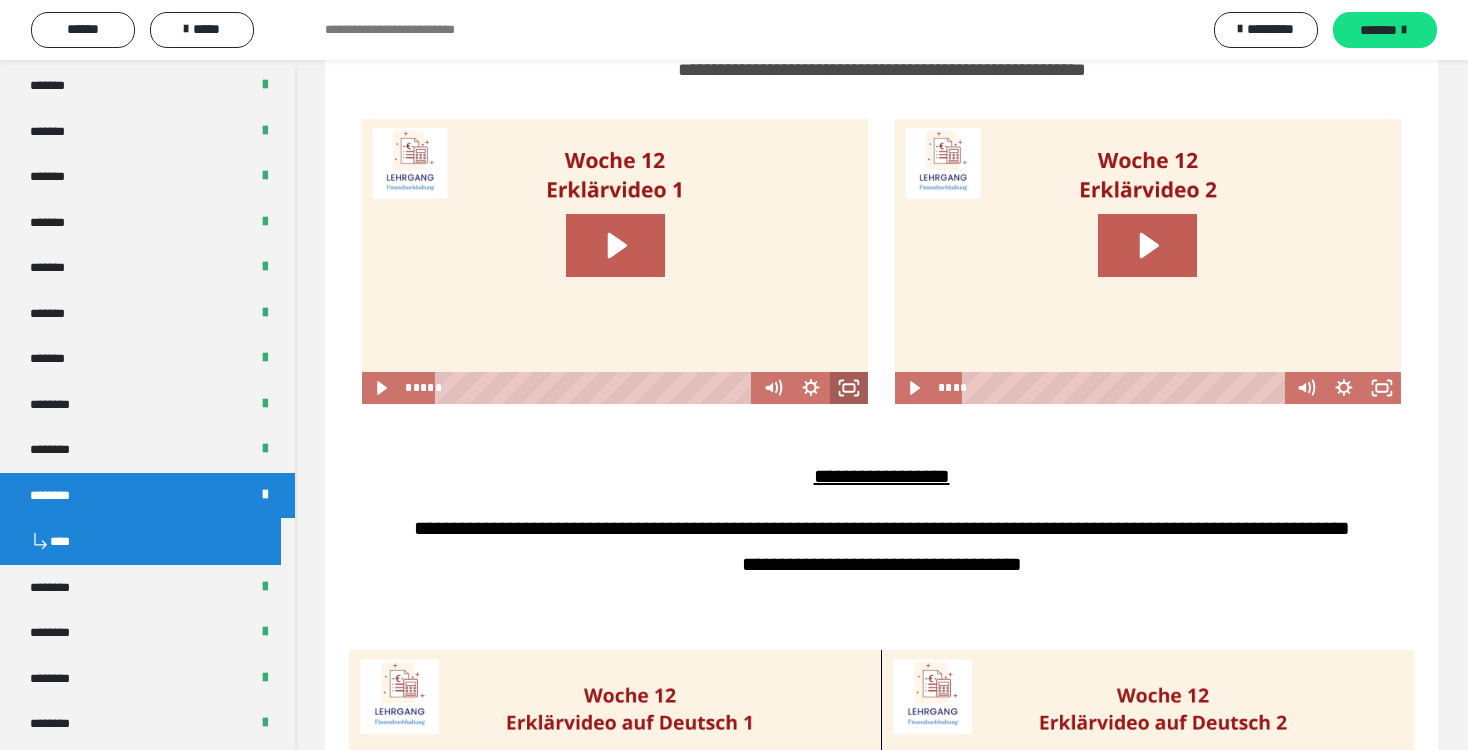 click 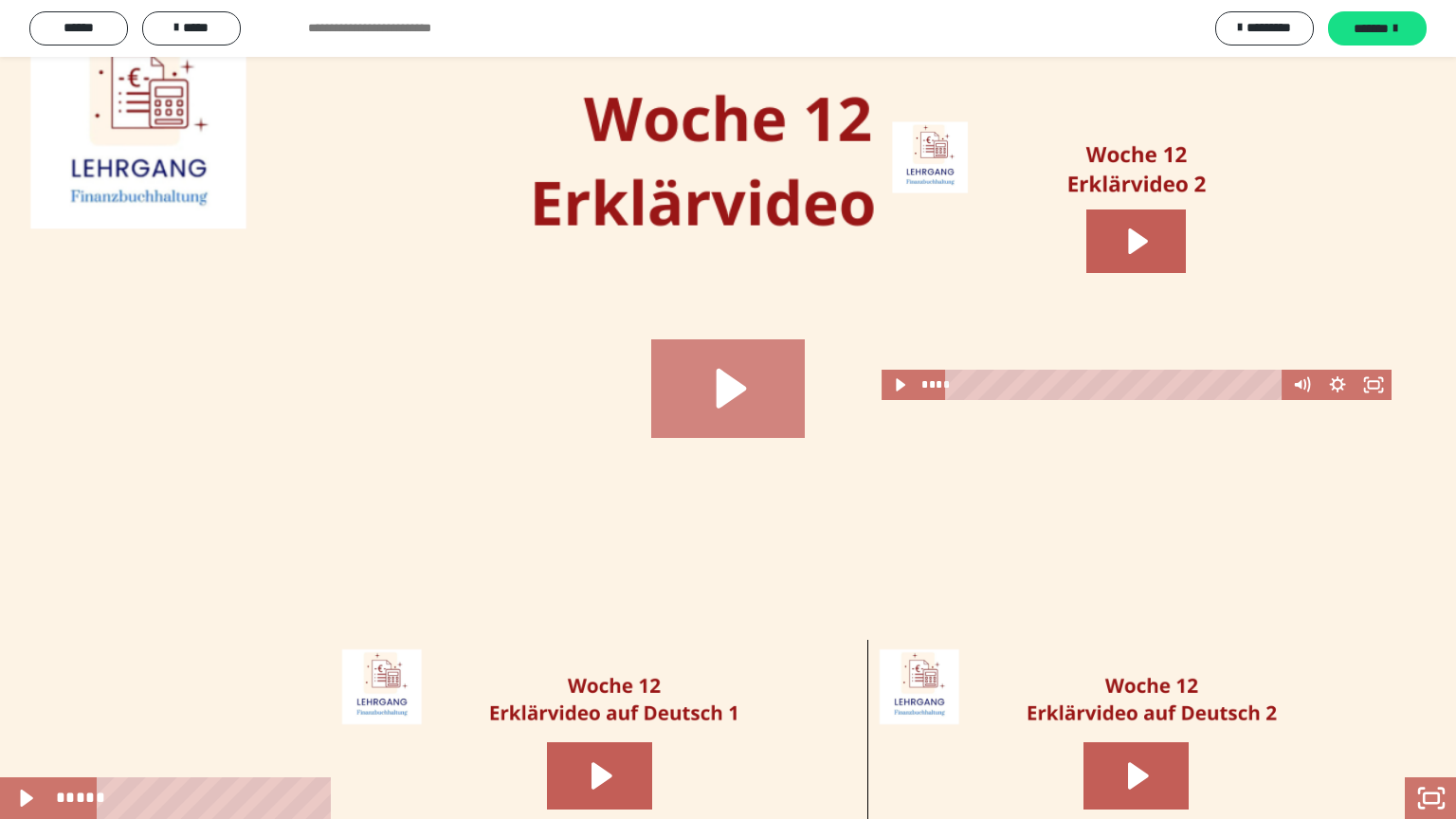 click 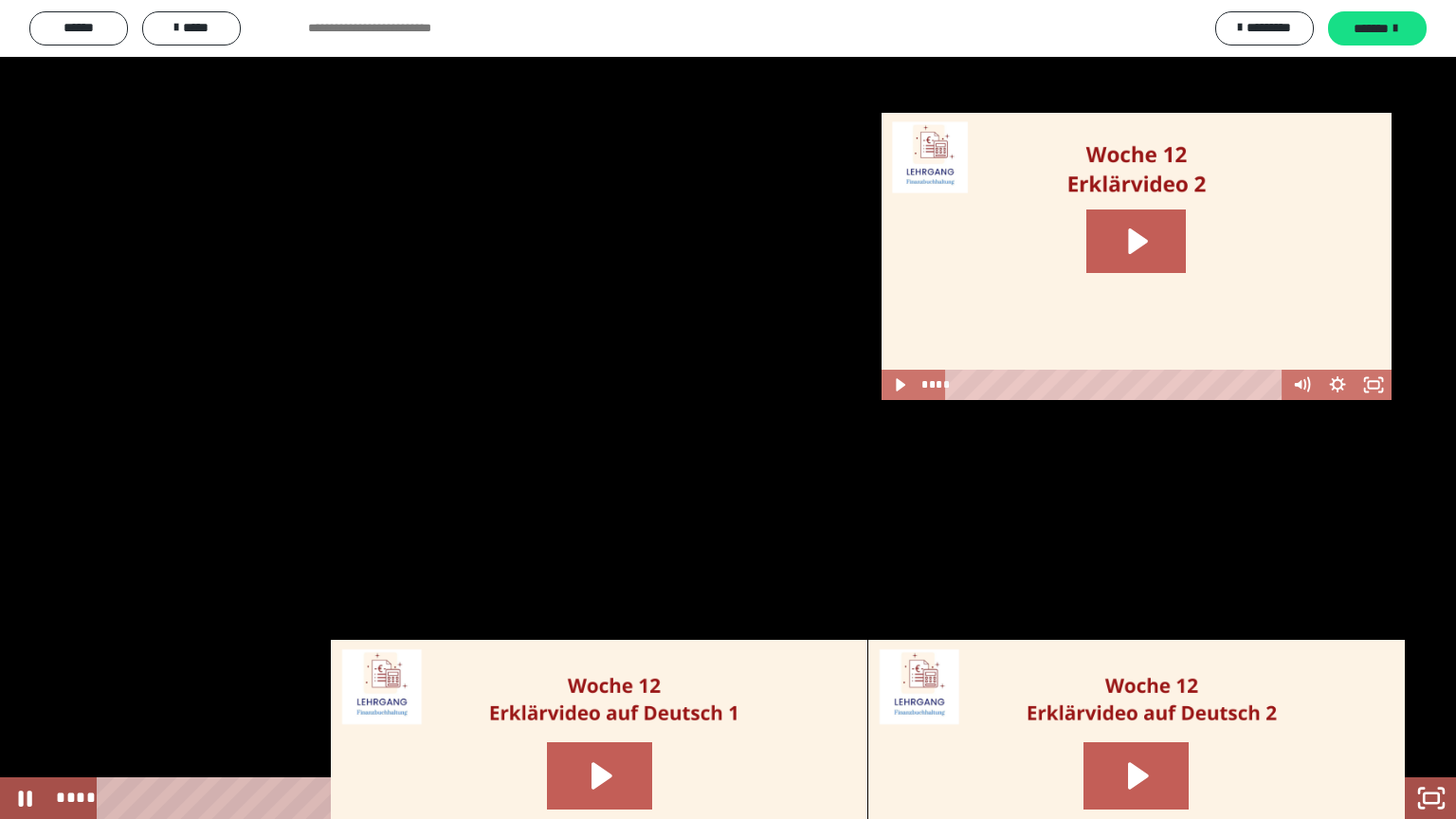 click at bounding box center (728, 410) 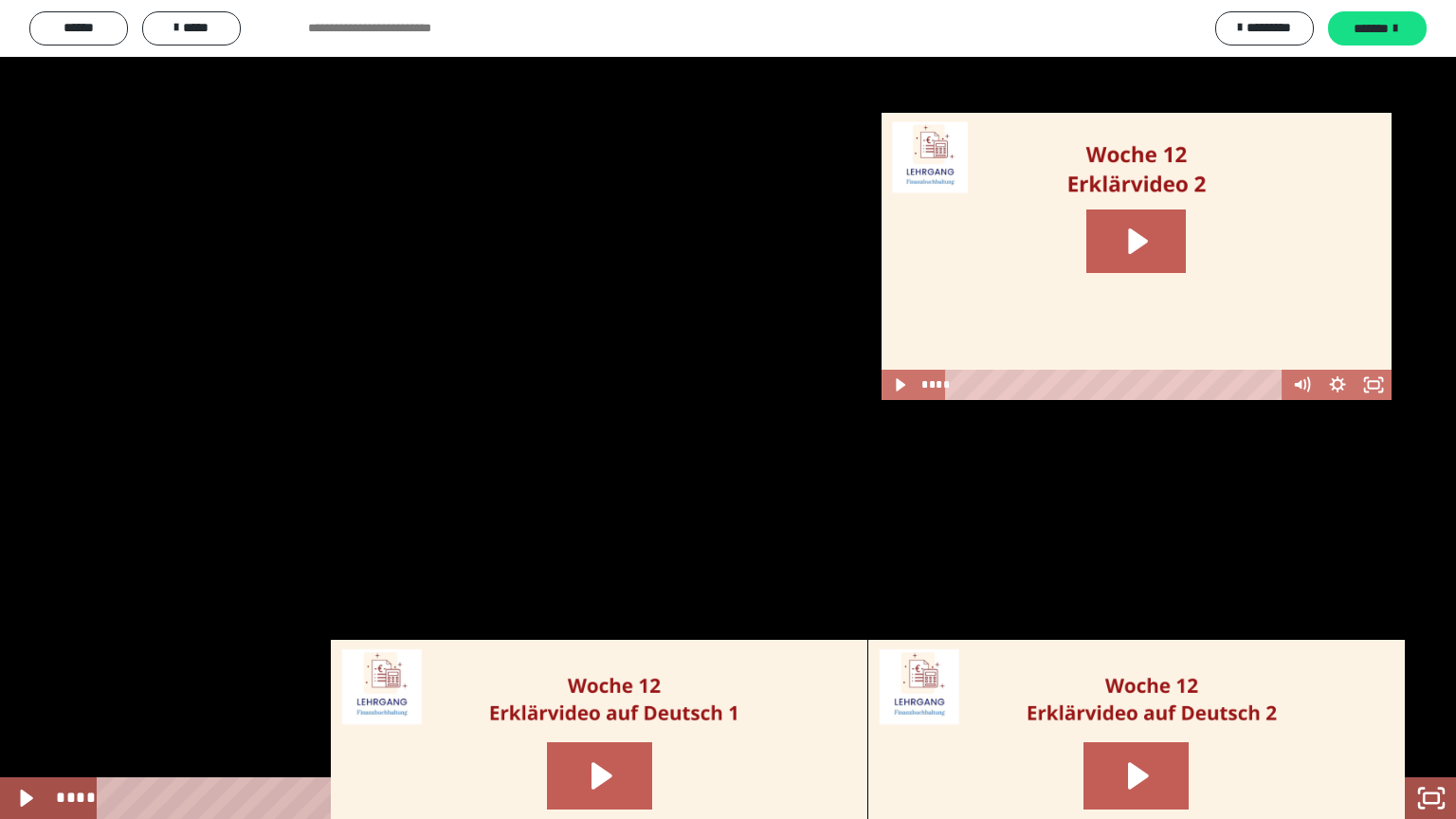 click at bounding box center [728, 410] 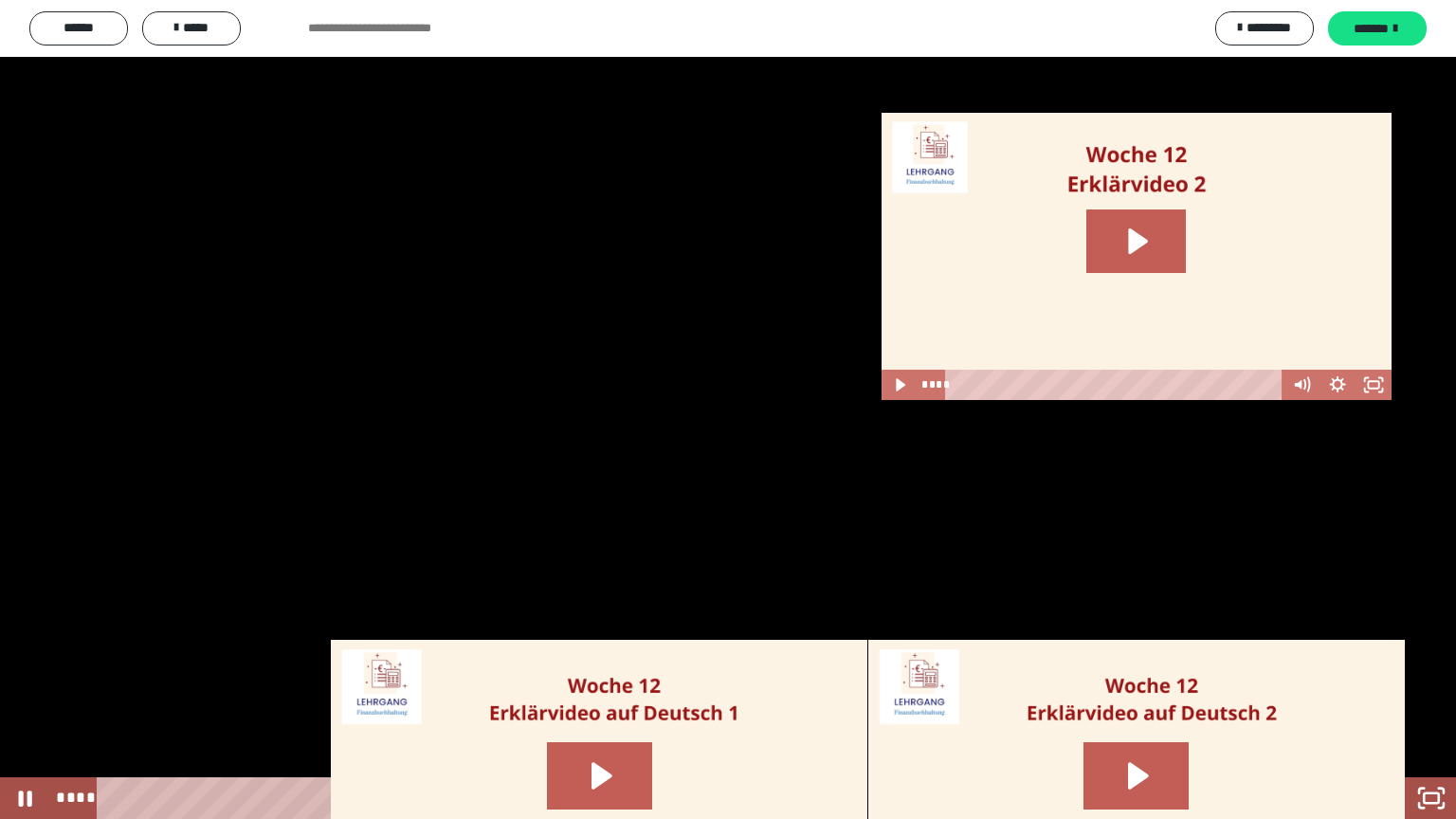 click at bounding box center (728, 410) 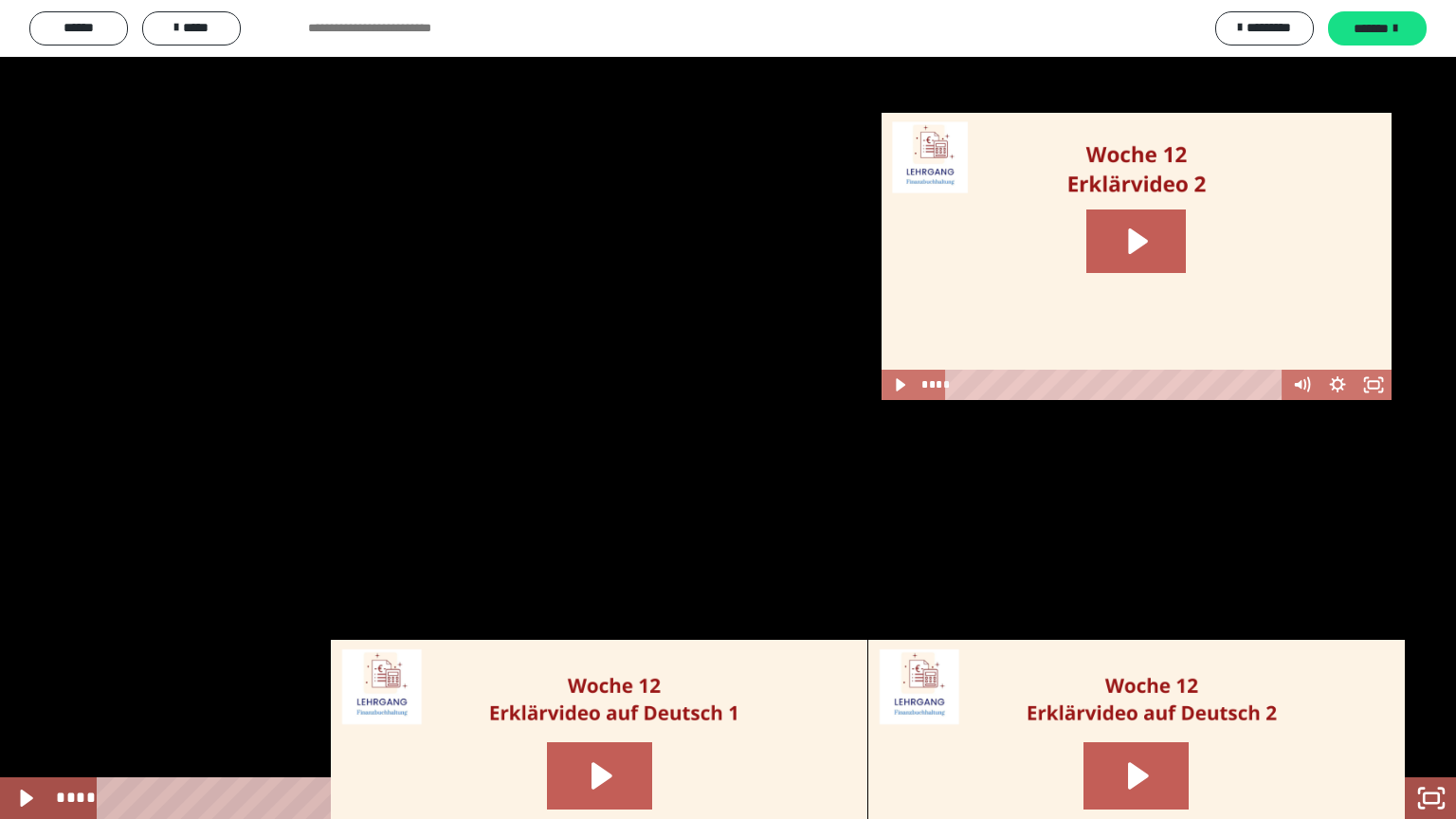 click at bounding box center [728, 410] 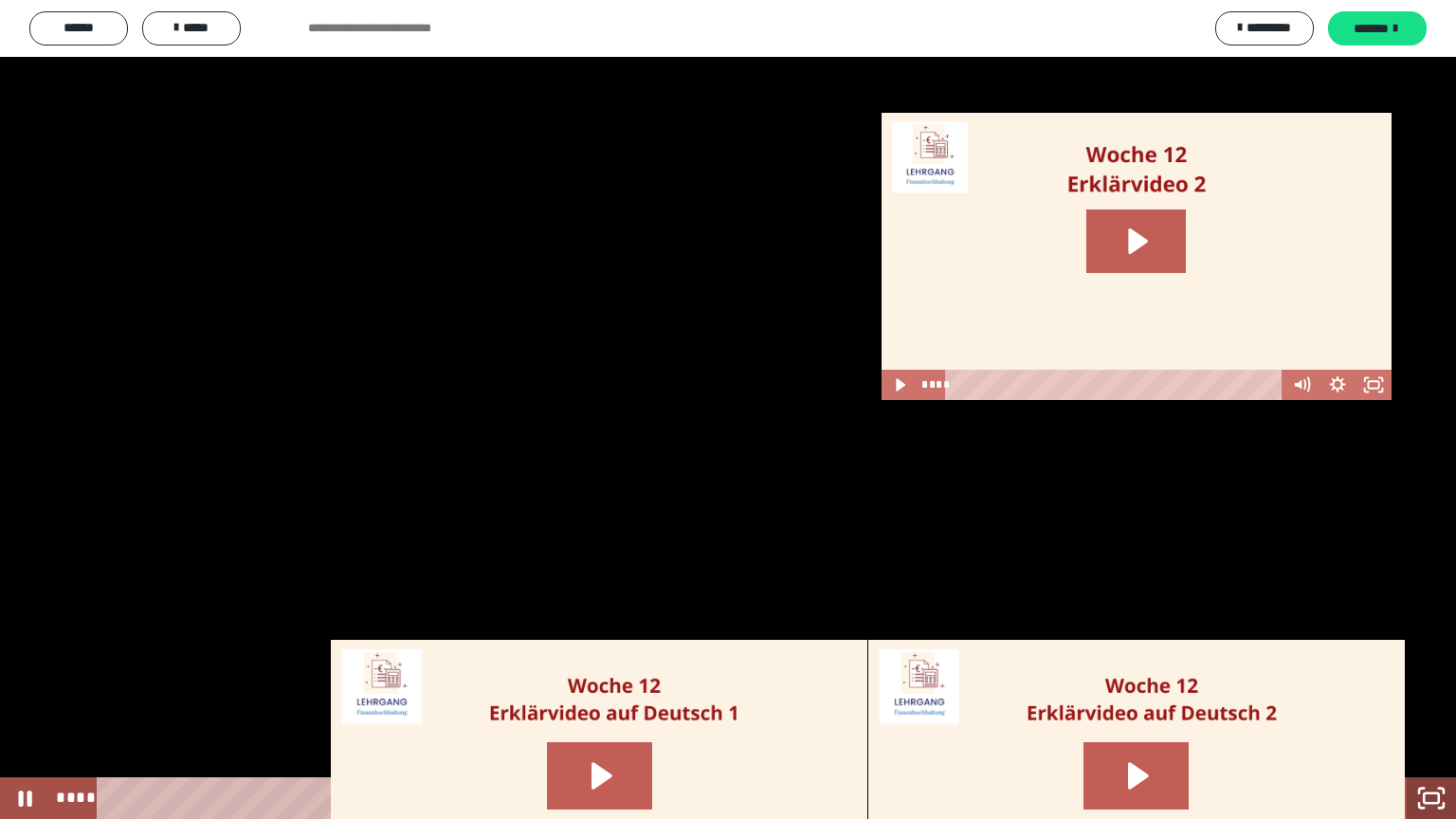 click 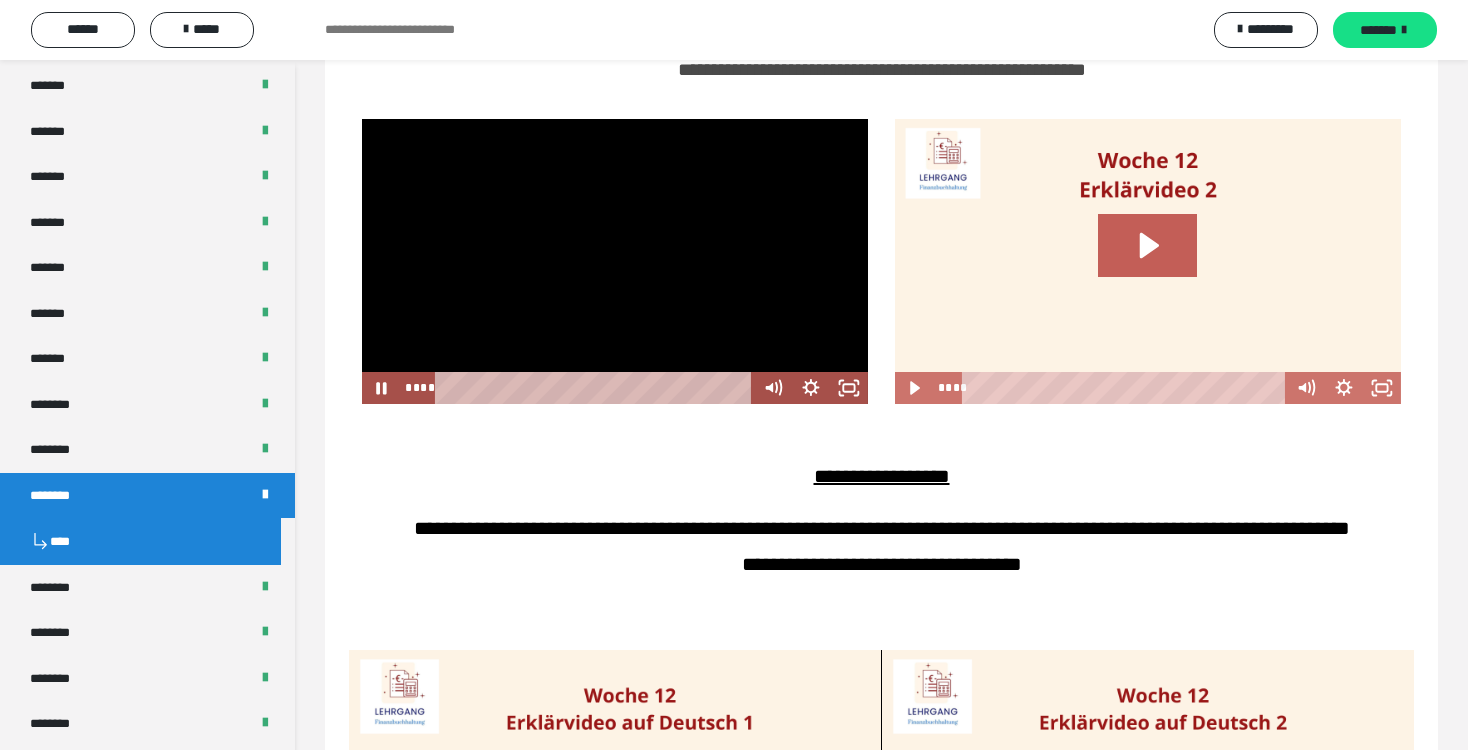 click at bounding box center (615, 261) 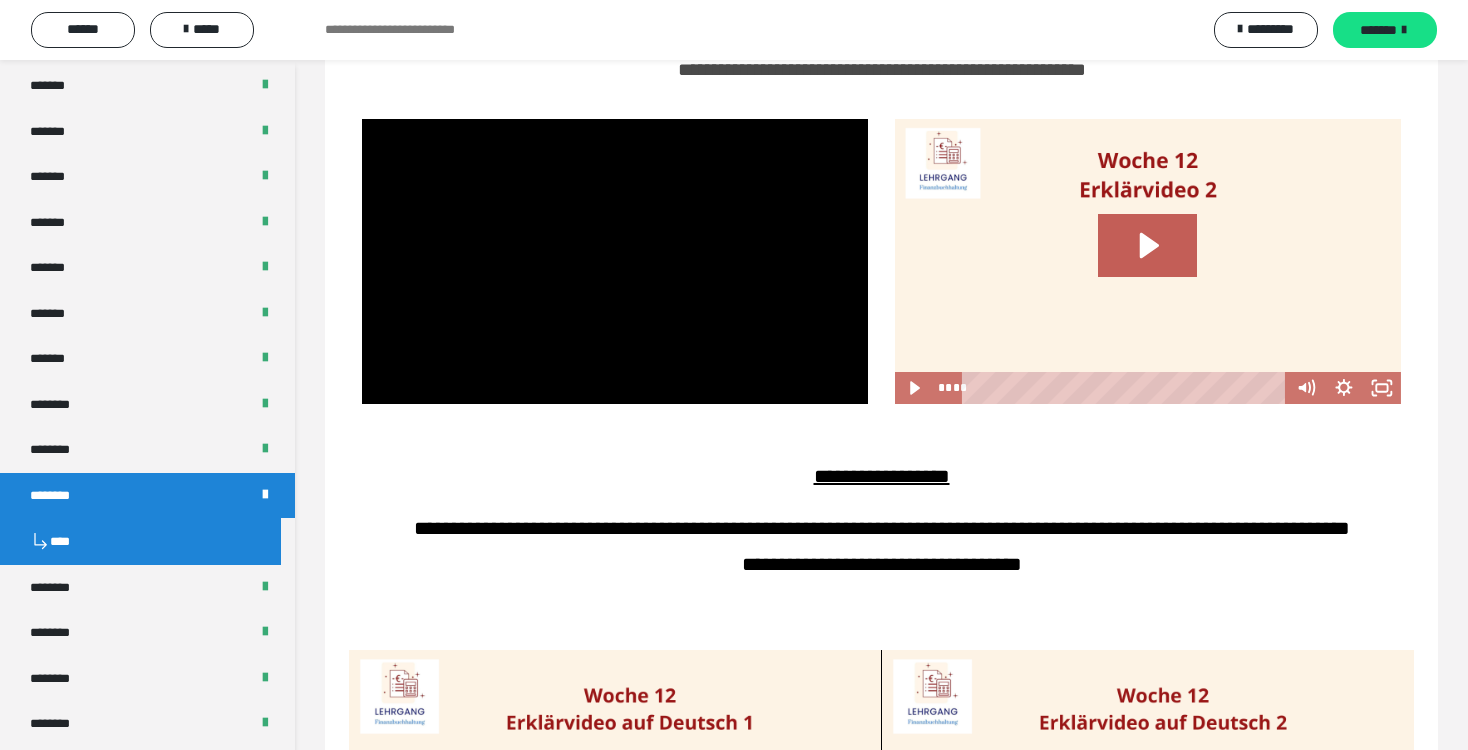click at bounding box center (615, 261) 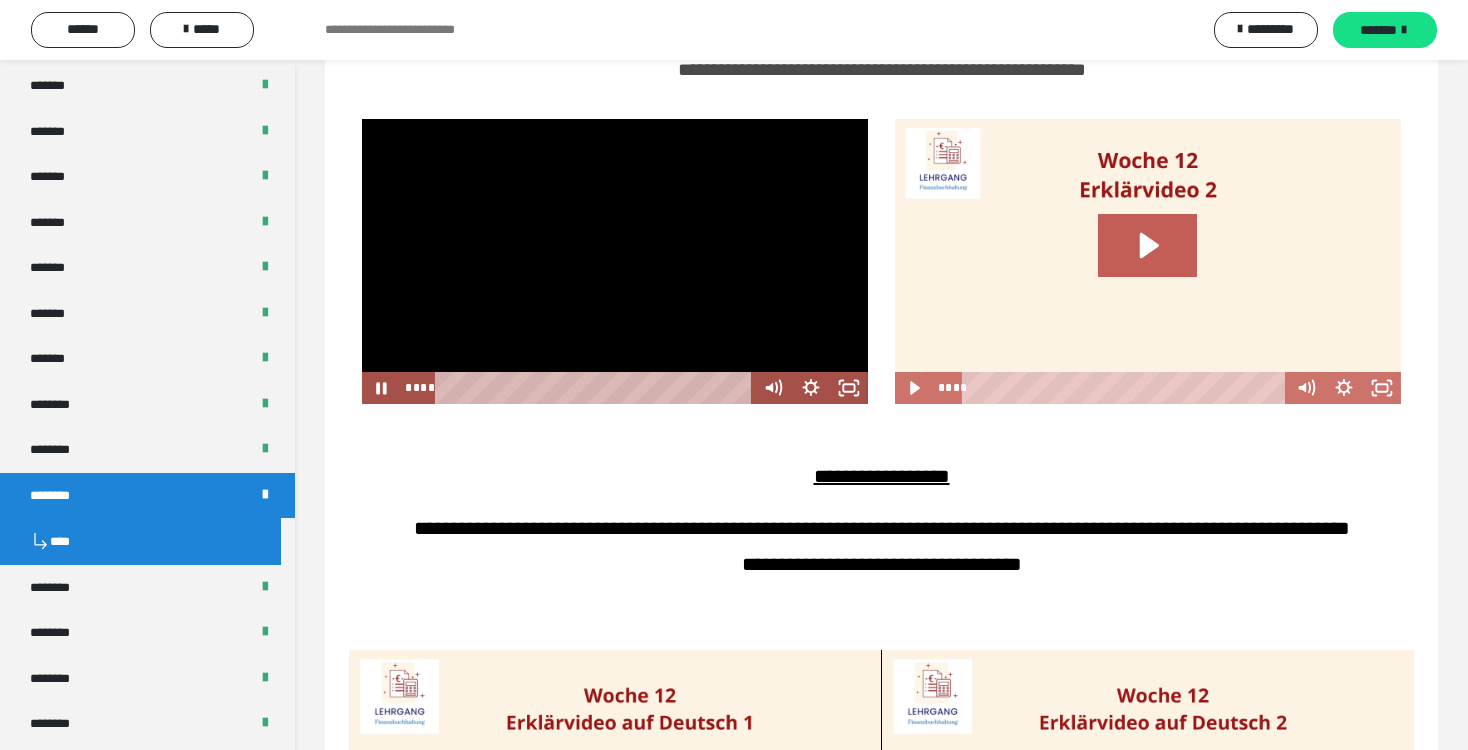 click at bounding box center (615, 261) 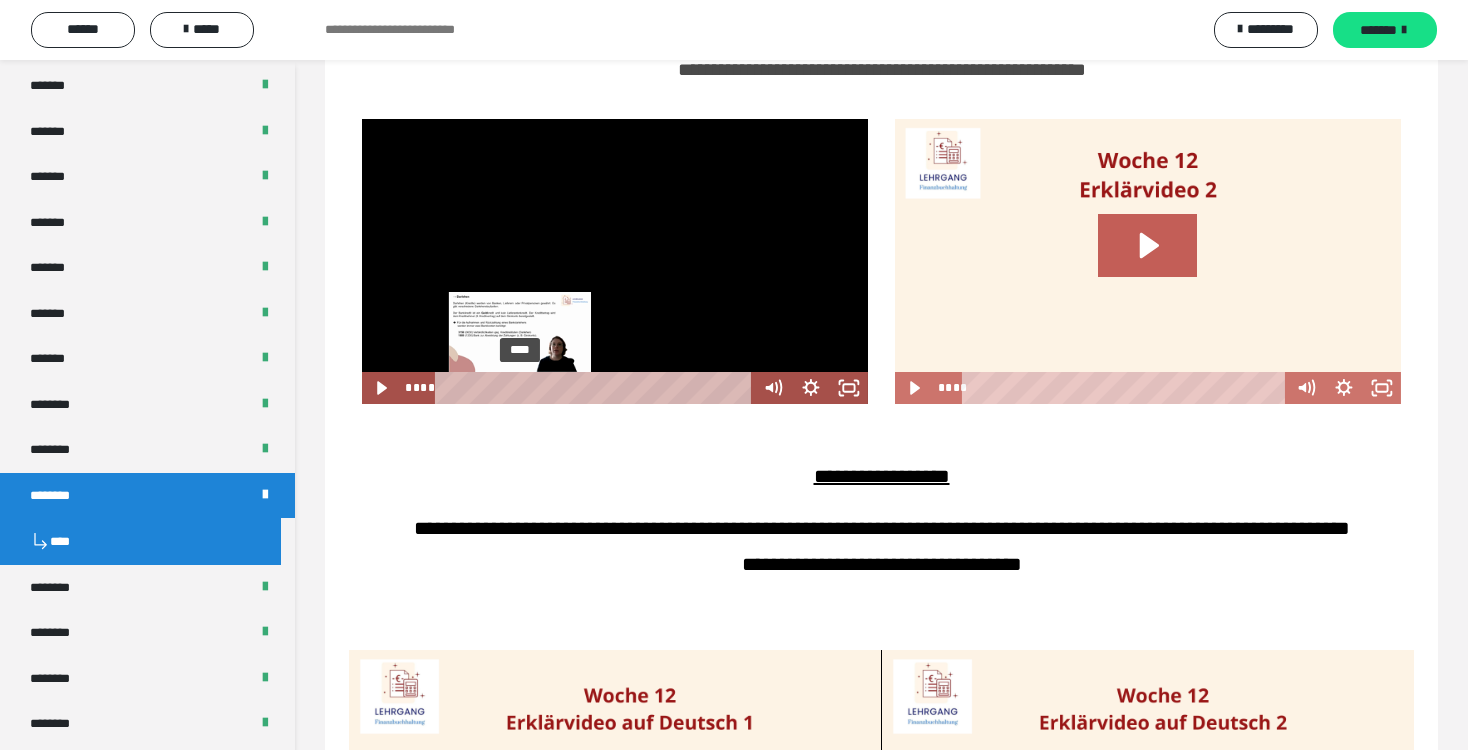 click on "****" at bounding box center [596, 388] 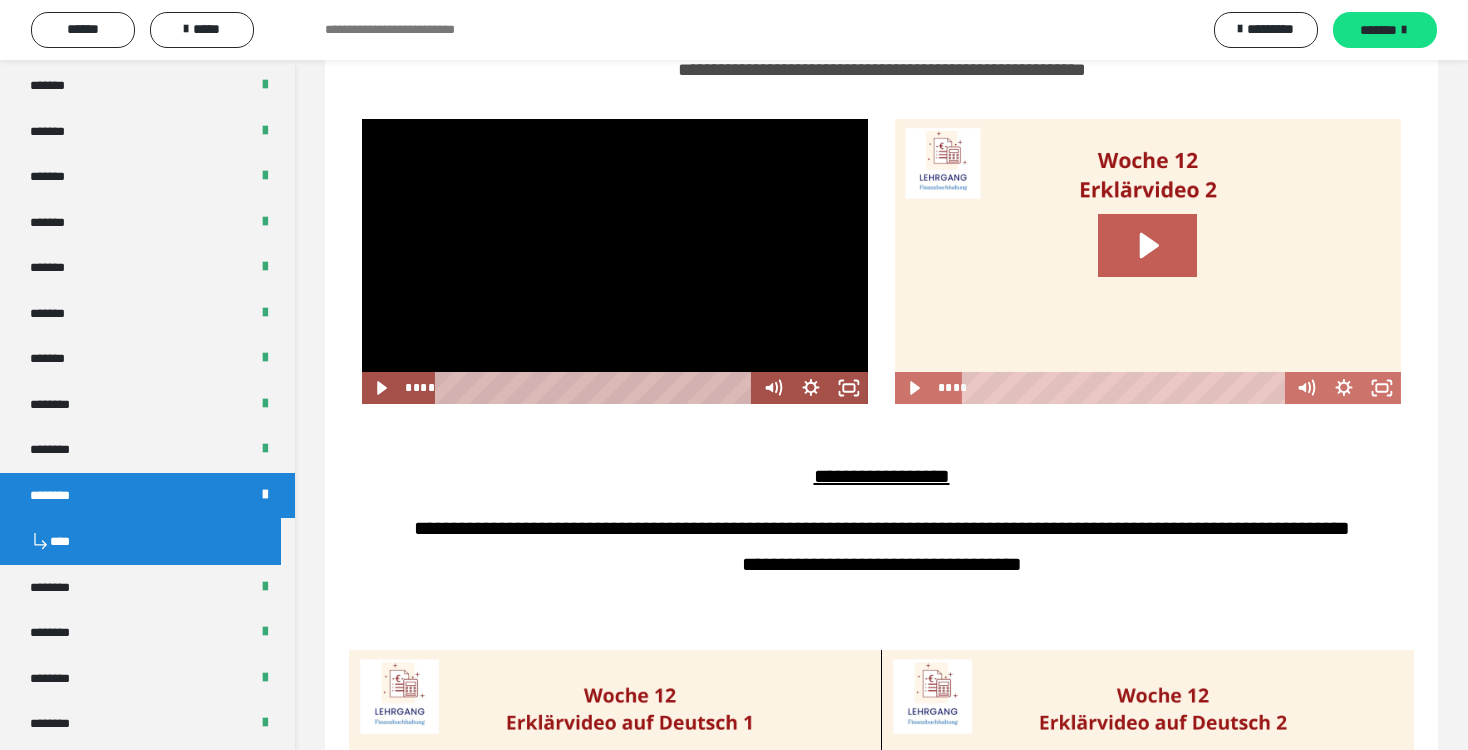 click at bounding box center [615, 261] 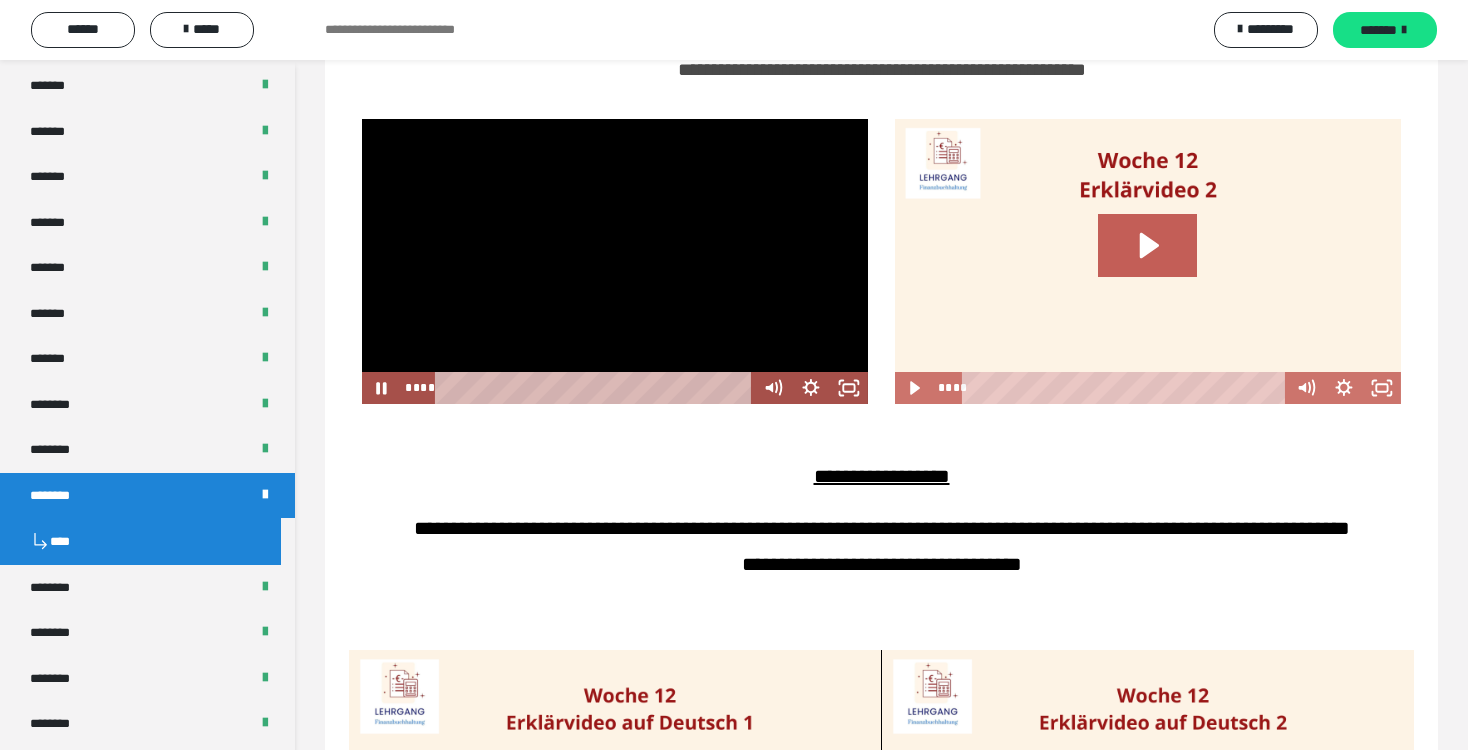 click at bounding box center [615, 261] 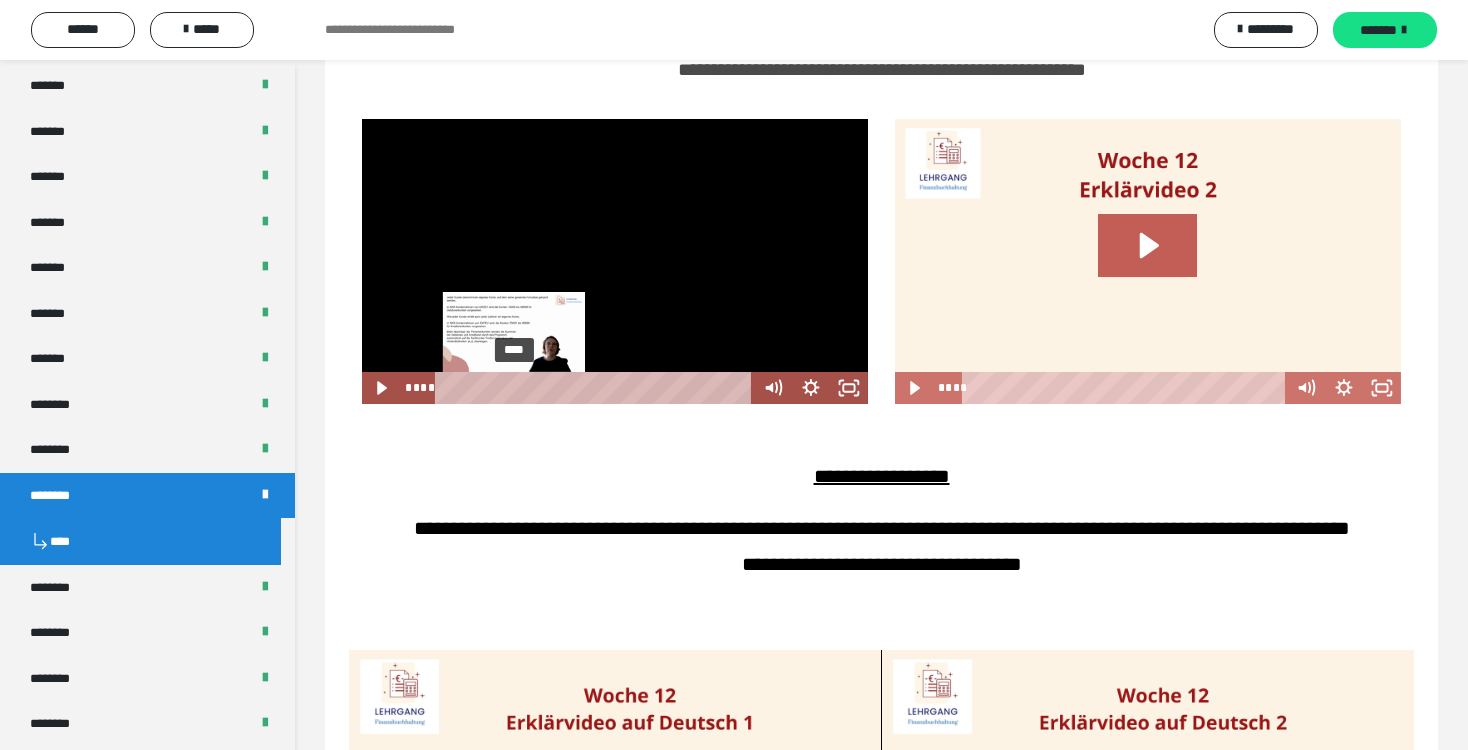 click on "****" at bounding box center (596, 388) 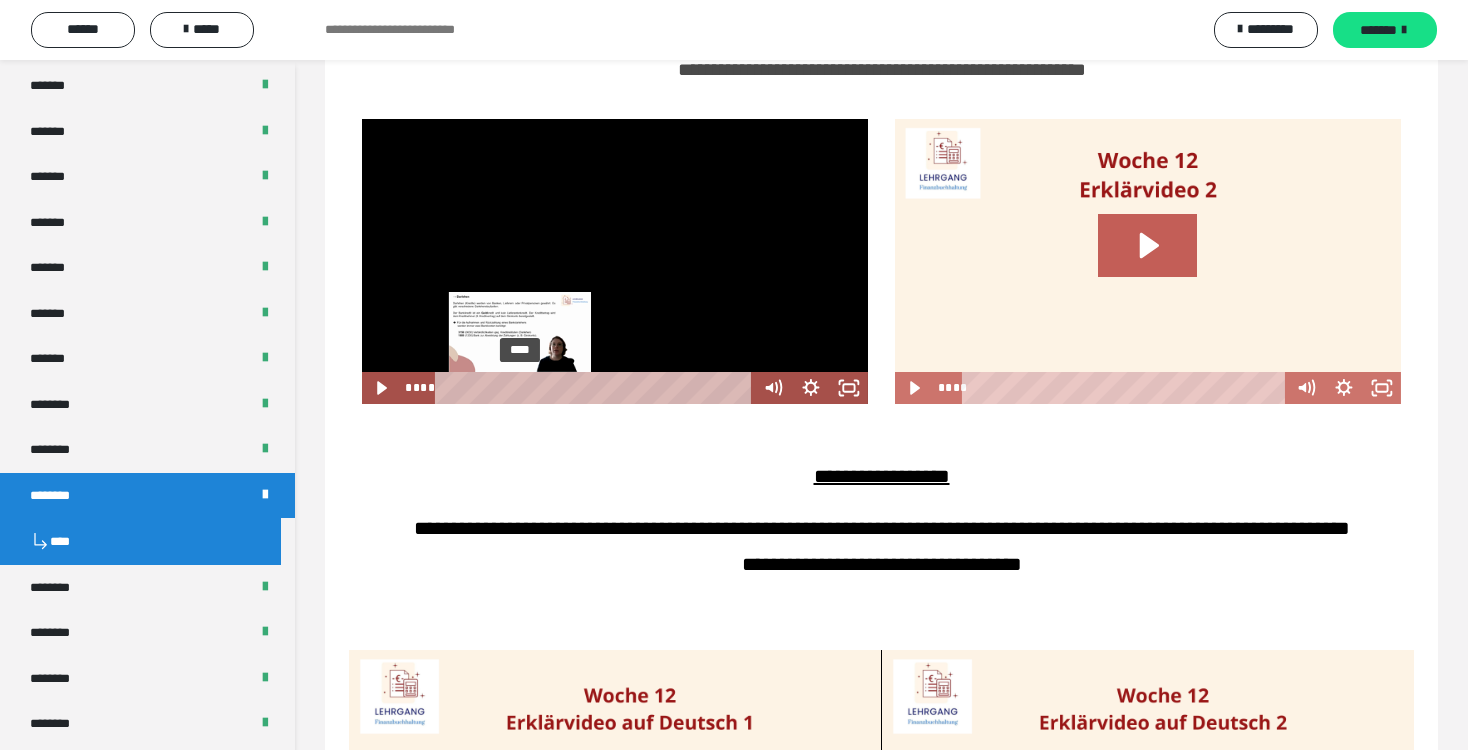 click on "****" at bounding box center (596, 388) 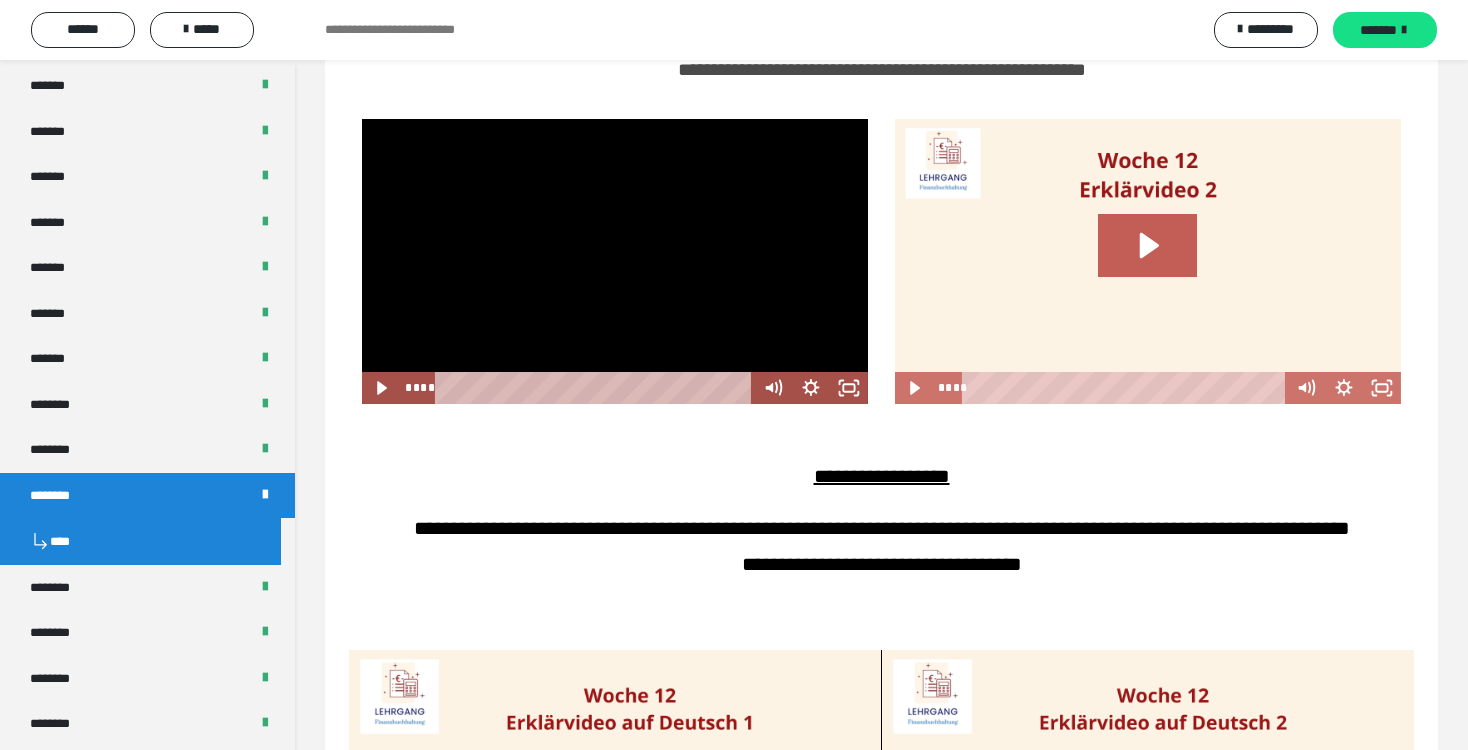 click at bounding box center (615, 261) 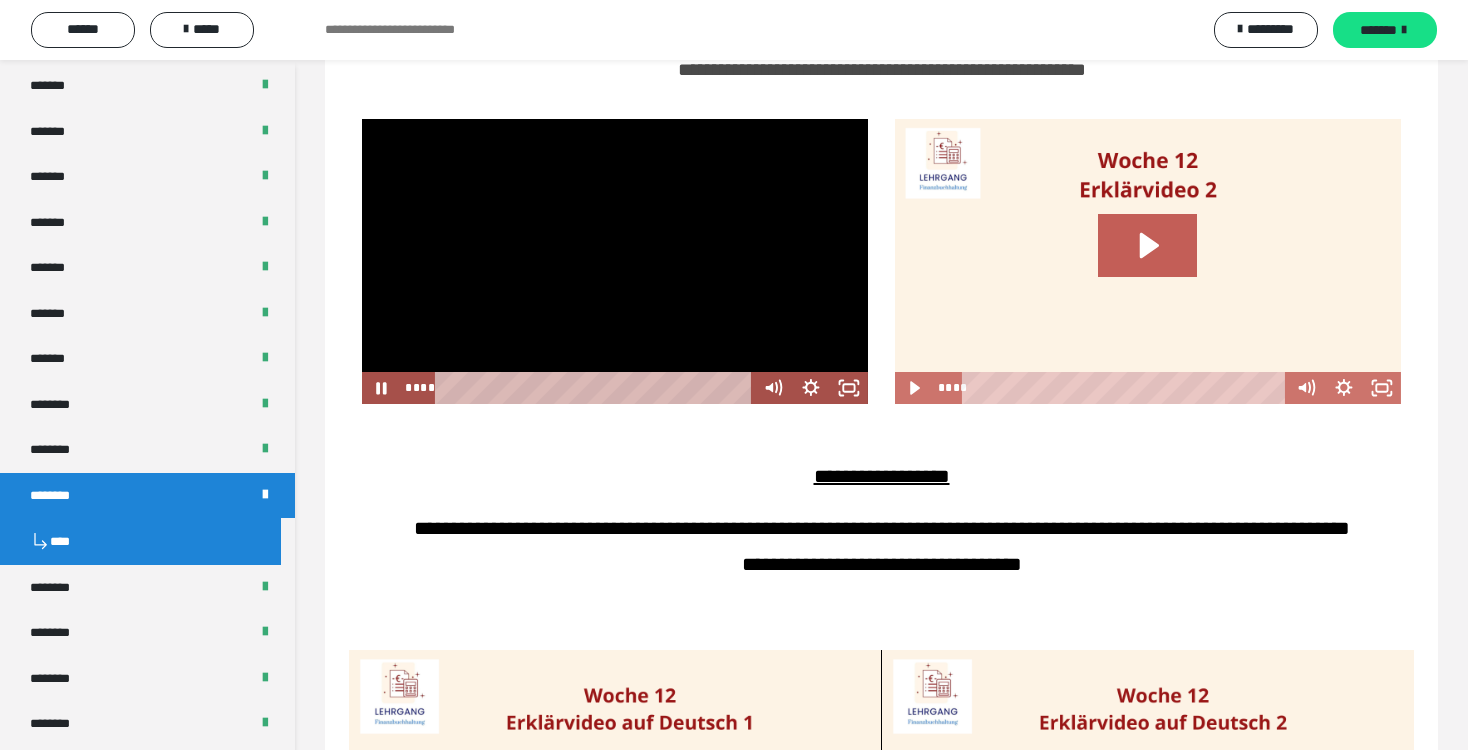 click at bounding box center [615, 261] 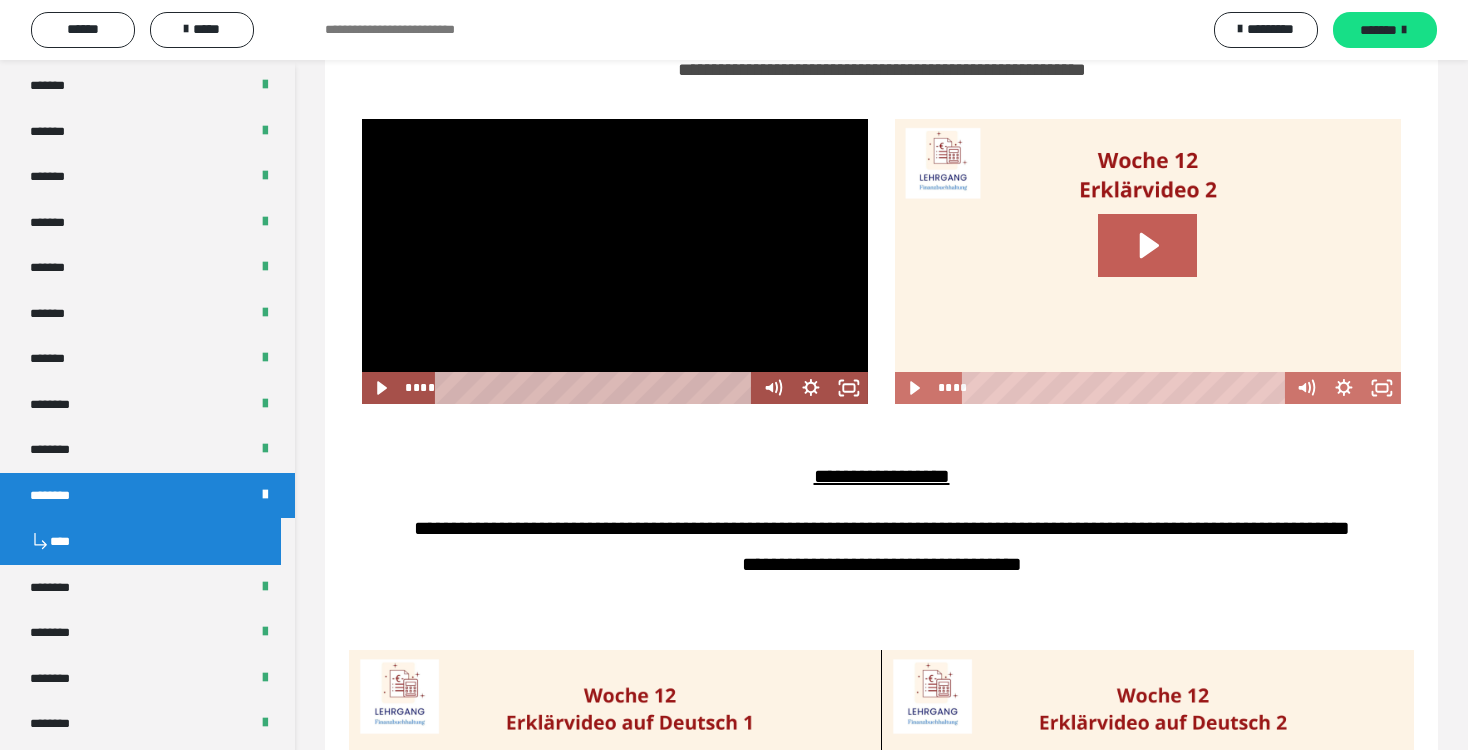 click at bounding box center [615, 261] 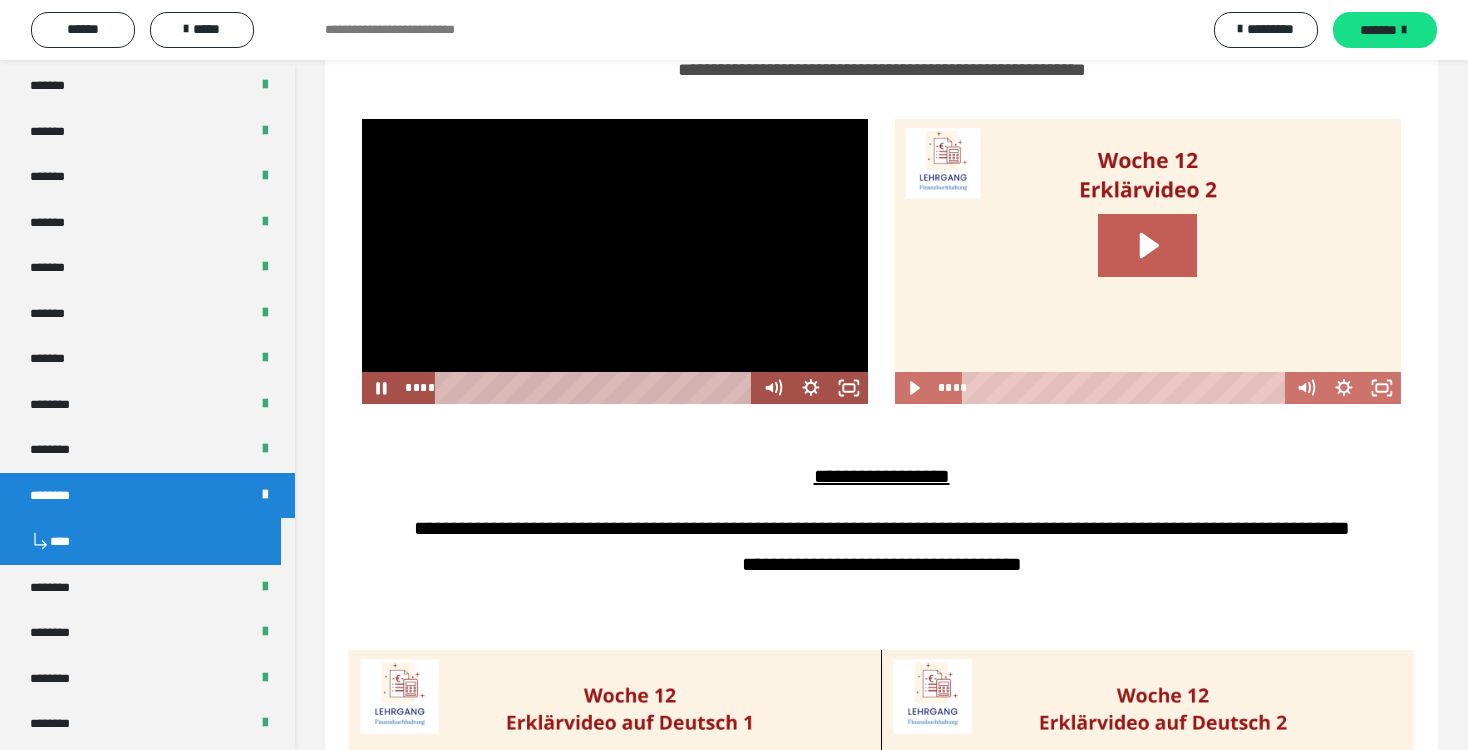 click at bounding box center [615, 261] 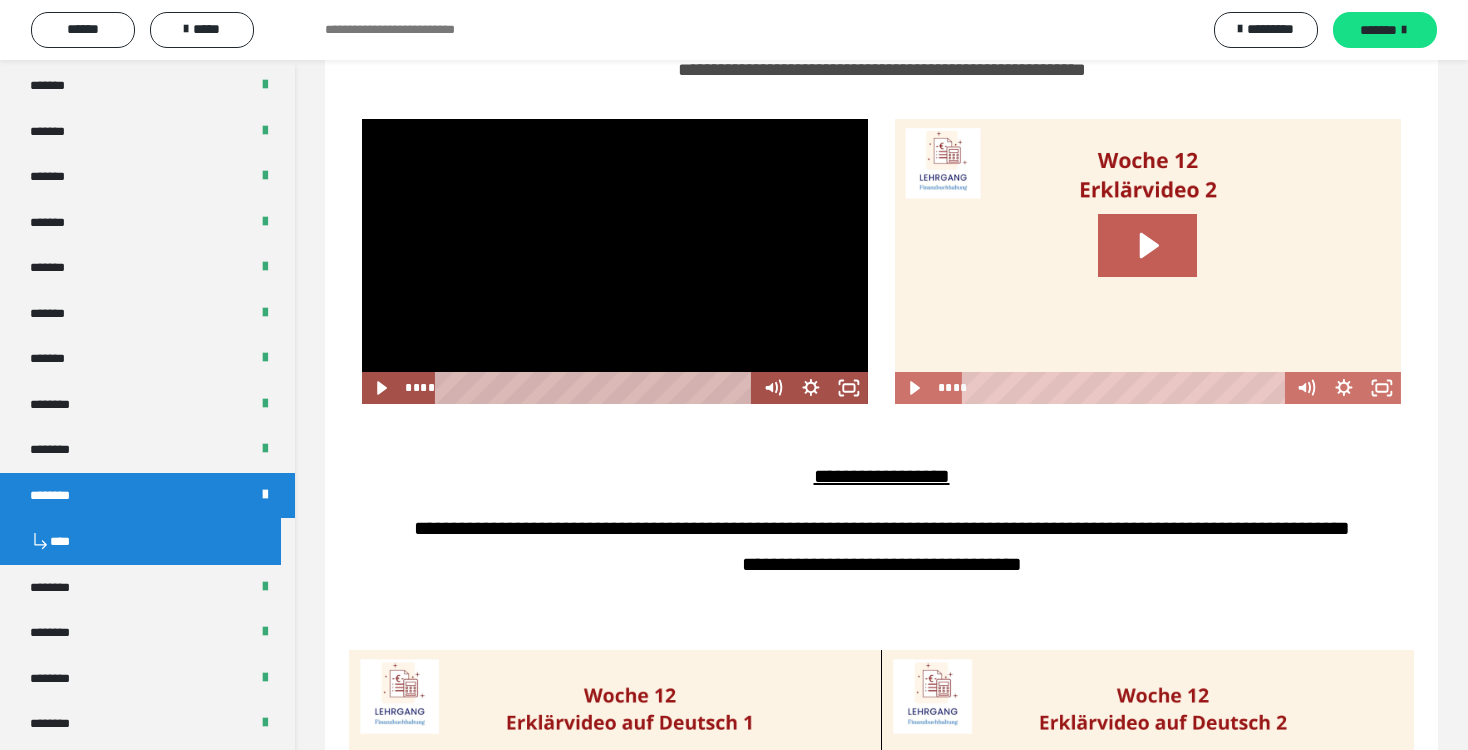 click at bounding box center [615, 261] 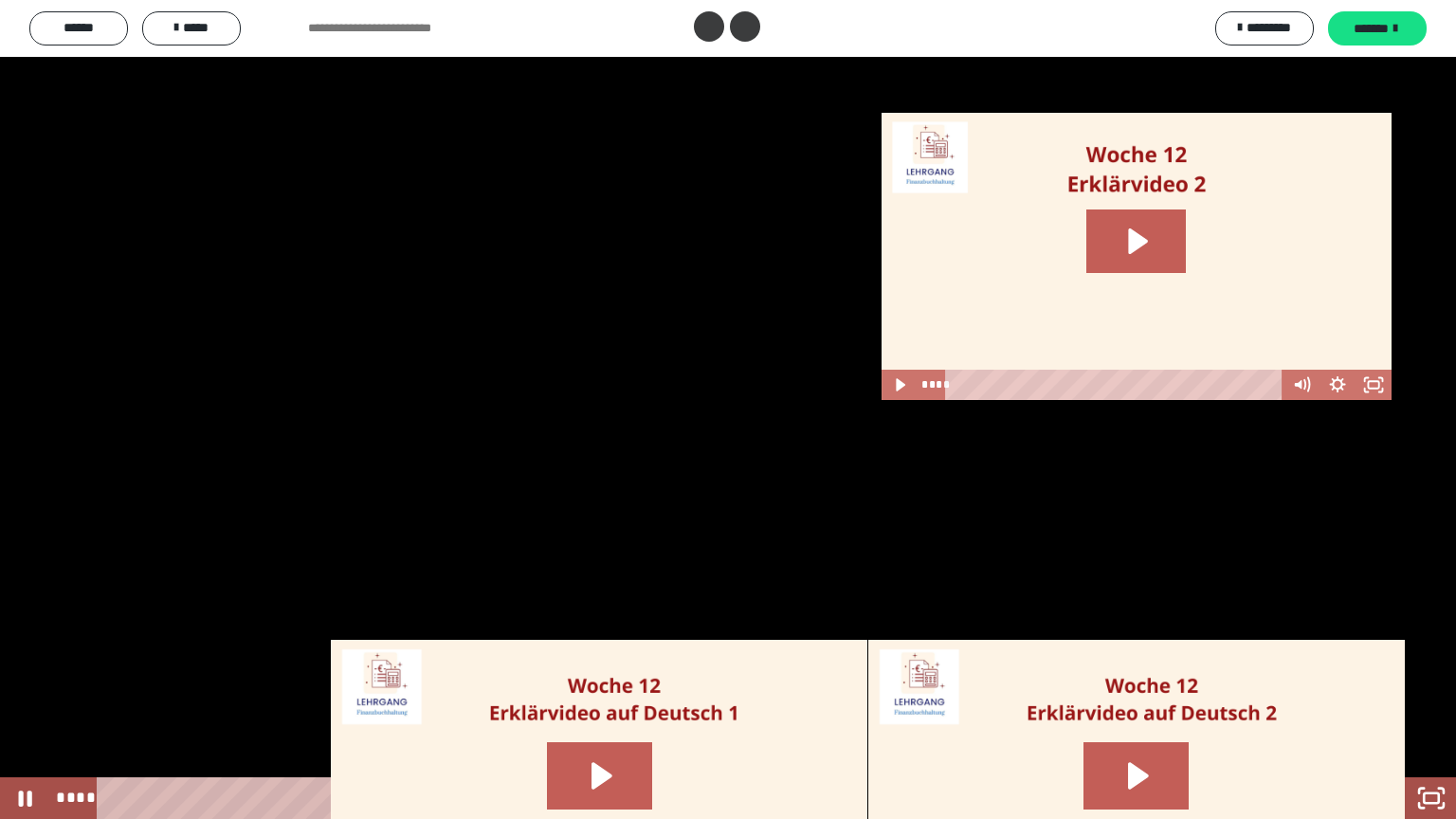 click at bounding box center [728, 410] 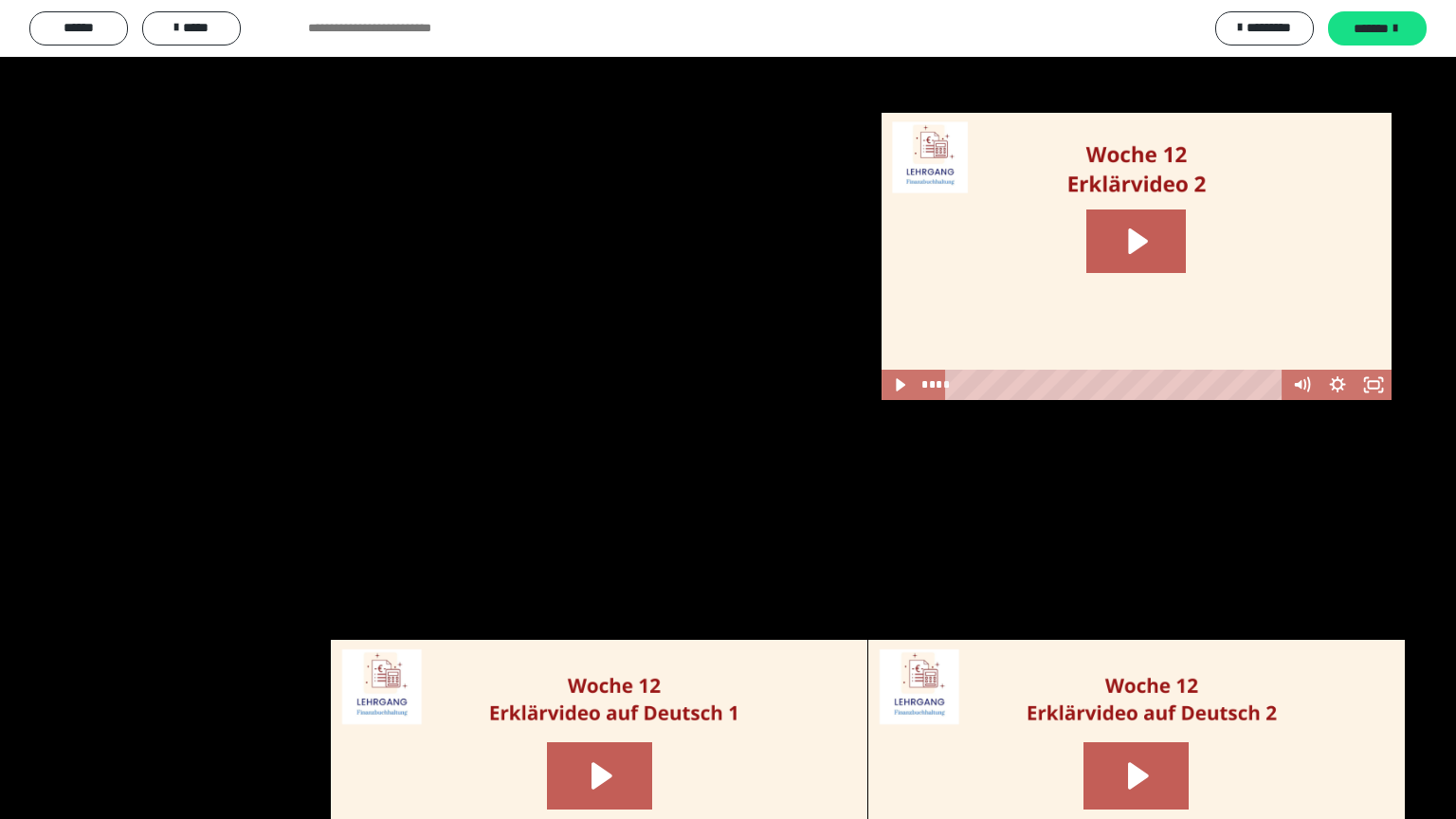 click at bounding box center (728, 410) 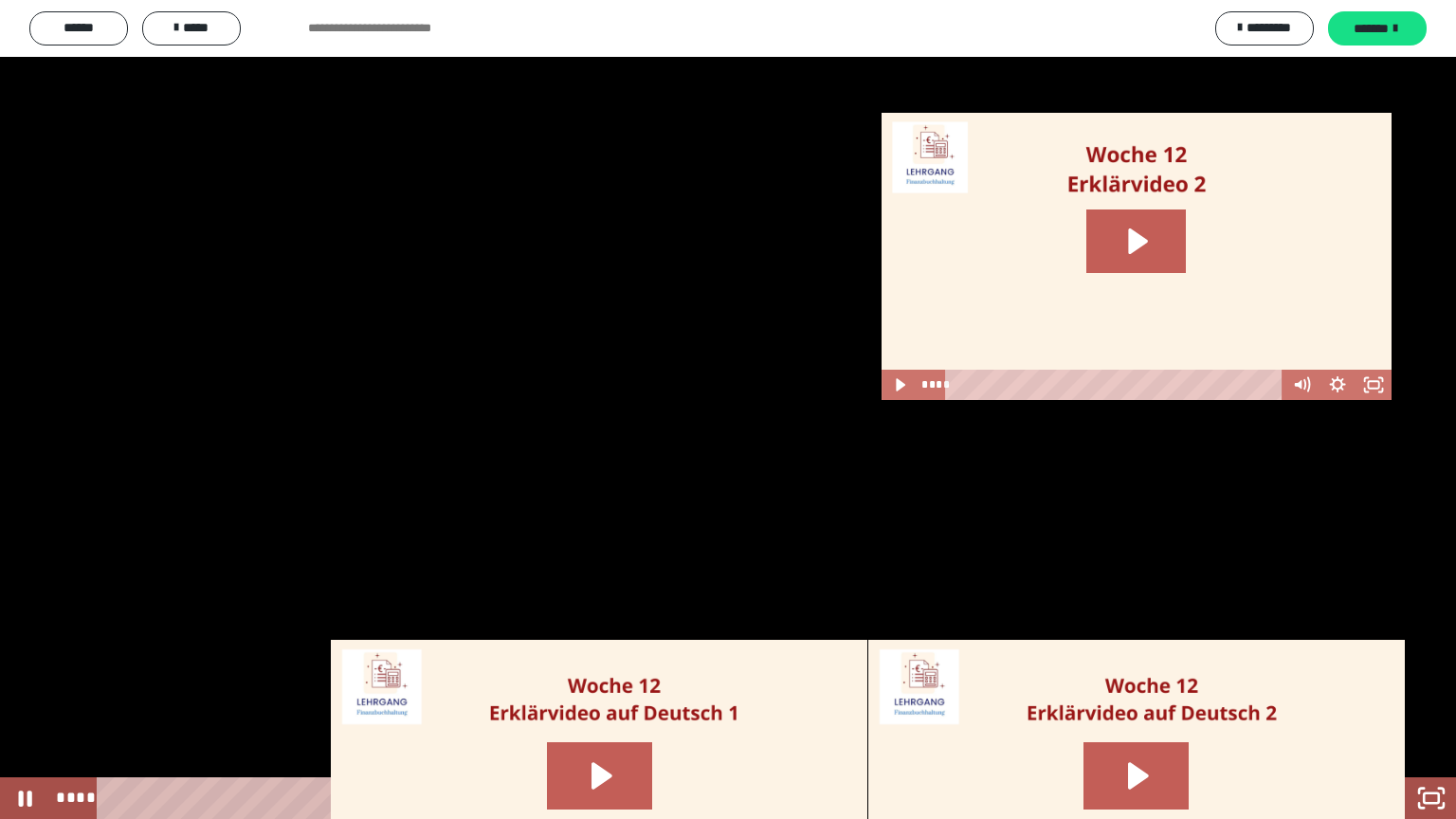 click on "****" at bounding box center (705, 798) 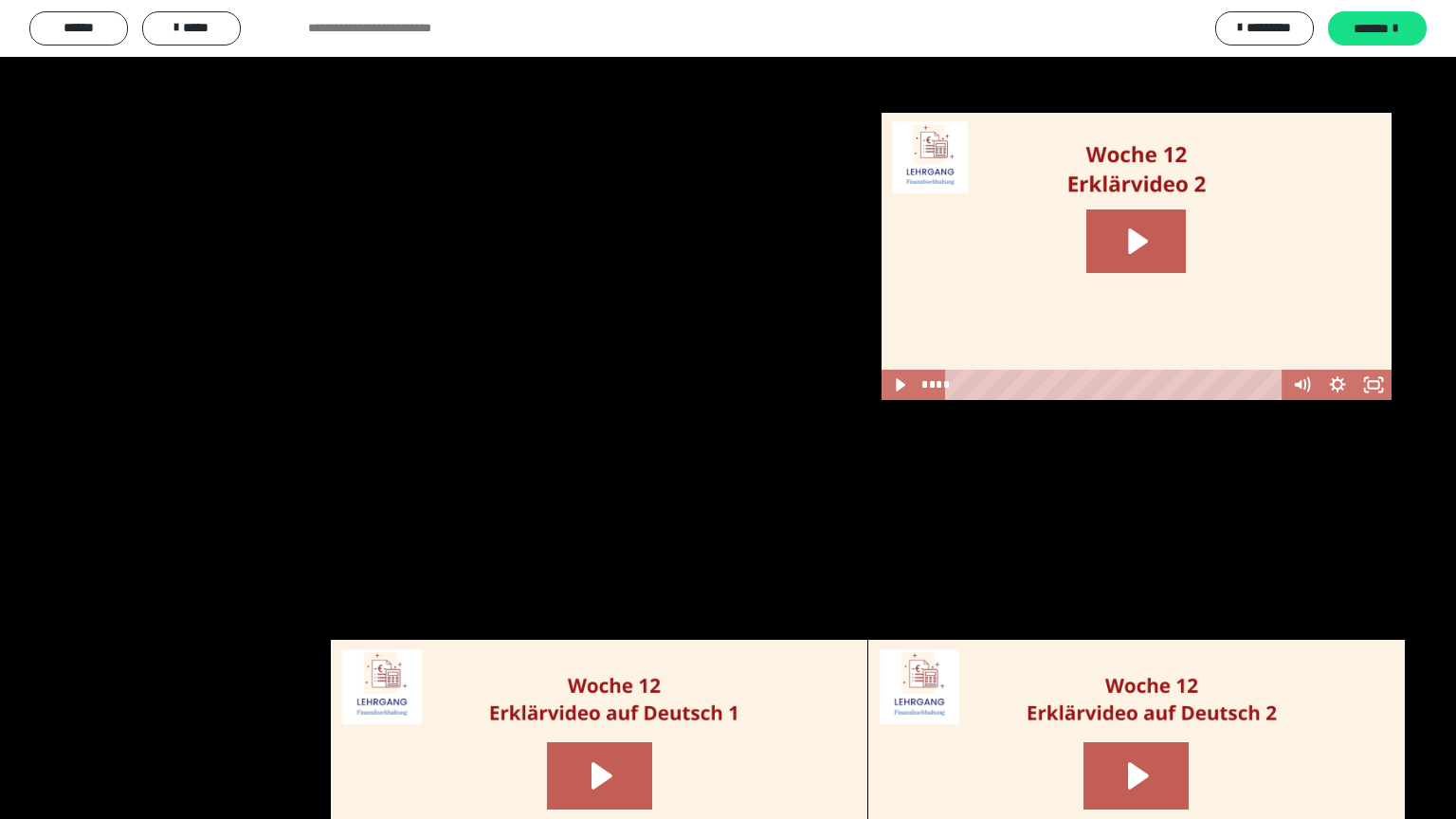 click at bounding box center (728, 410) 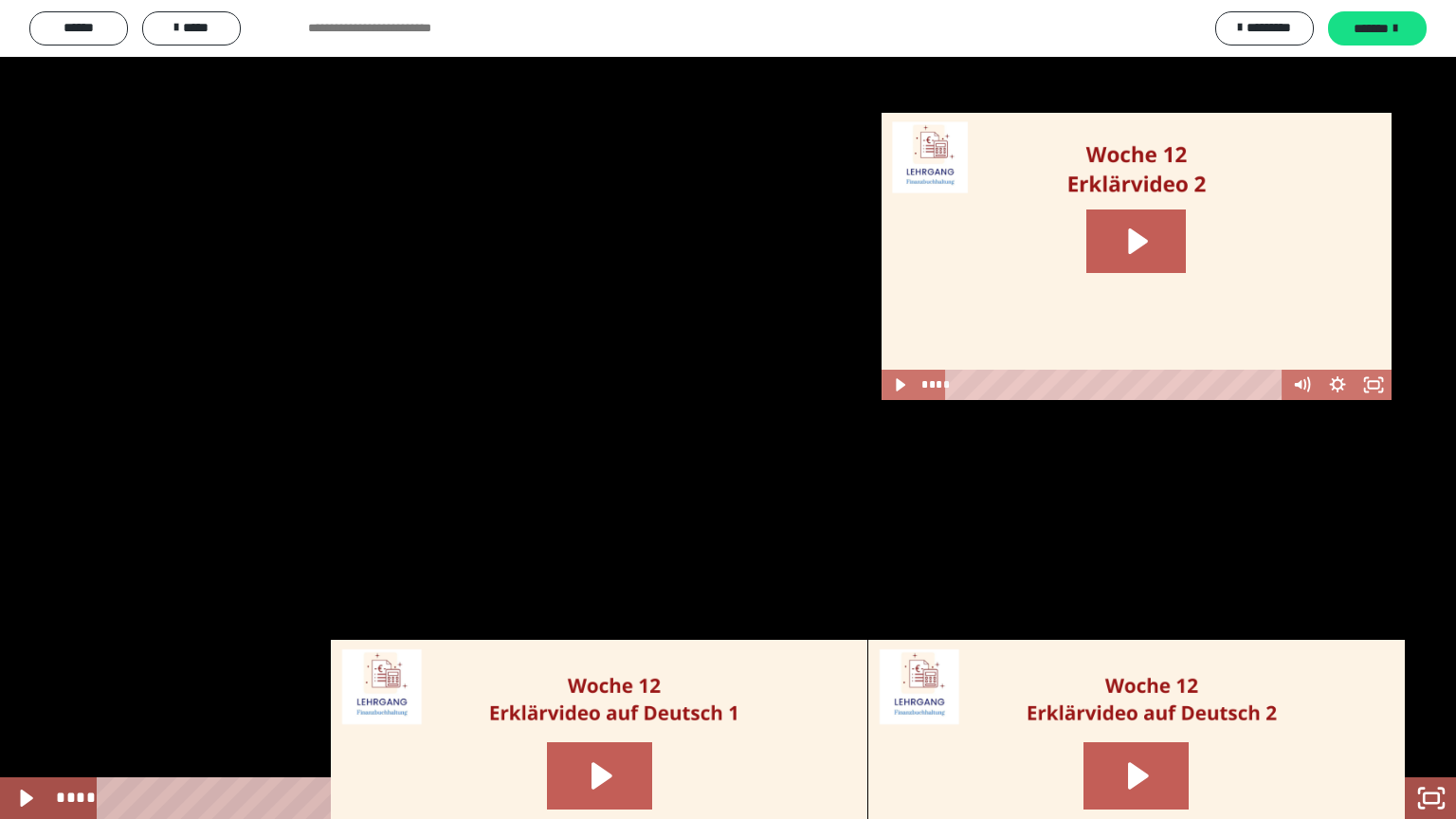 click on "****" at bounding box center [705, 798] 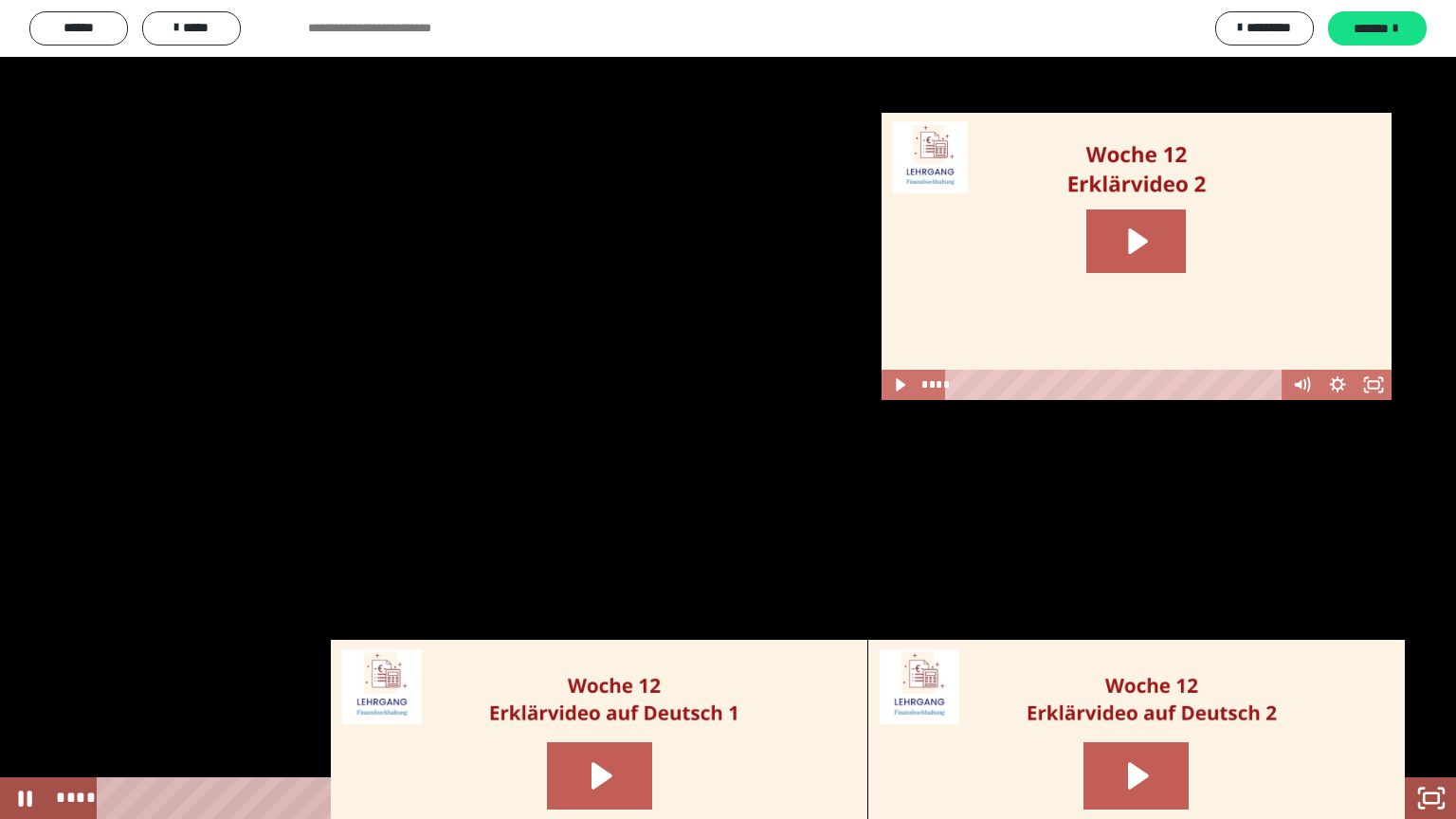 click at bounding box center [728, 410] 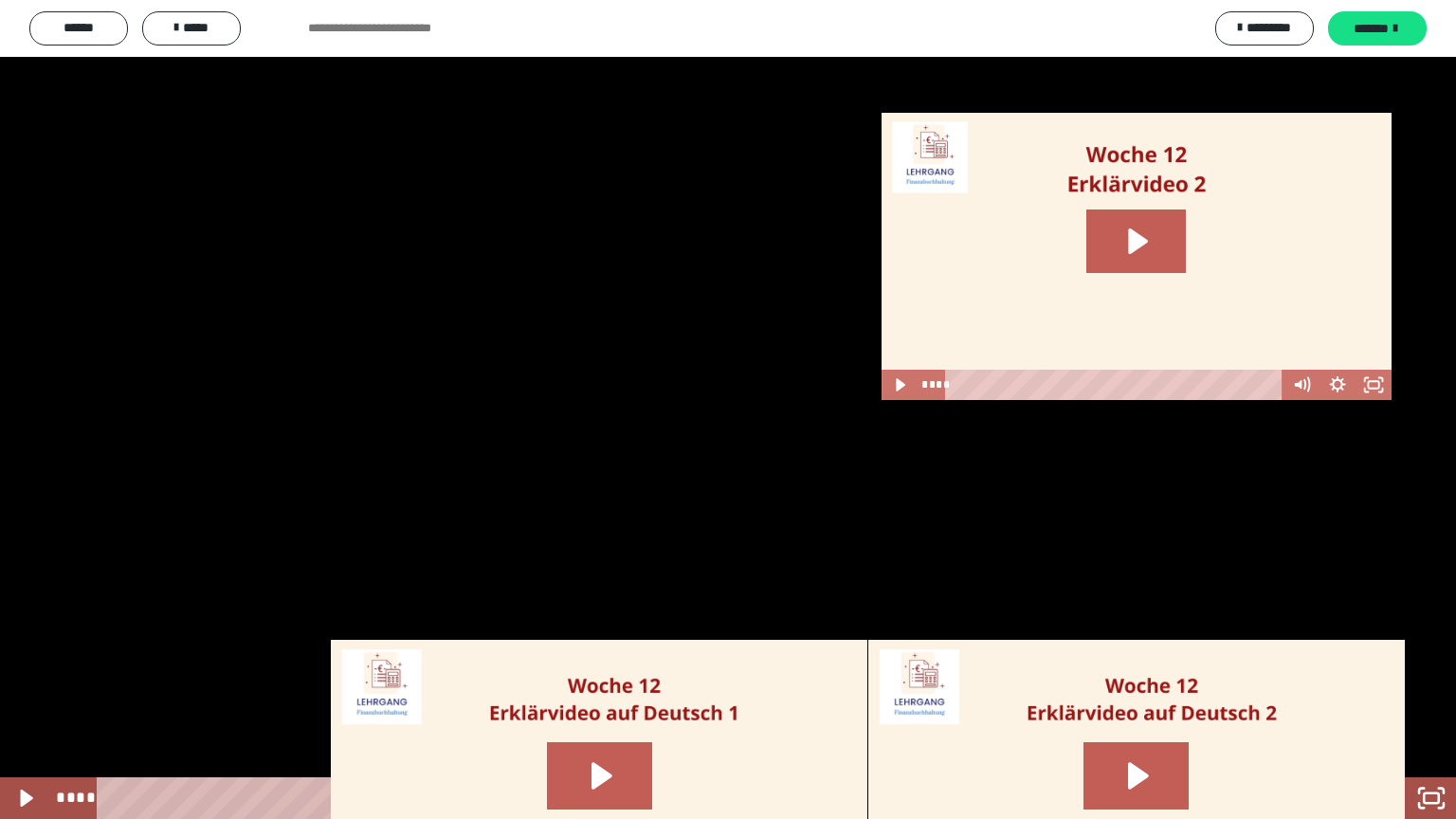 click at bounding box center (728, 410) 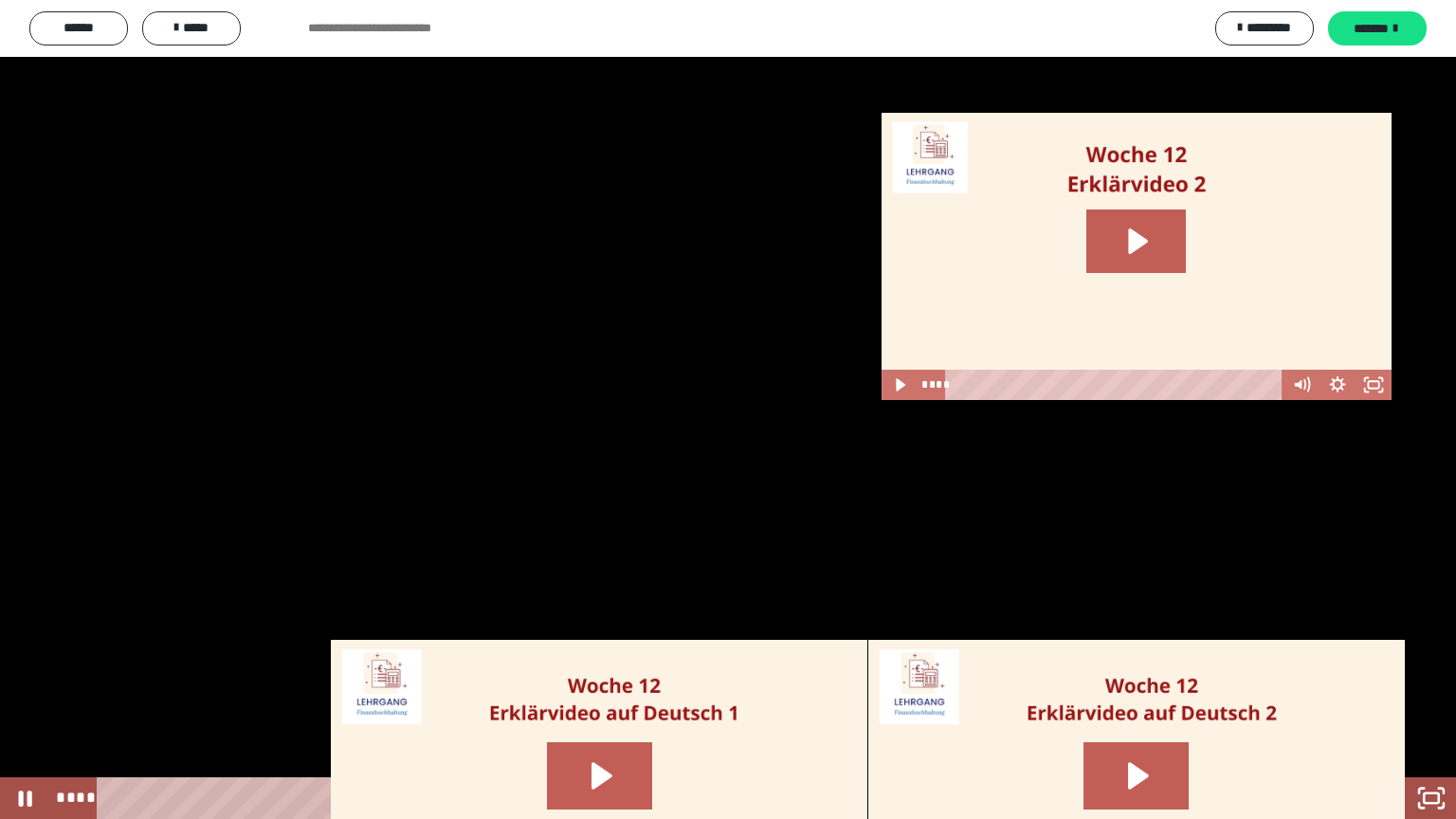 click at bounding box center (728, 410) 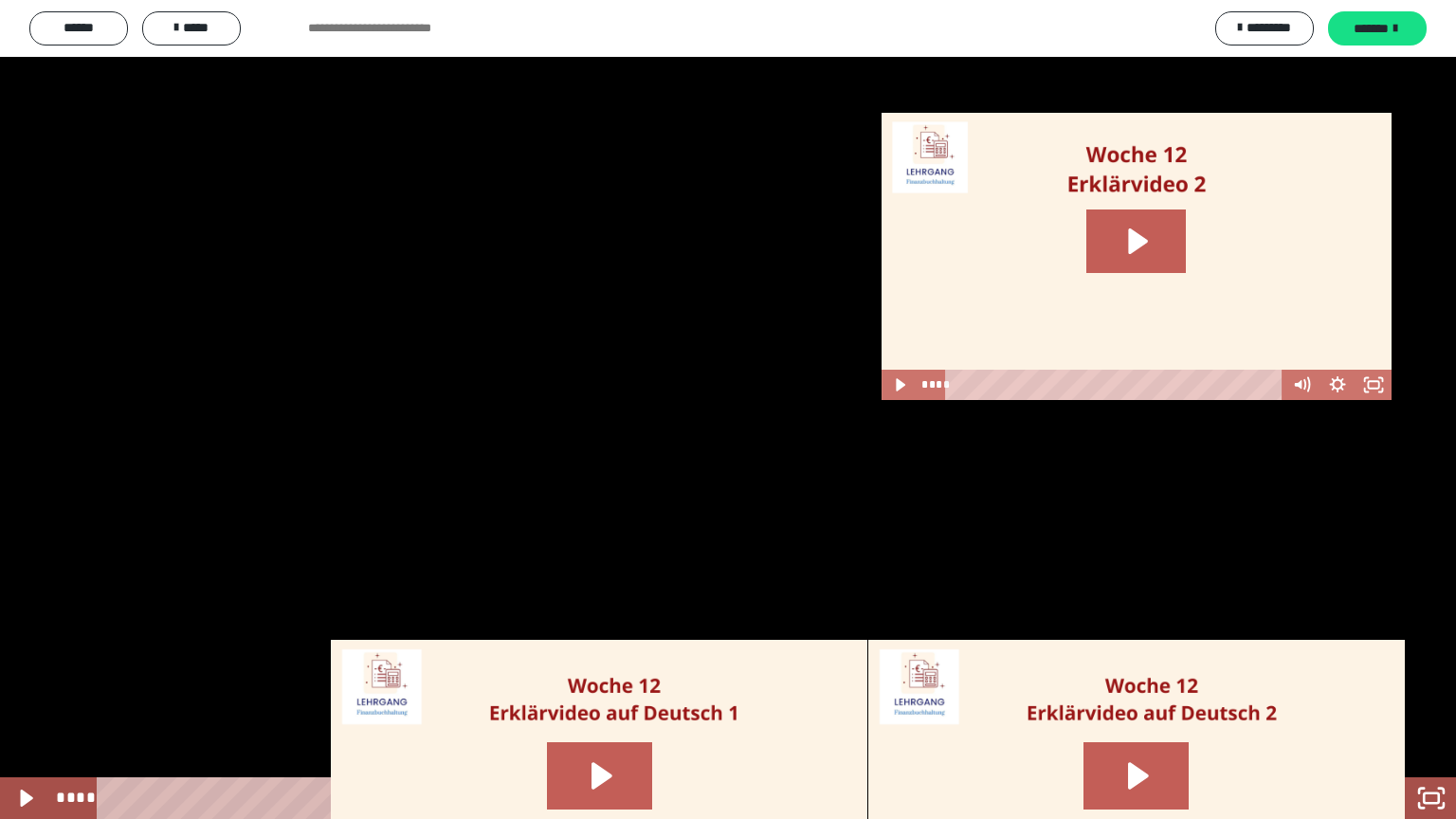 click at bounding box center (728, 410) 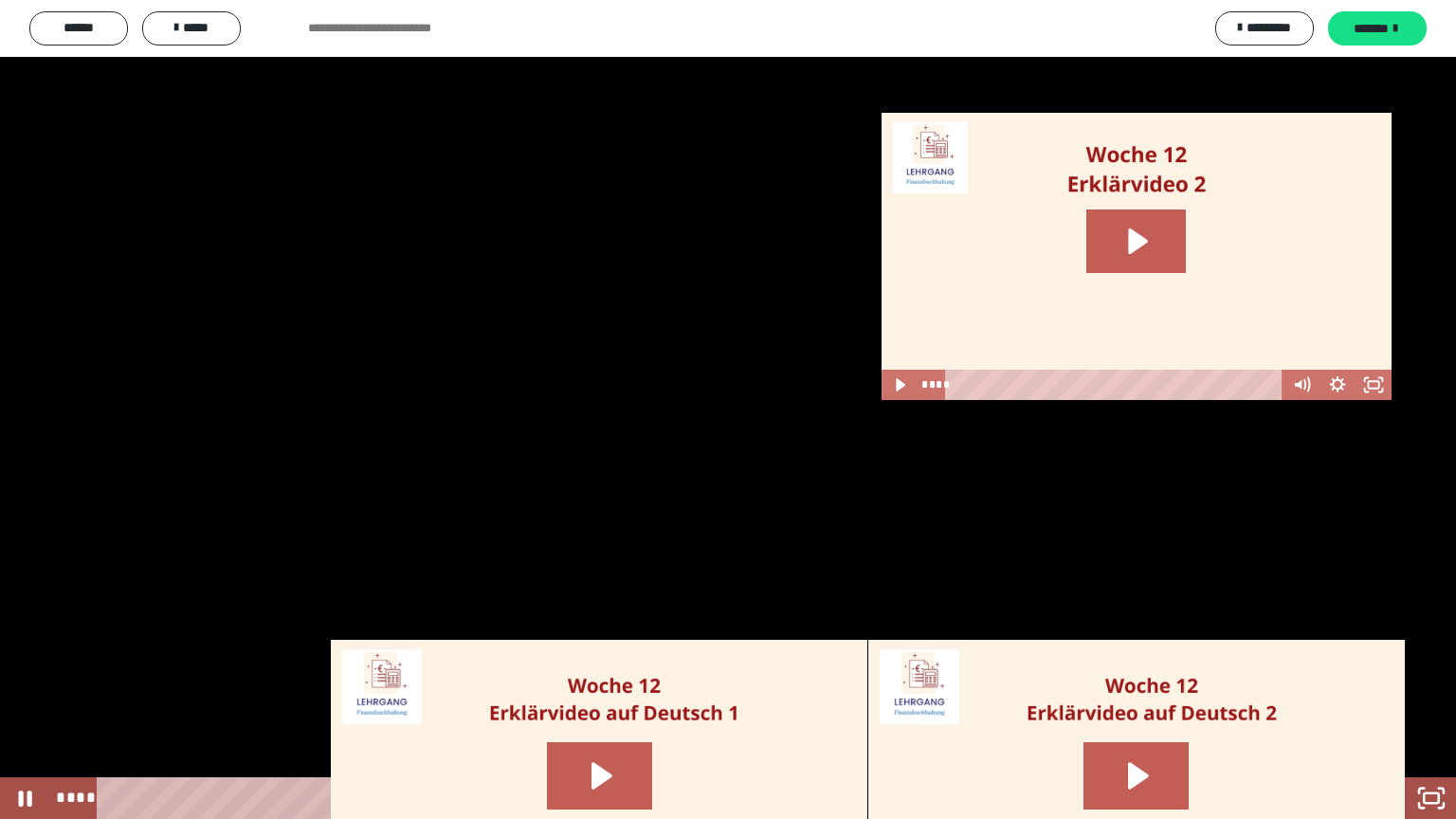click at bounding box center [728, 410] 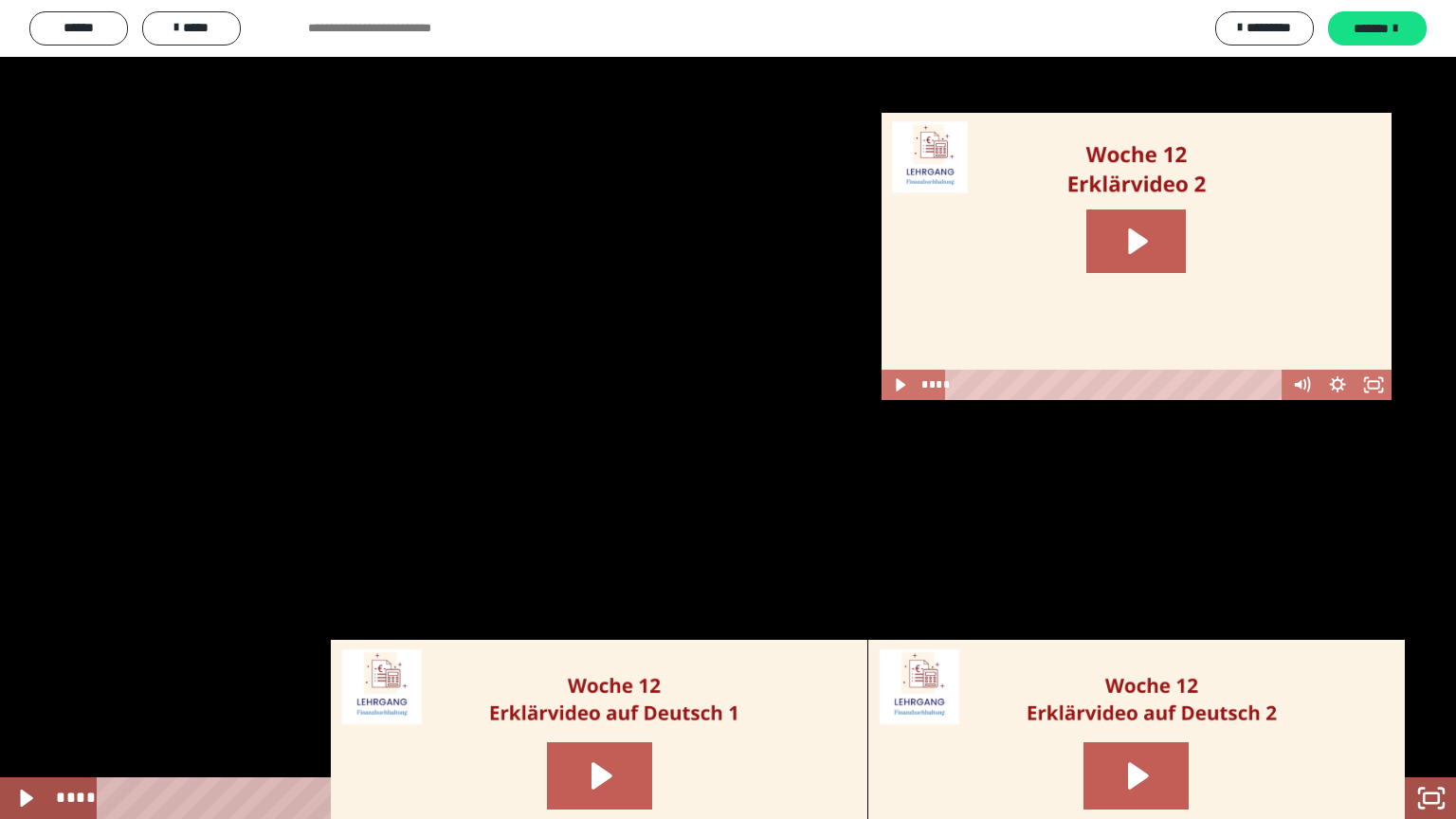 click at bounding box center [728, 410] 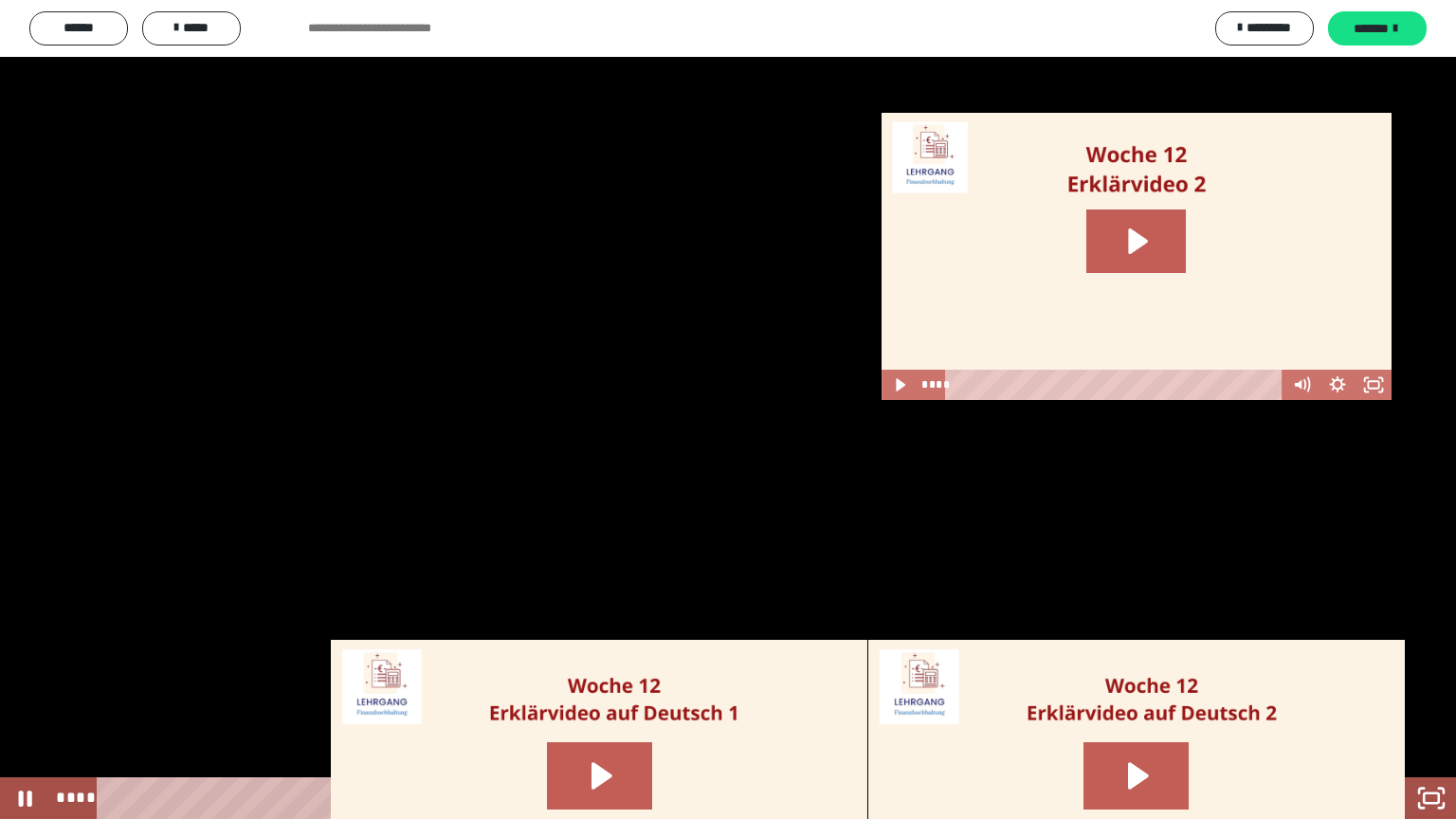 click at bounding box center (728, 410) 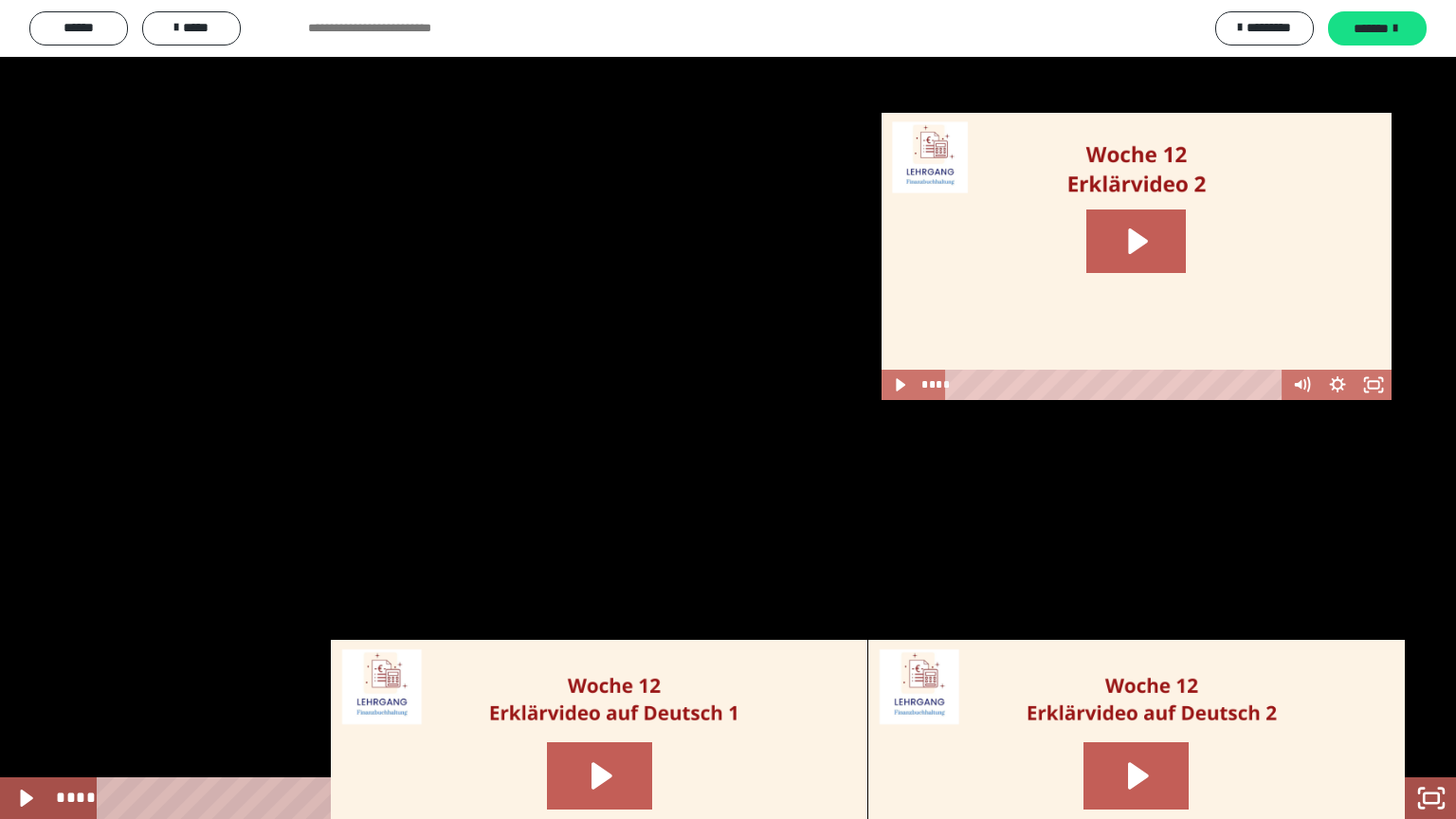 click at bounding box center (728, 410) 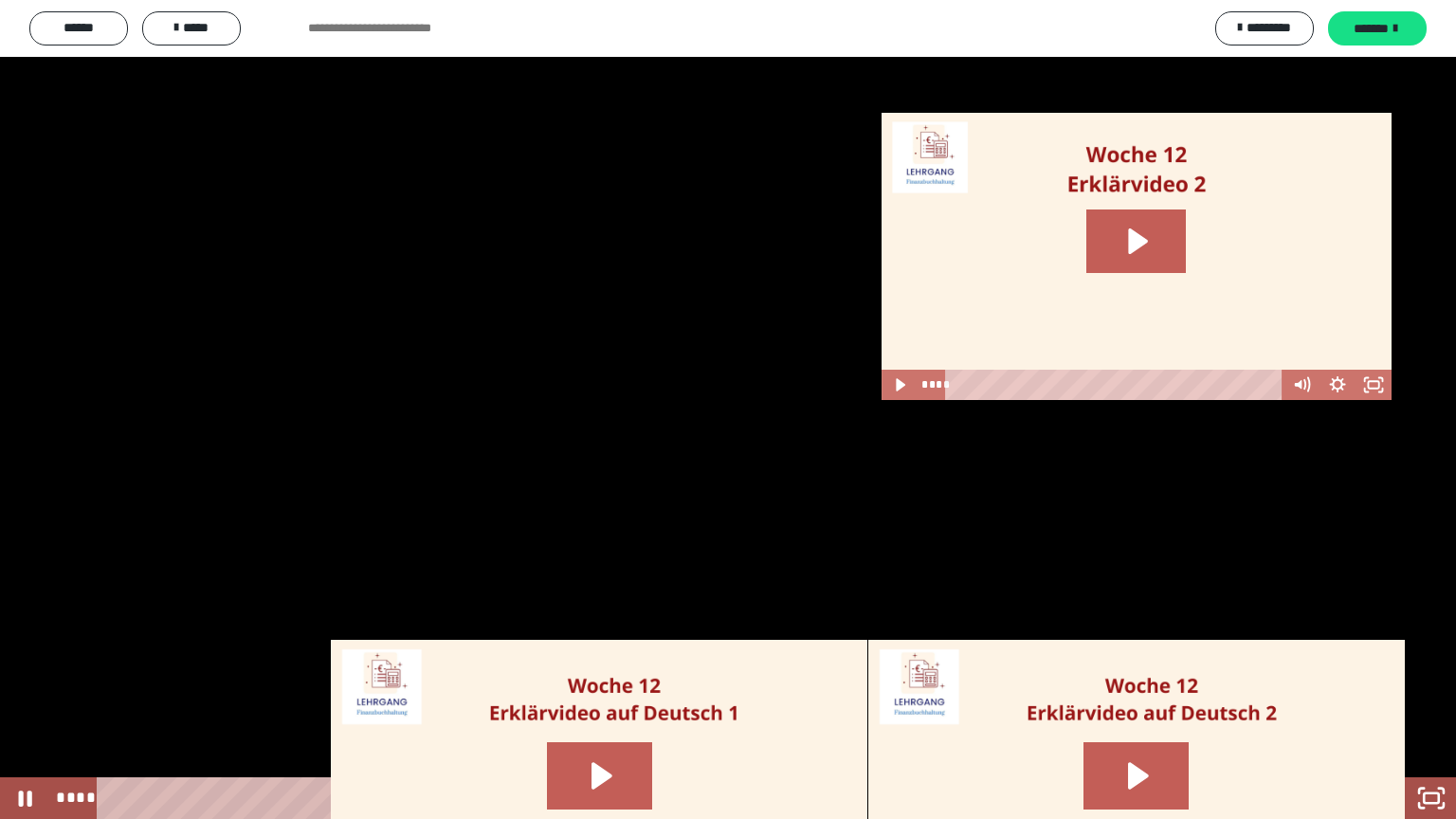 click at bounding box center [728, 410] 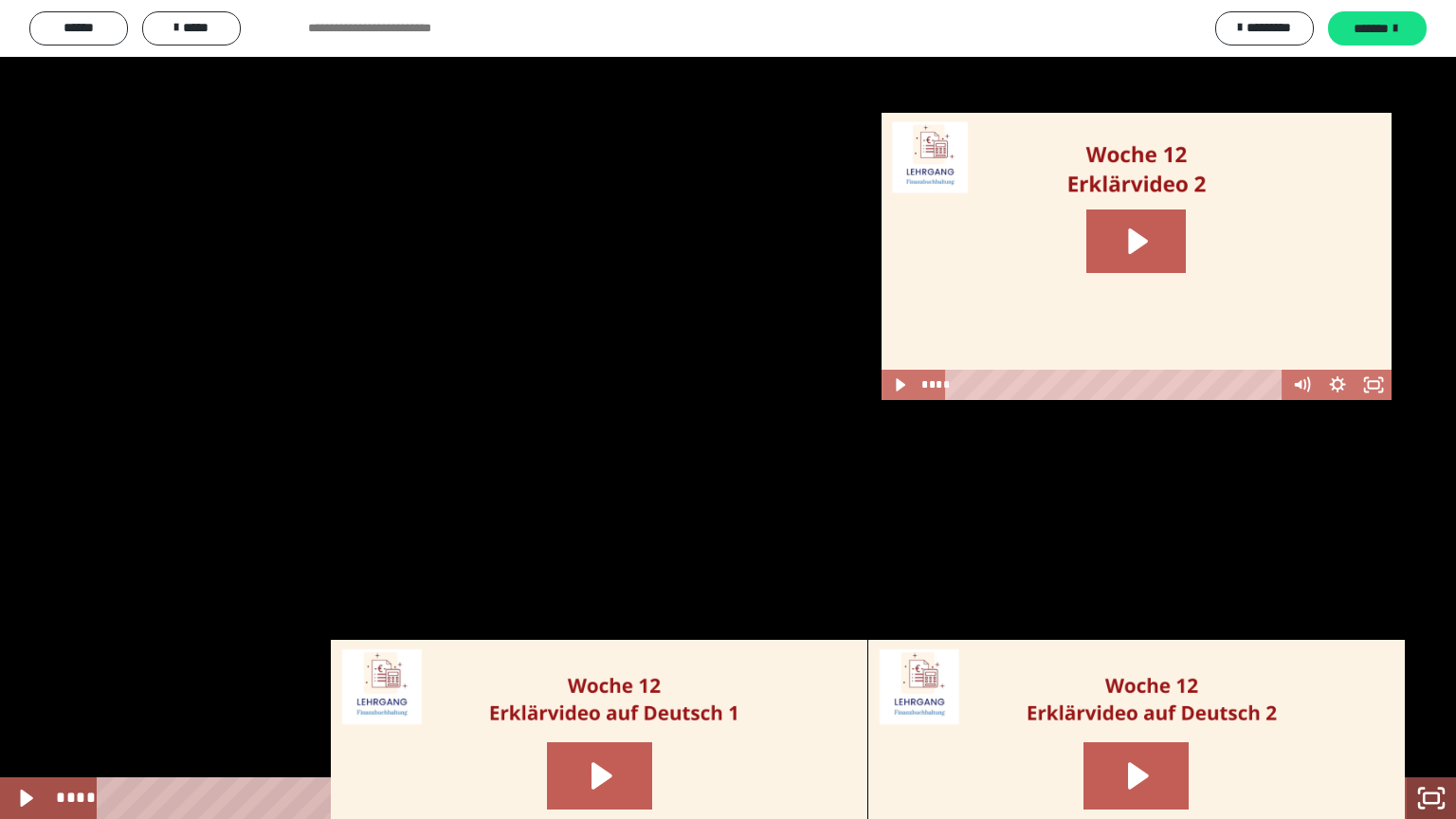 click 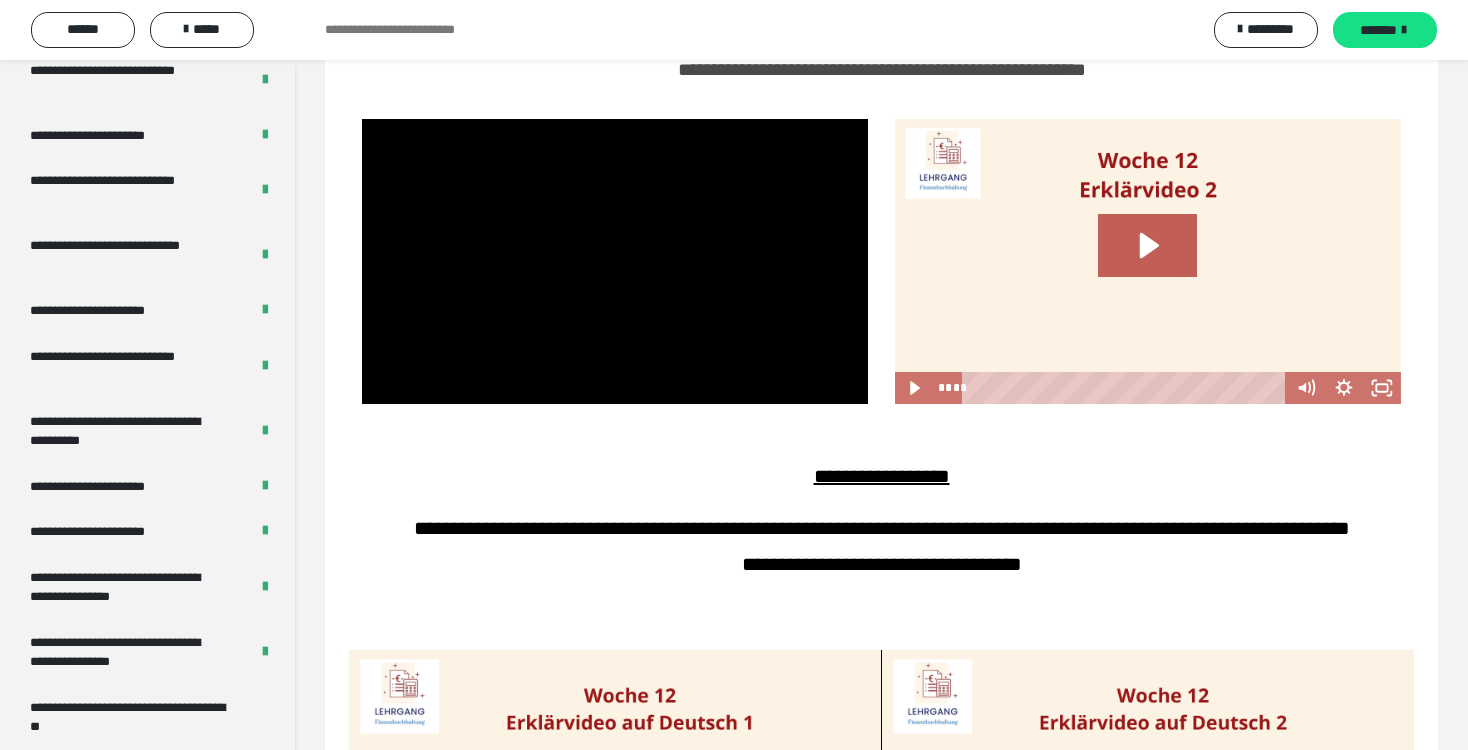 scroll, scrollTop: 3984, scrollLeft: 0, axis: vertical 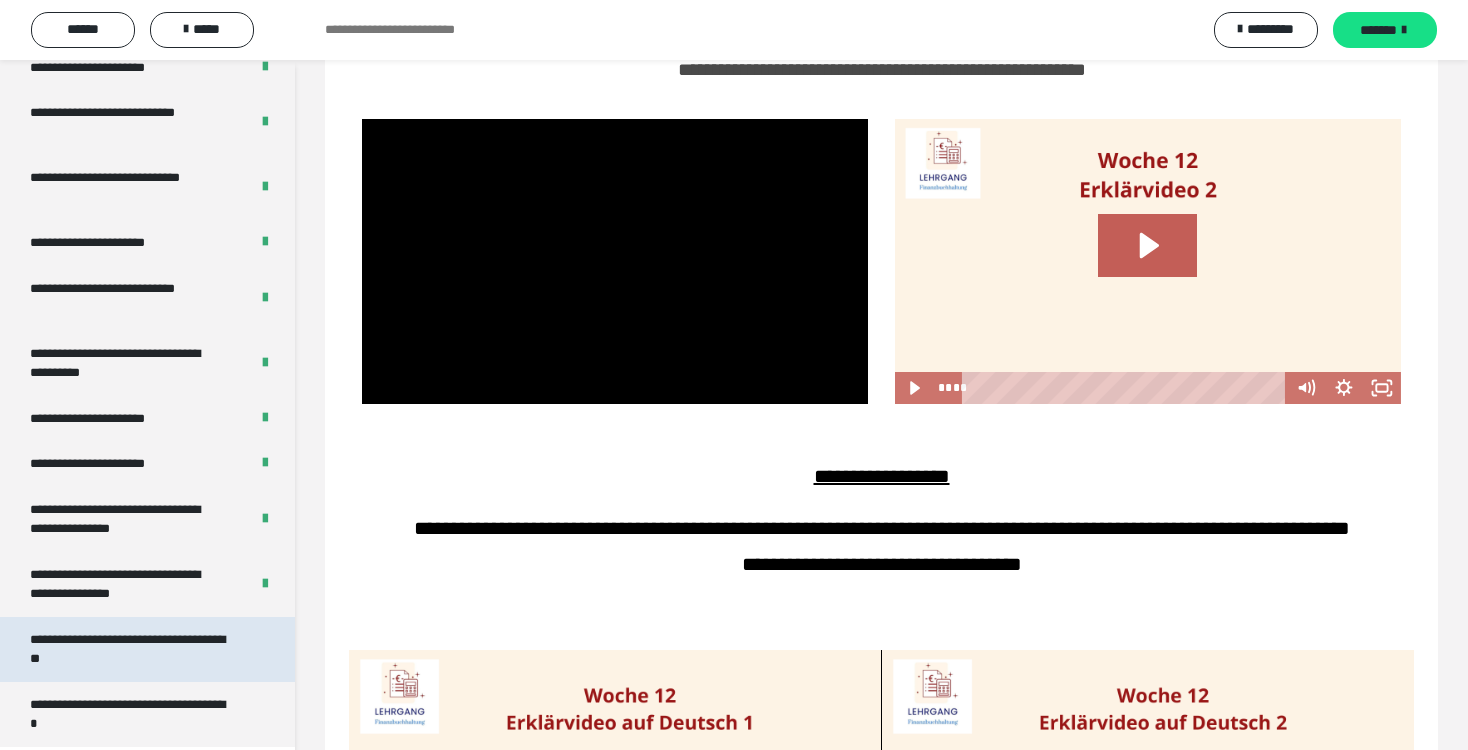 click on "**********" at bounding box center (132, 649) 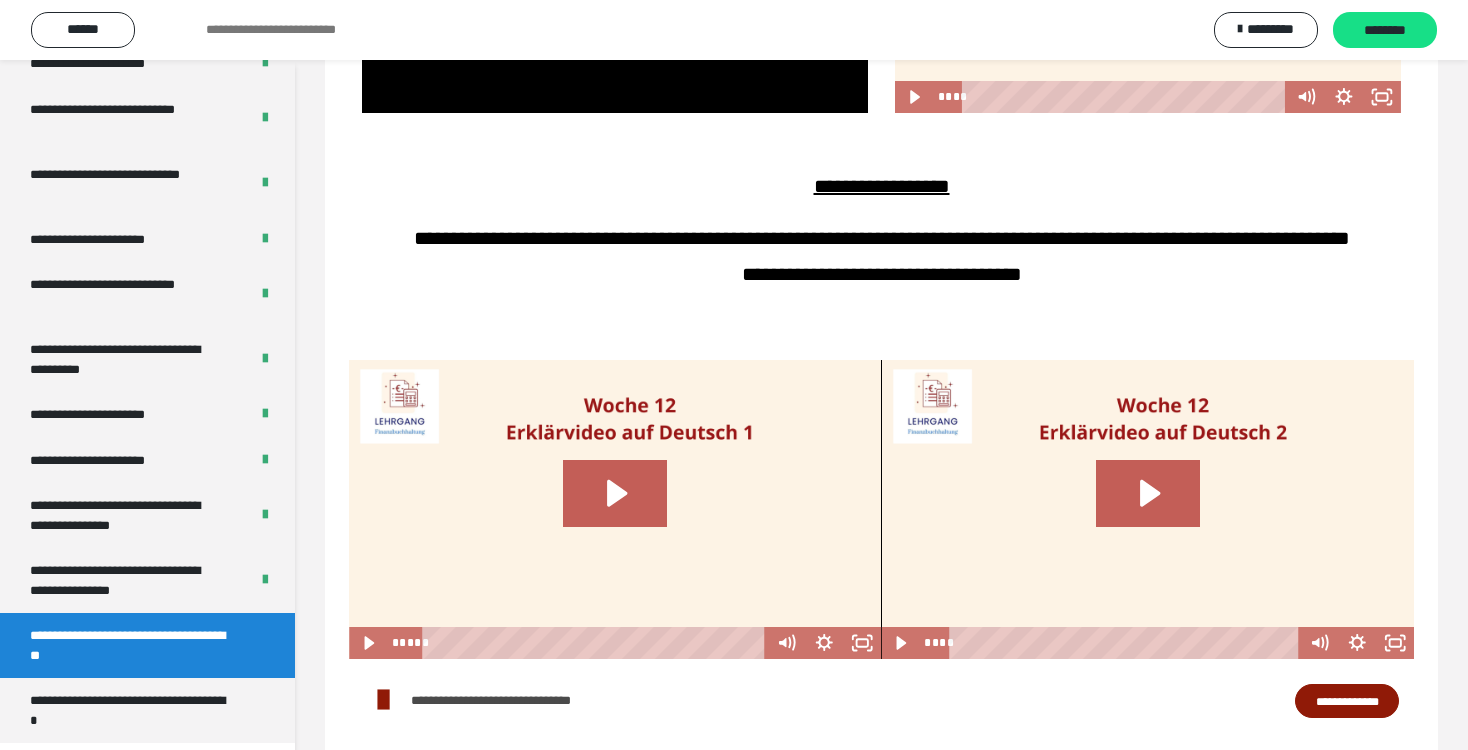 scroll, scrollTop: 965, scrollLeft: 0, axis: vertical 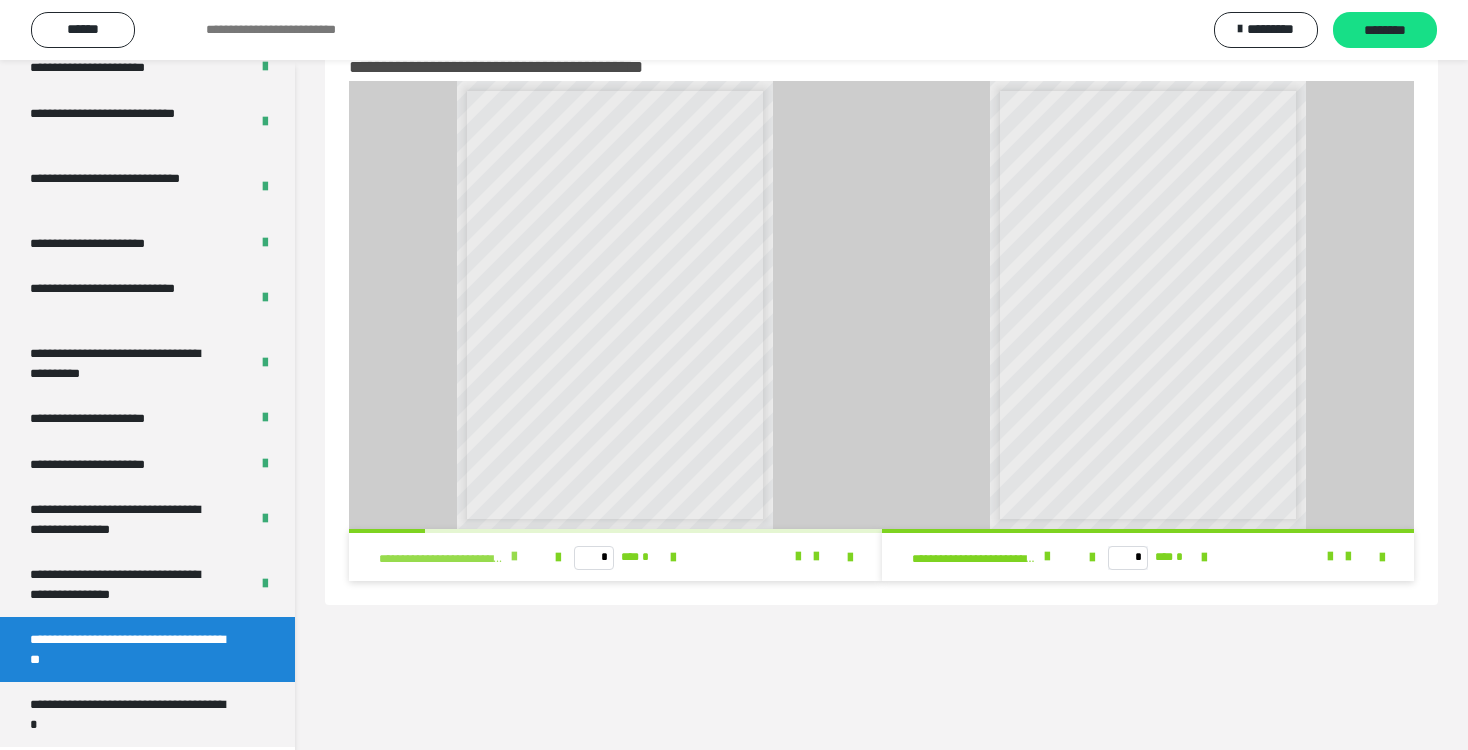click at bounding box center [514, 557] 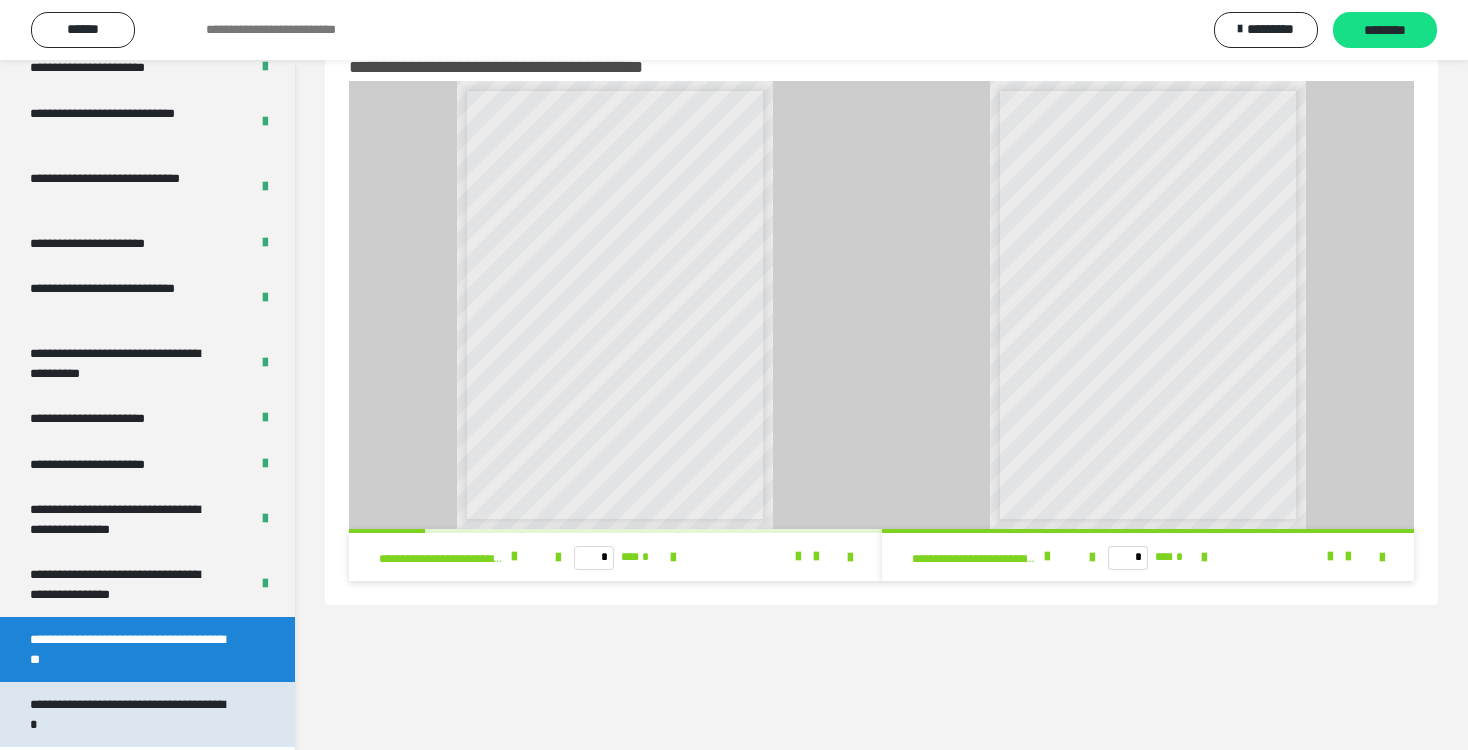 click on "**********" at bounding box center [132, 714] 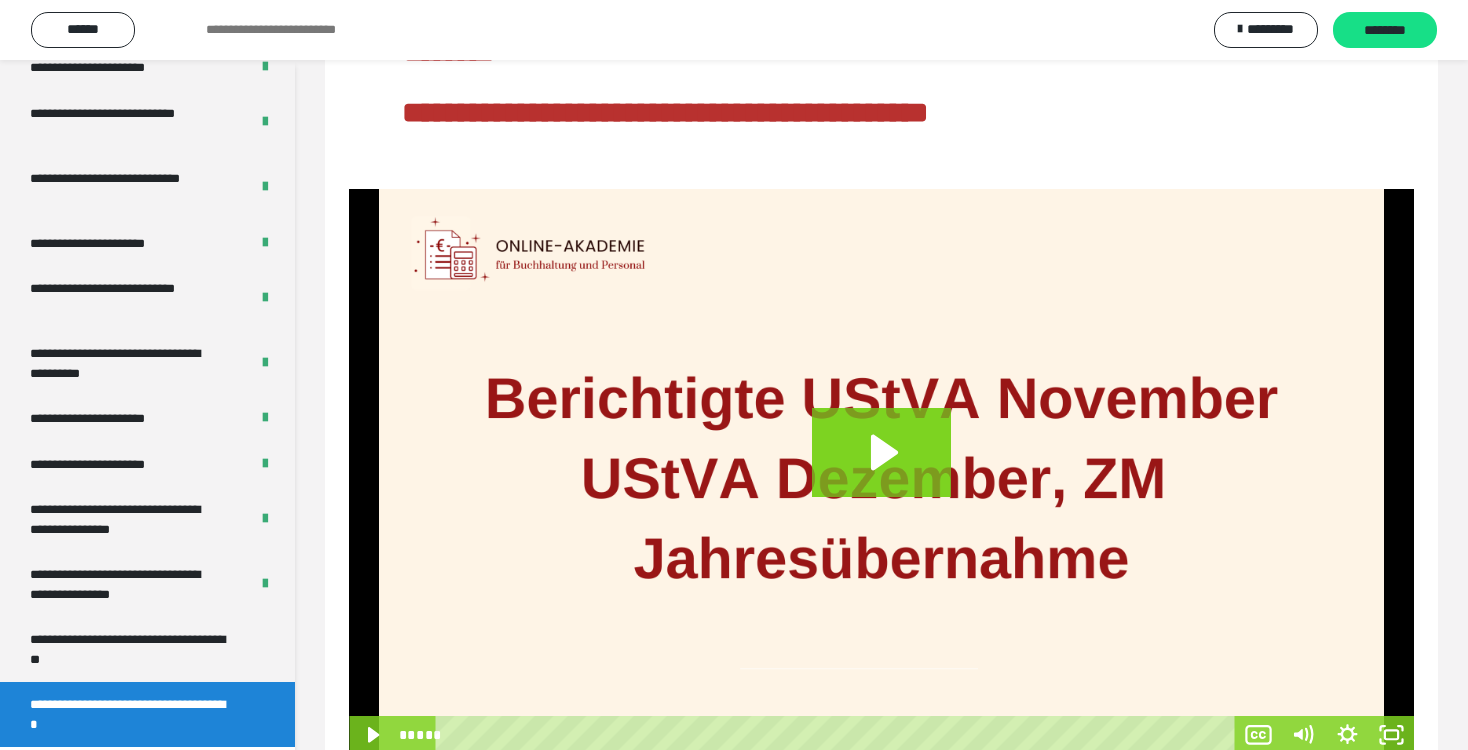 scroll, scrollTop: 224, scrollLeft: 0, axis: vertical 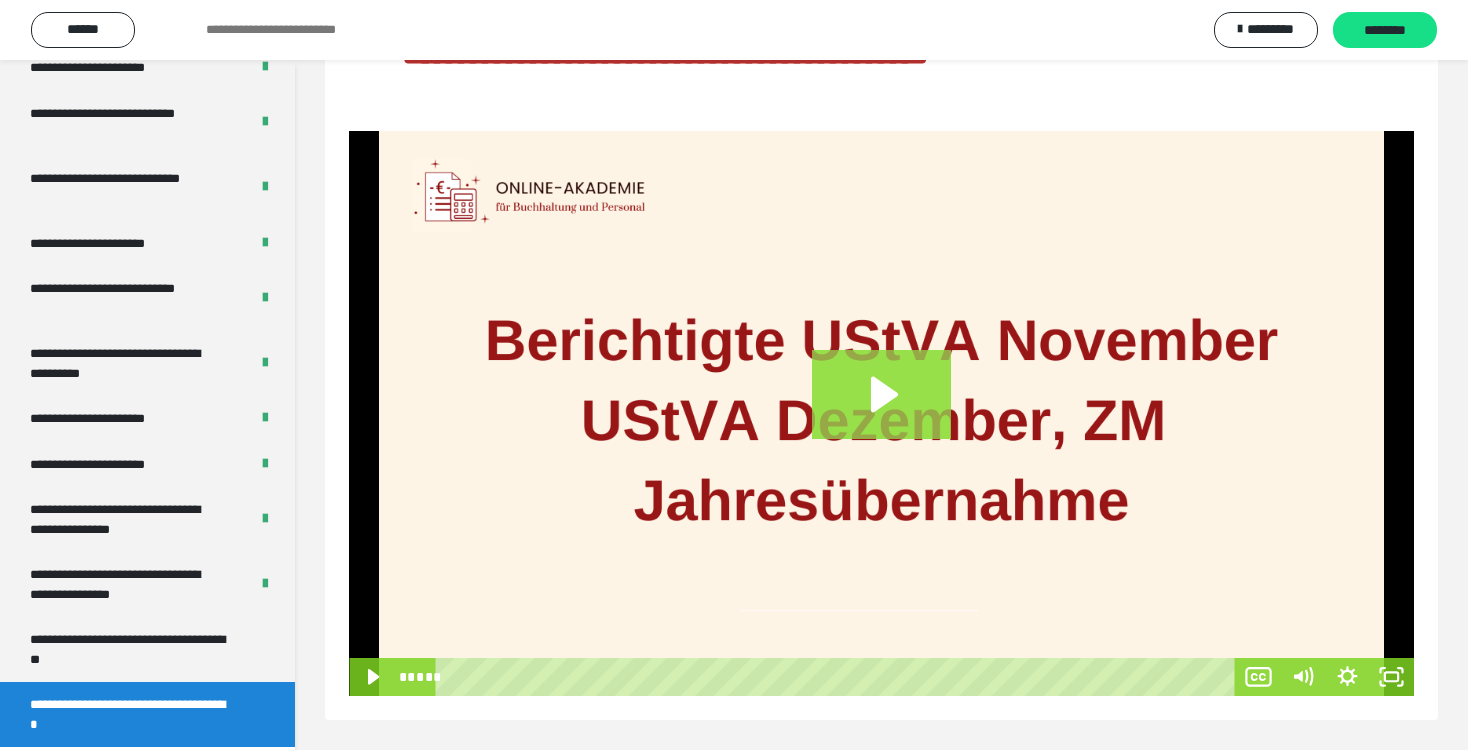 click 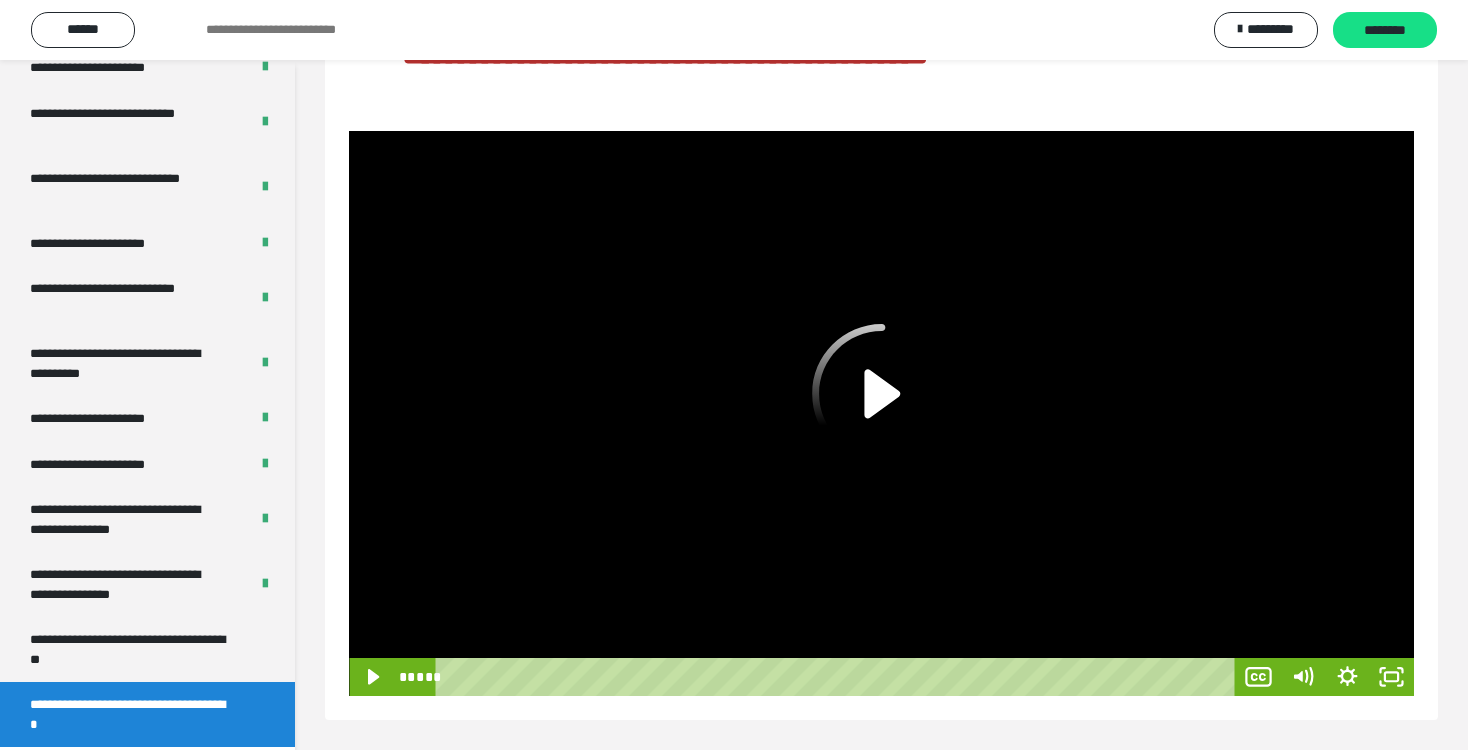 click 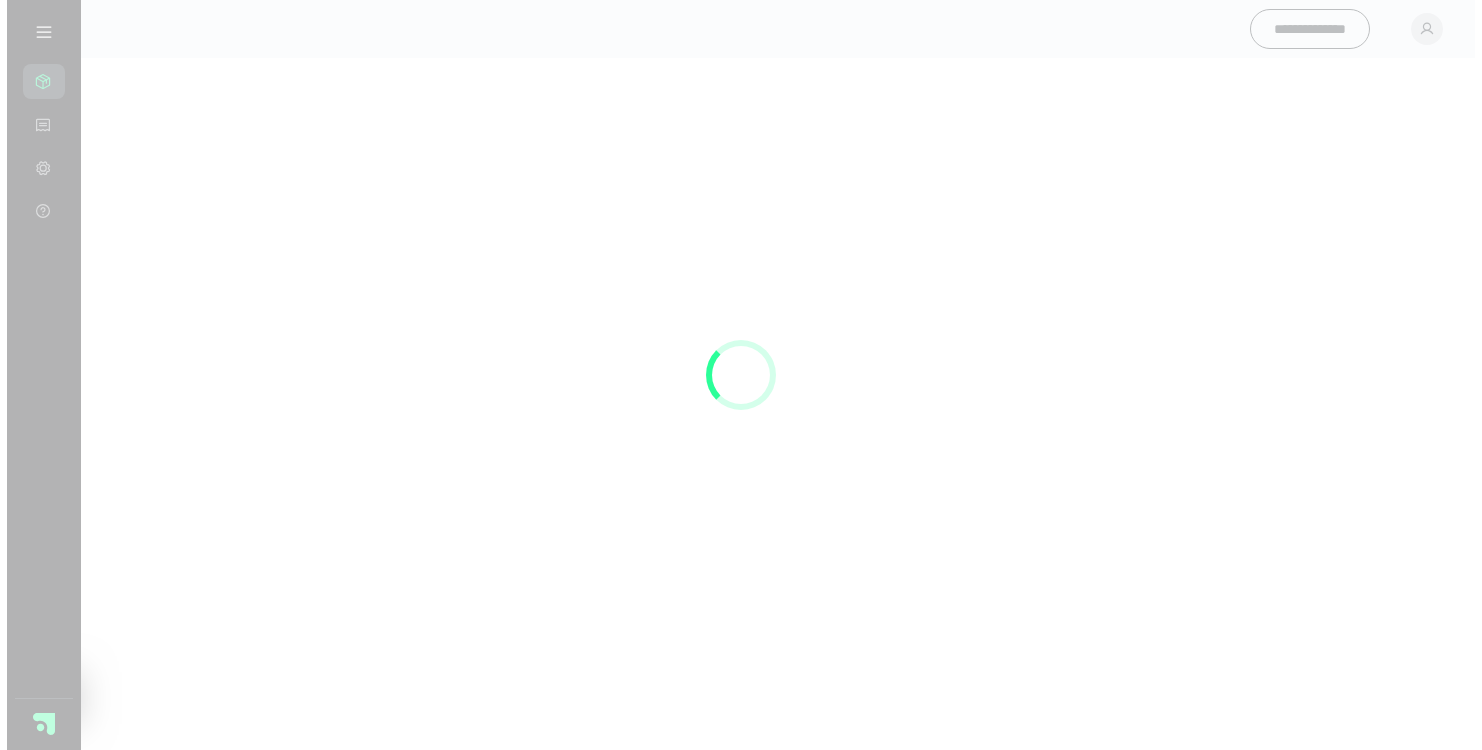 scroll, scrollTop: 0, scrollLeft: 0, axis: both 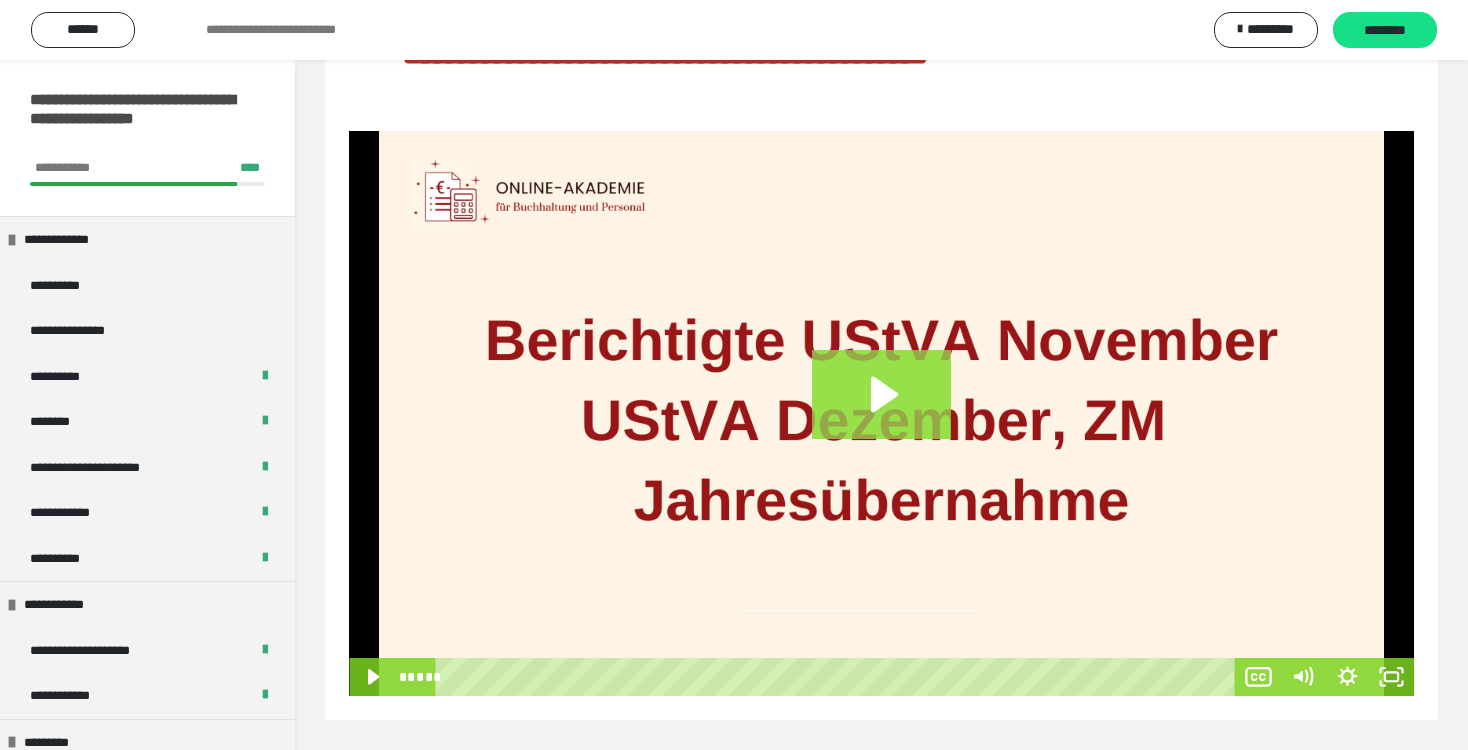 click 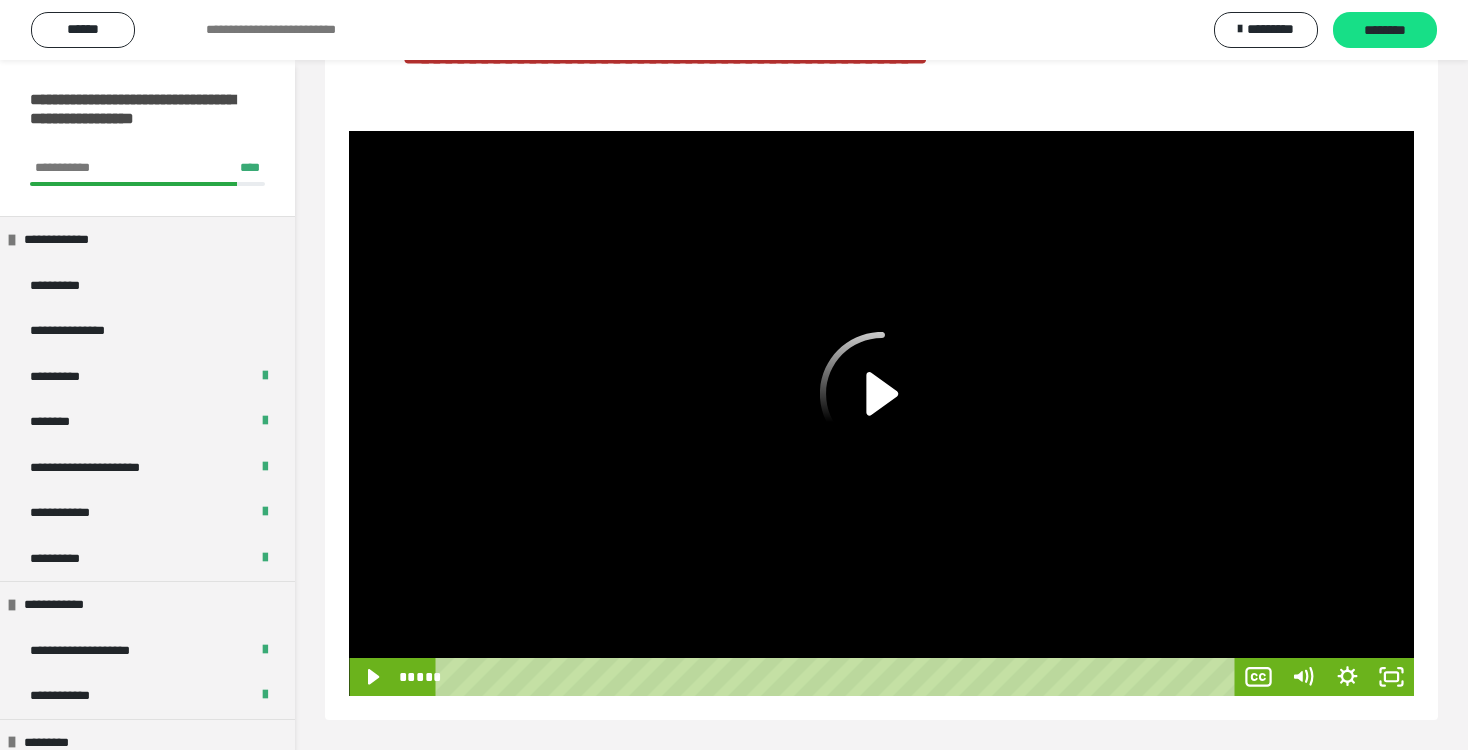 click 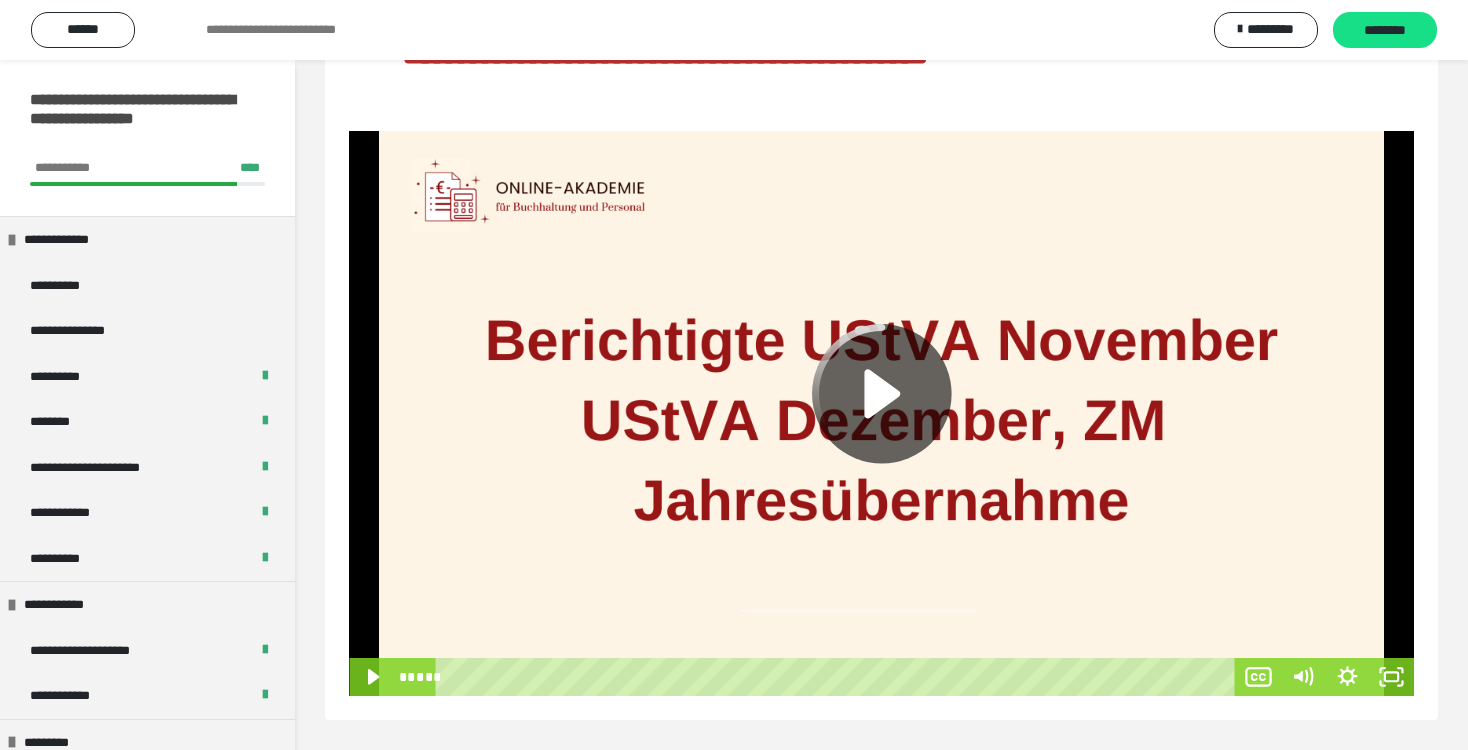 click 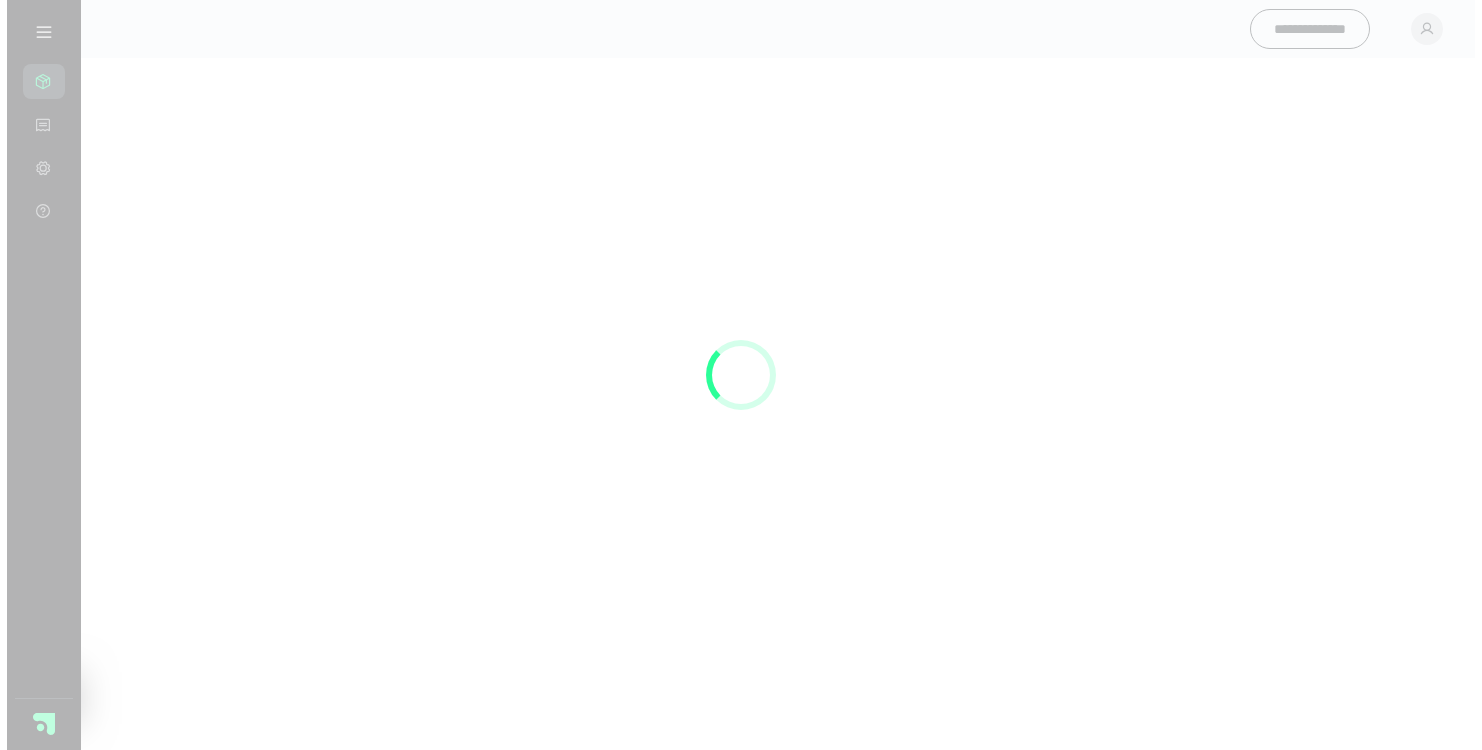 scroll, scrollTop: 0, scrollLeft: 0, axis: both 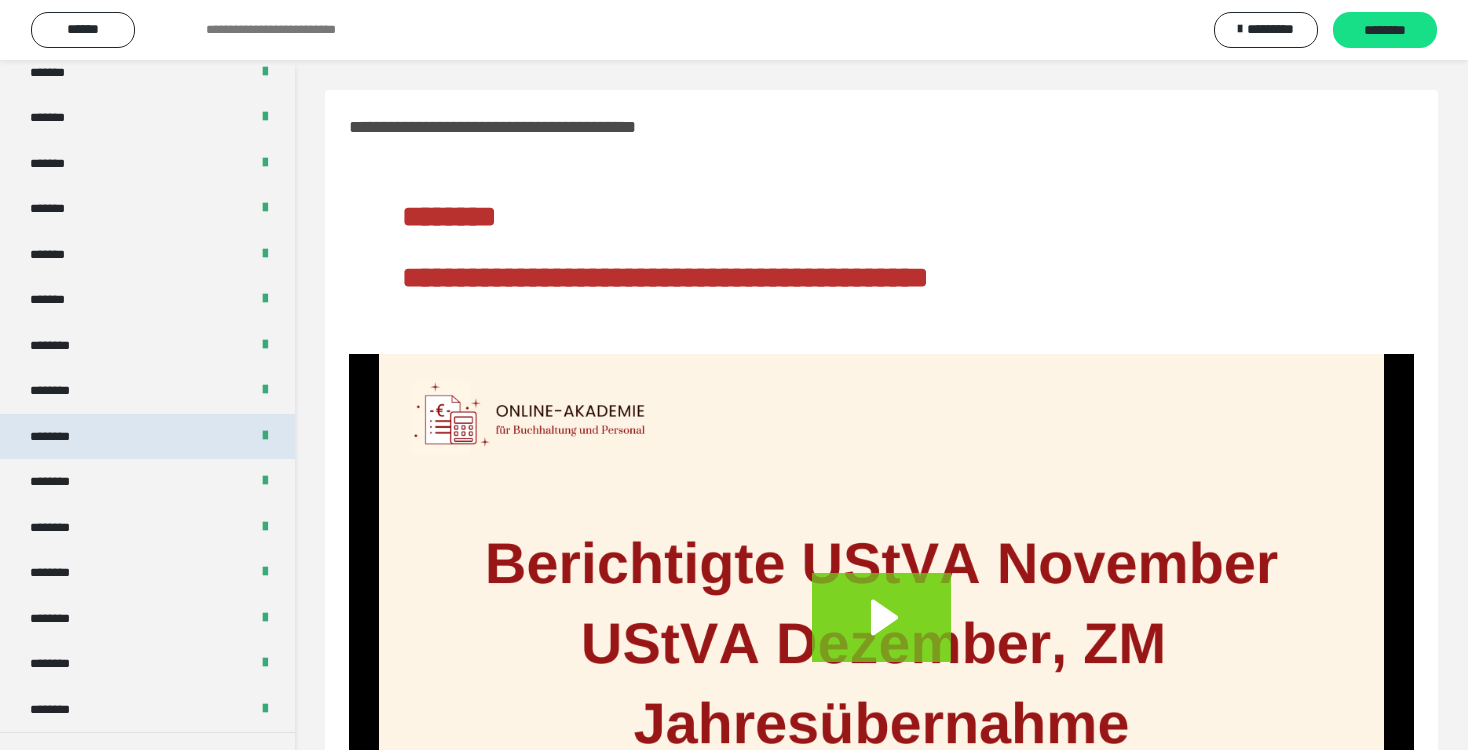 click on "********" at bounding box center [60, 437] 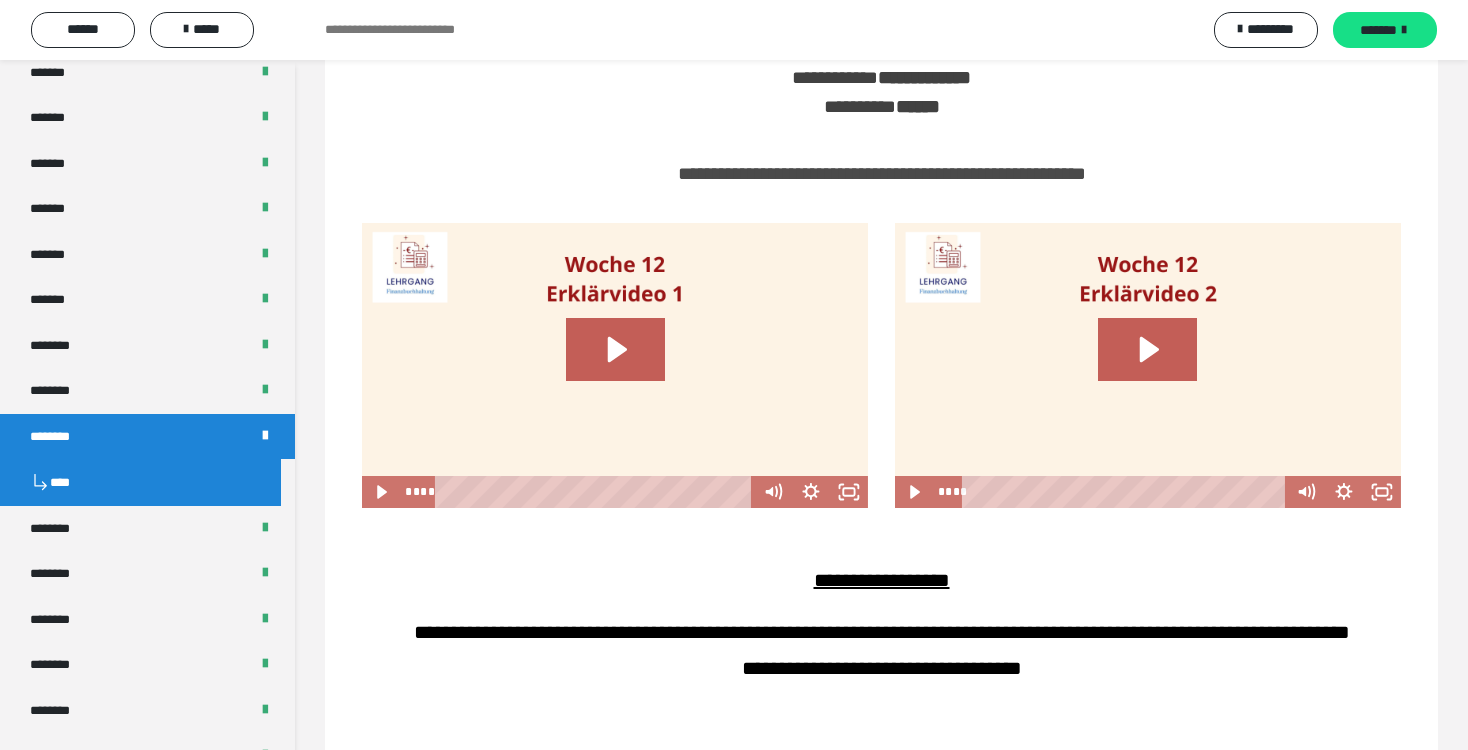 scroll, scrollTop: 1156, scrollLeft: 0, axis: vertical 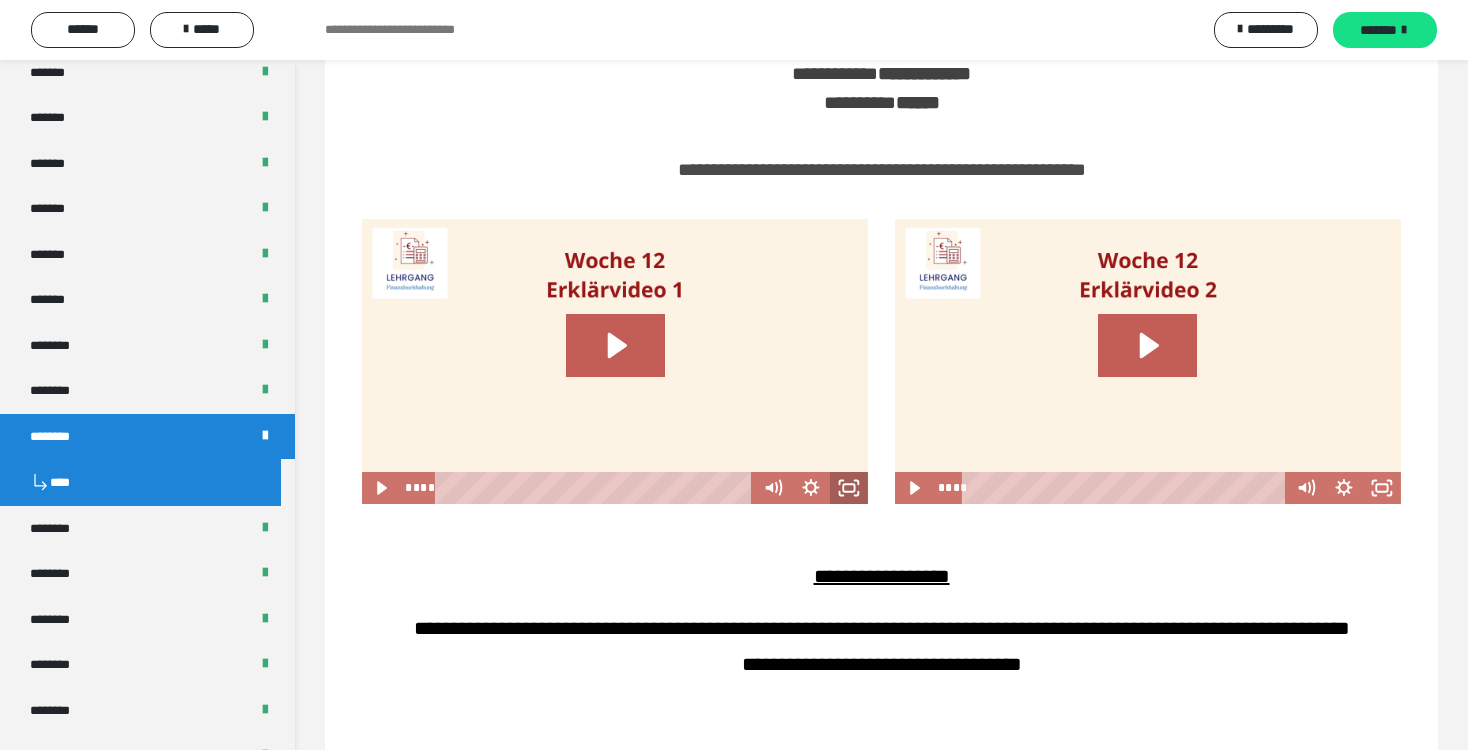 click 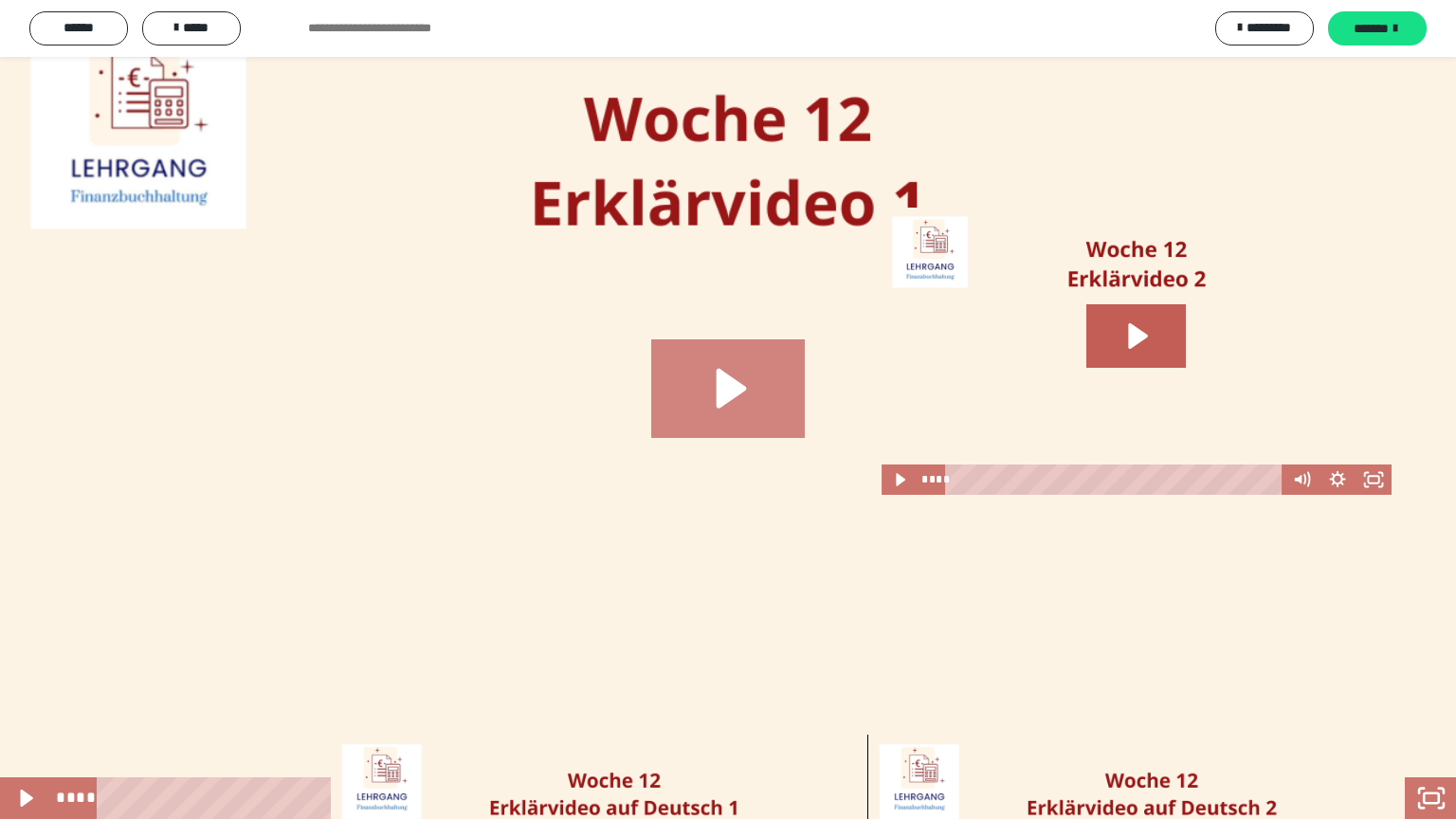 click 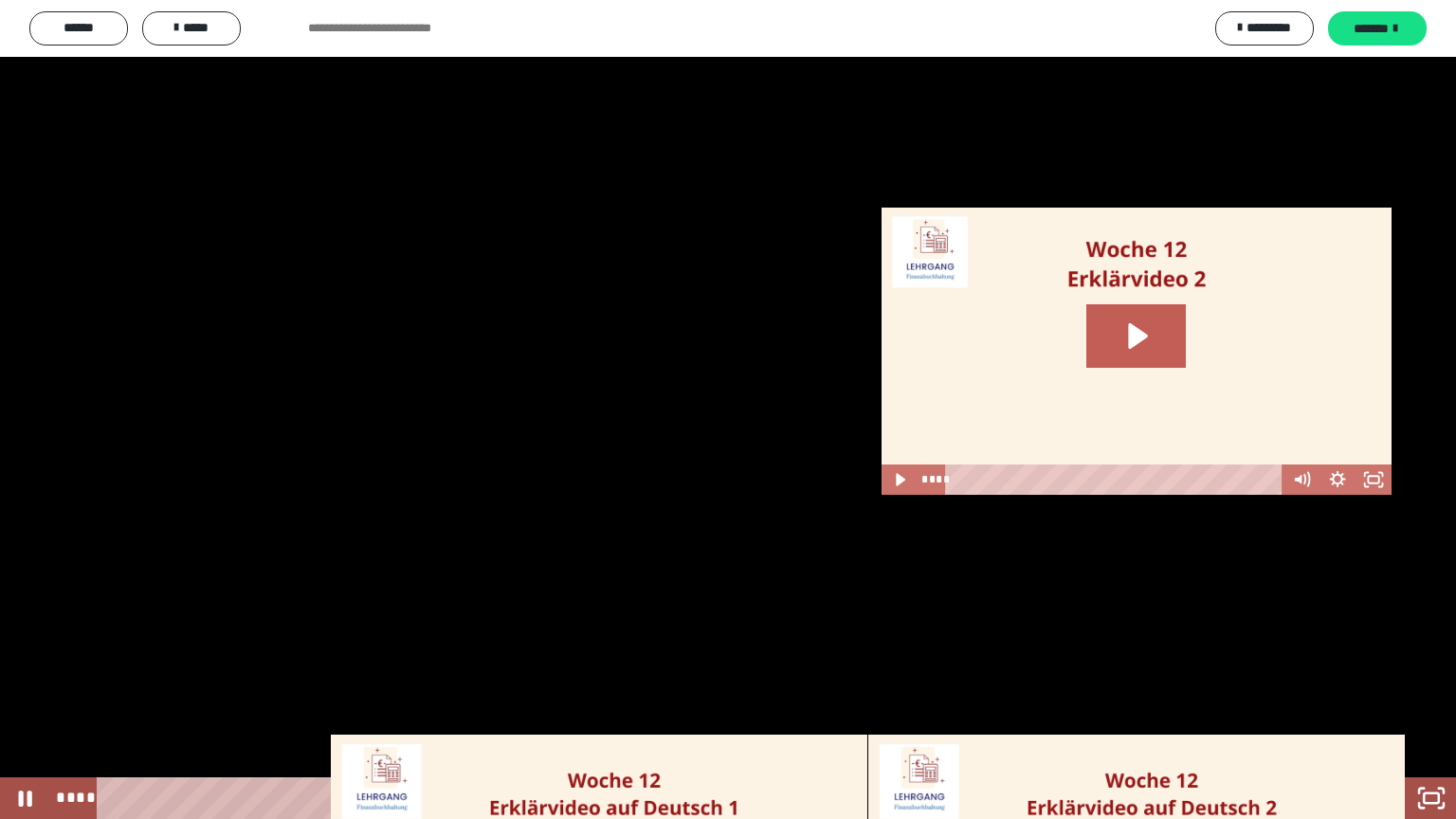 click at bounding box center [728, 410] 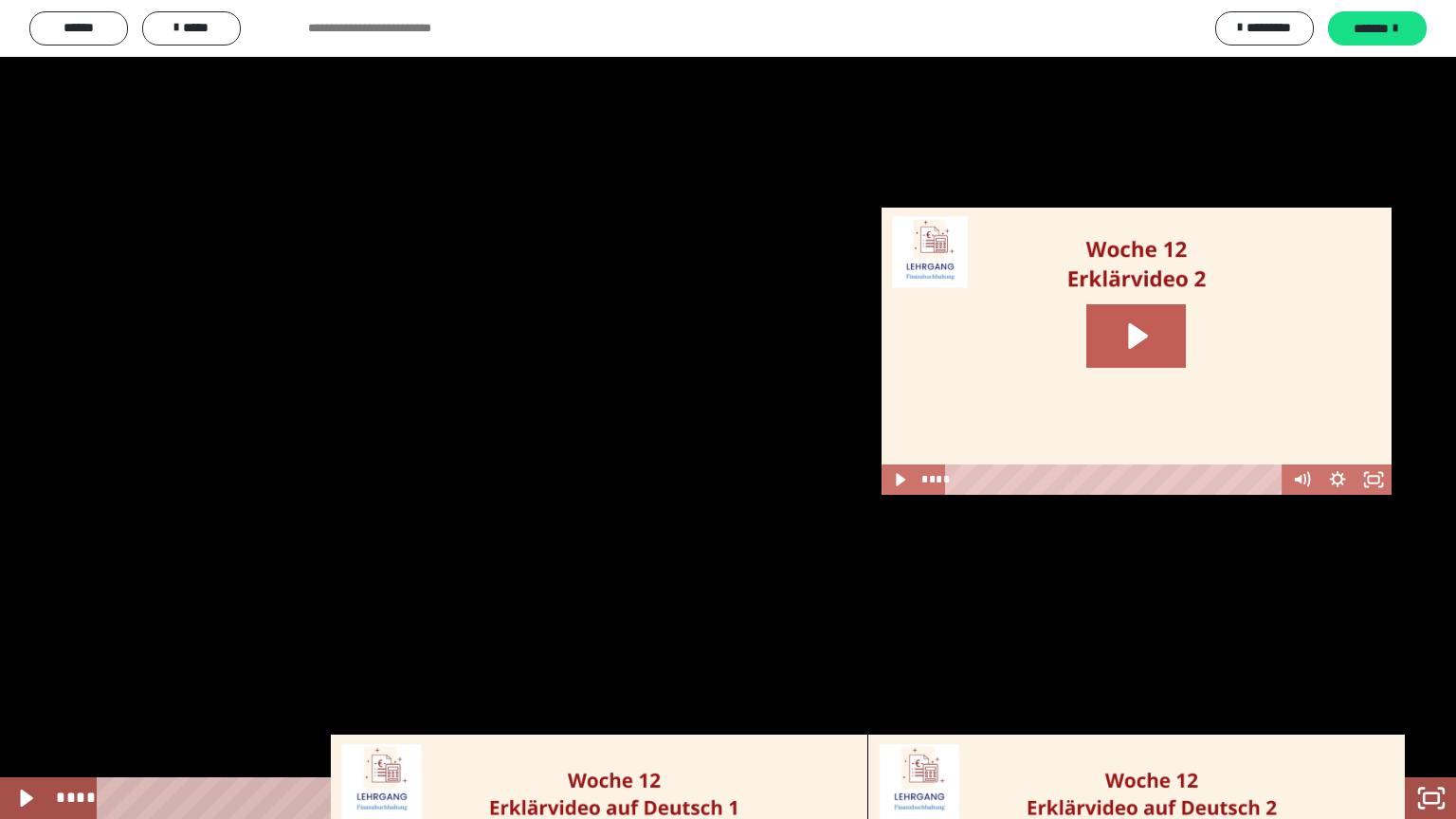 click at bounding box center (728, 410) 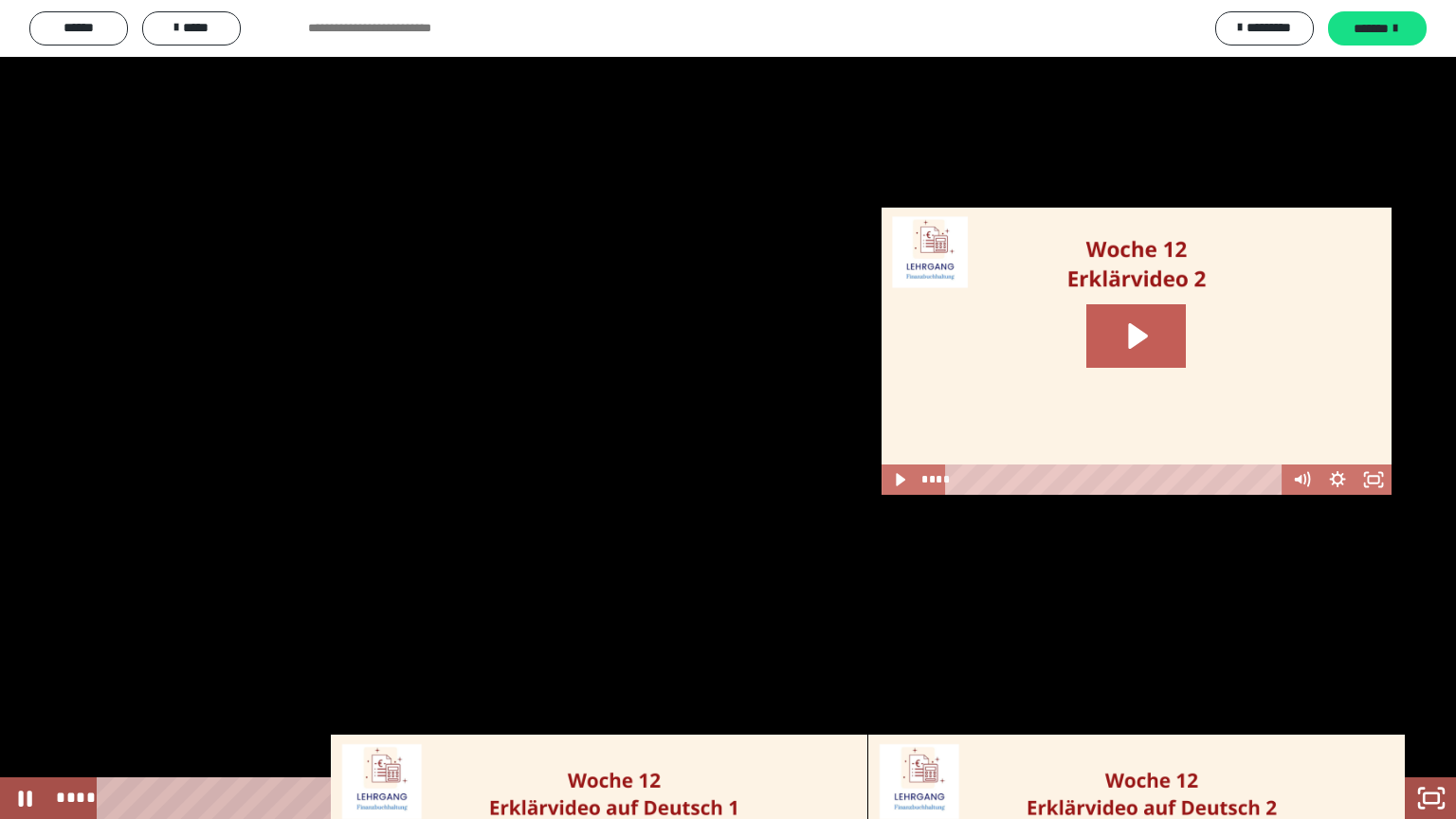 click at bounding box center [728, 410] 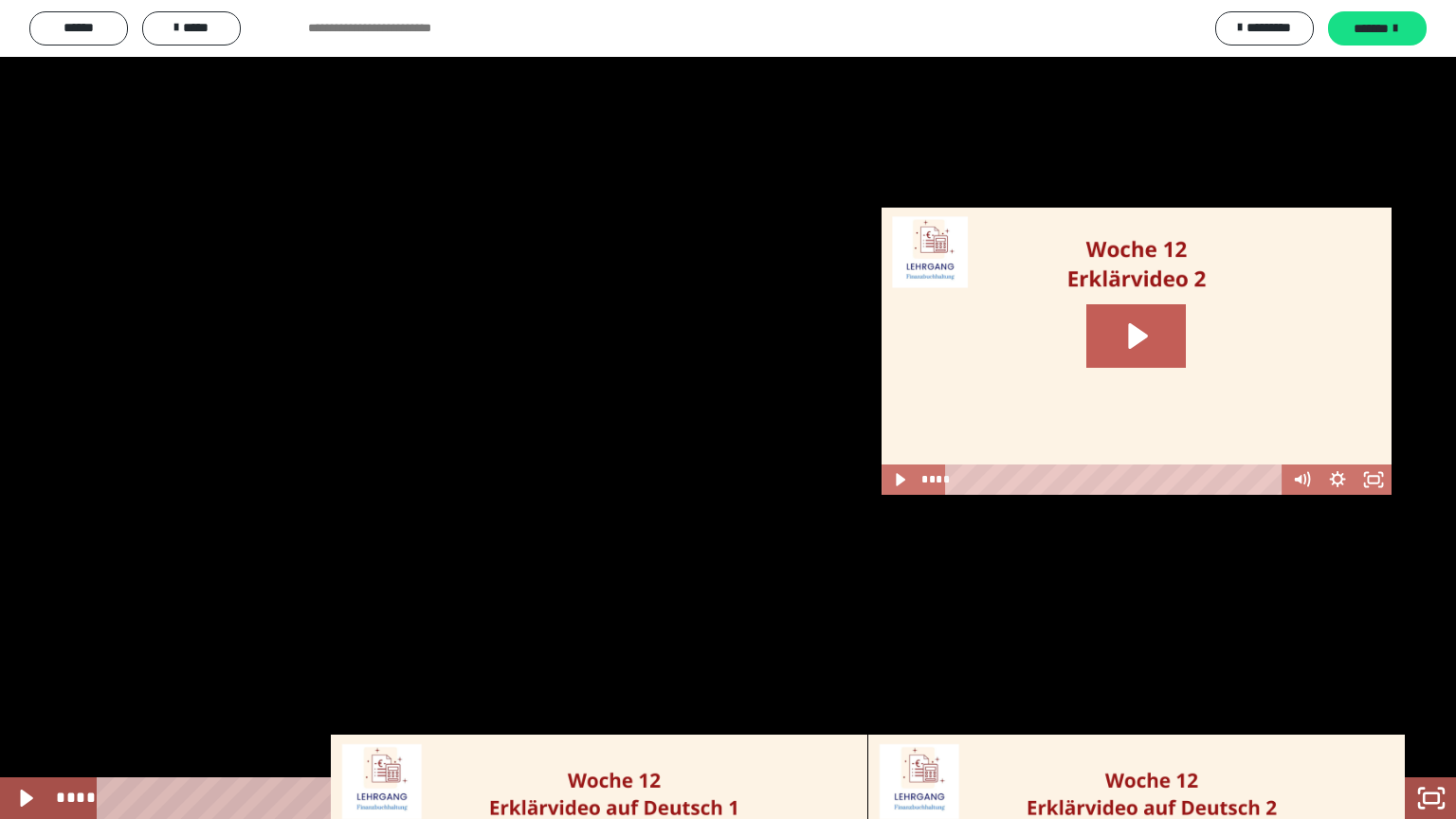 click at bounding box center (728, 410) 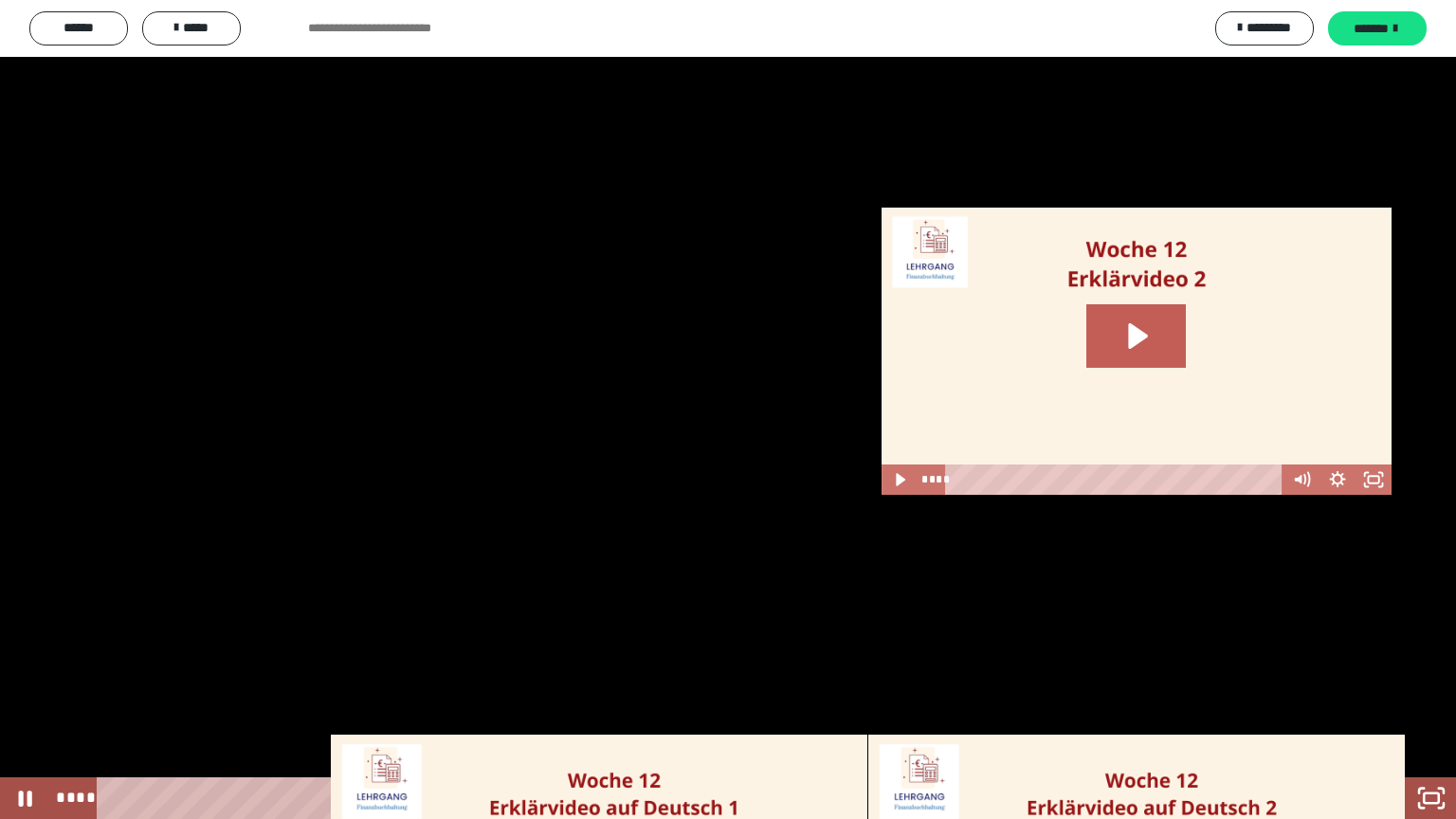 click at bounding box center (728, 410) 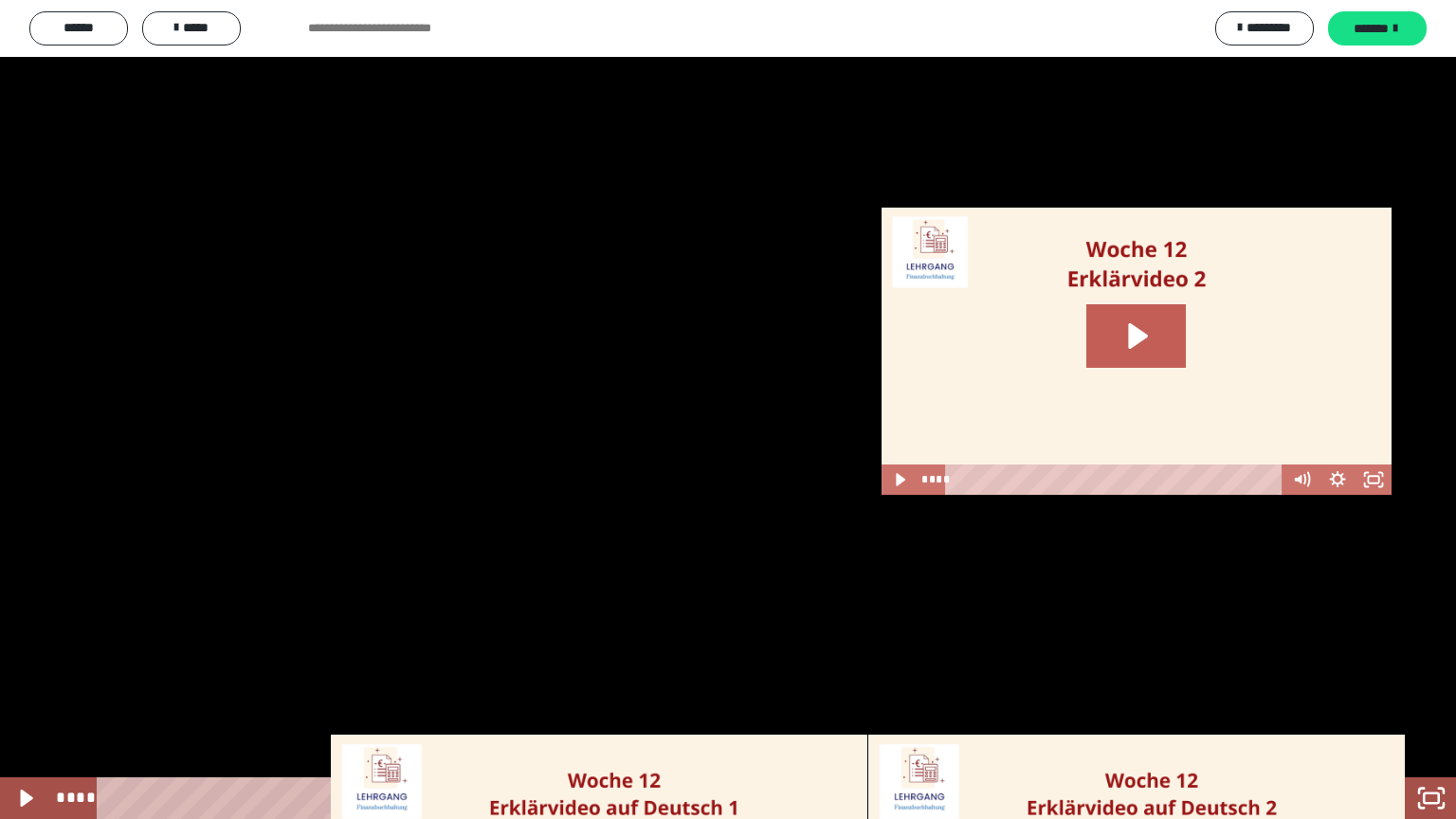 click at bounding box center [728, 410] 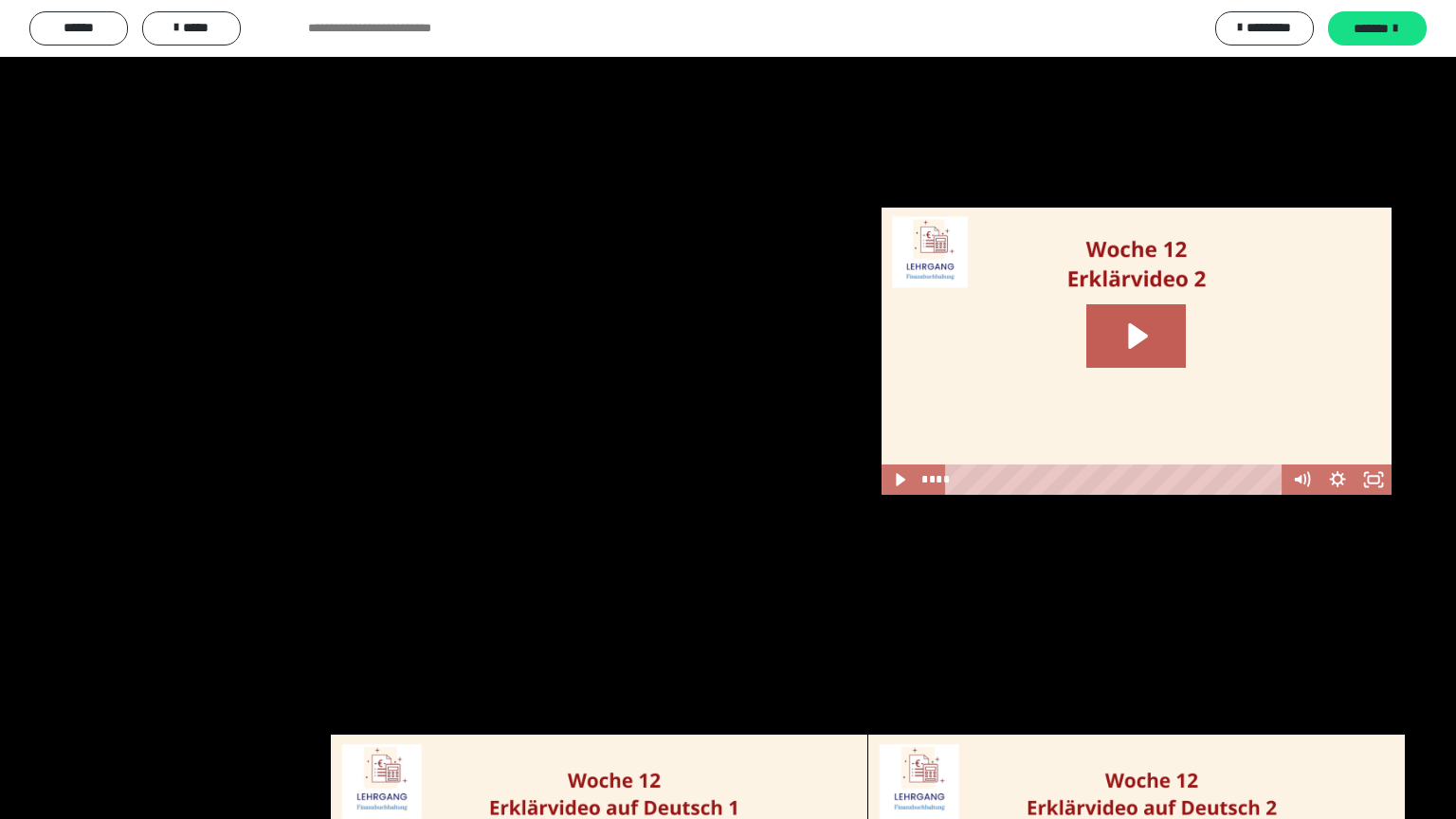click at bounding box center [728, 410] 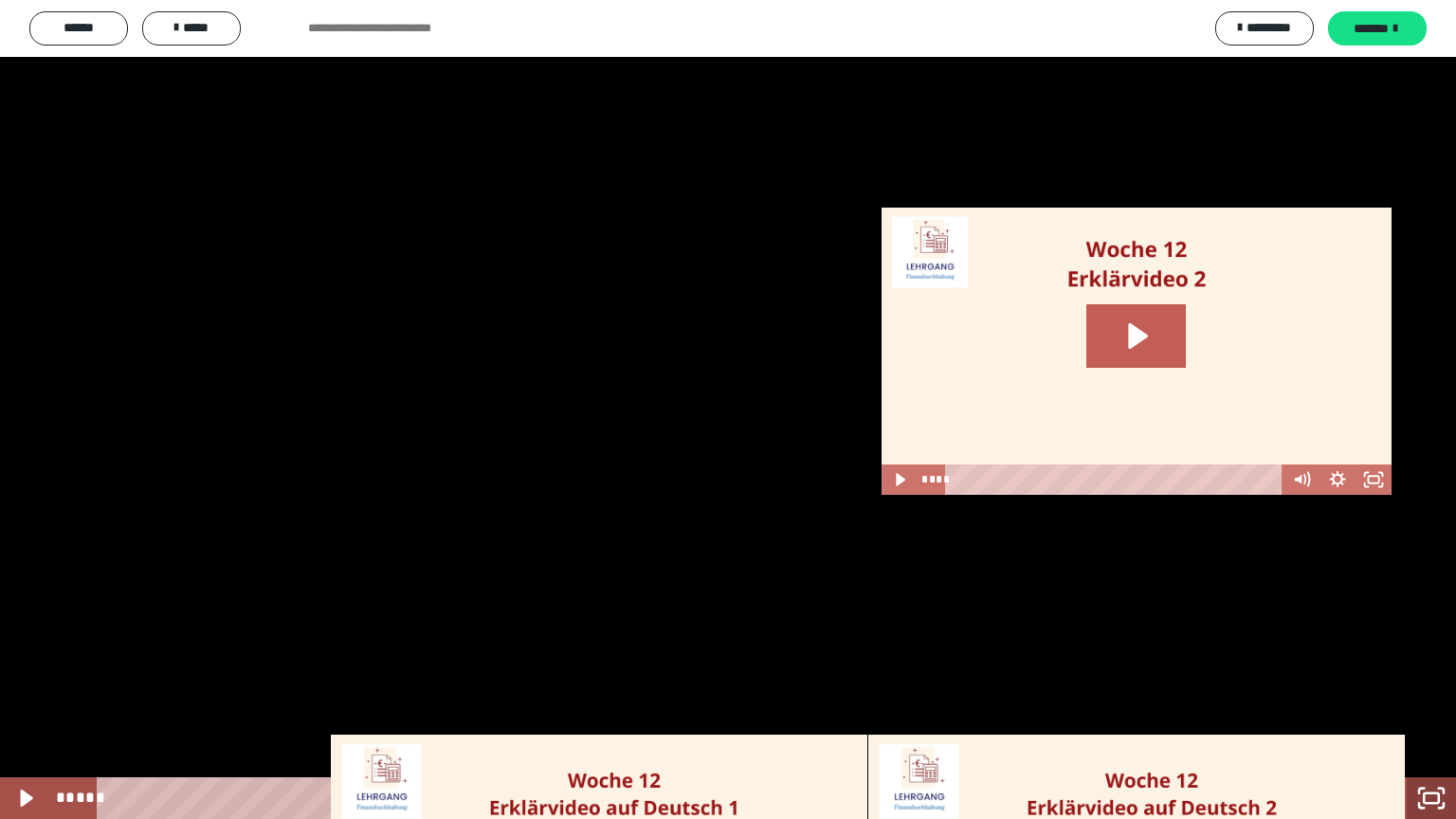 click 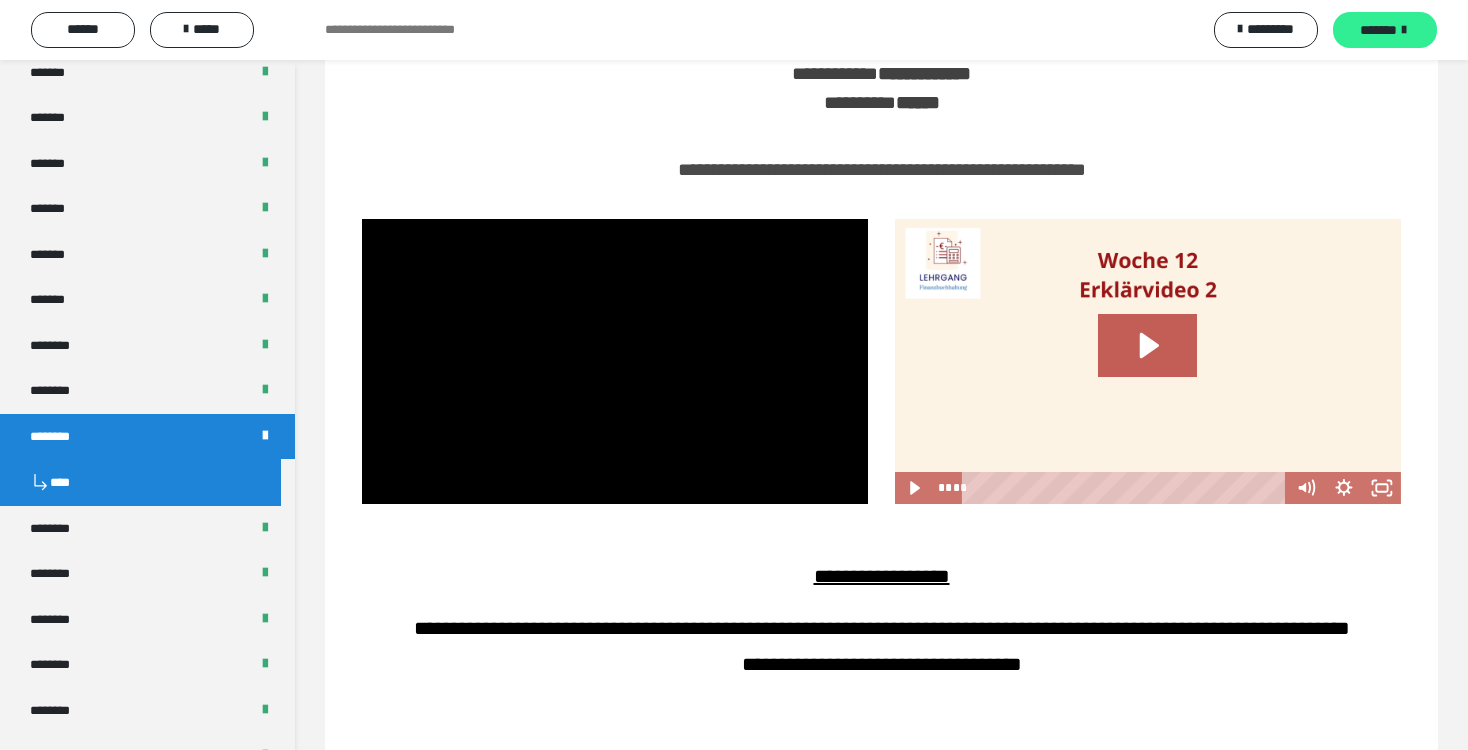 click on "*******" at bounding box center (1378, 30) 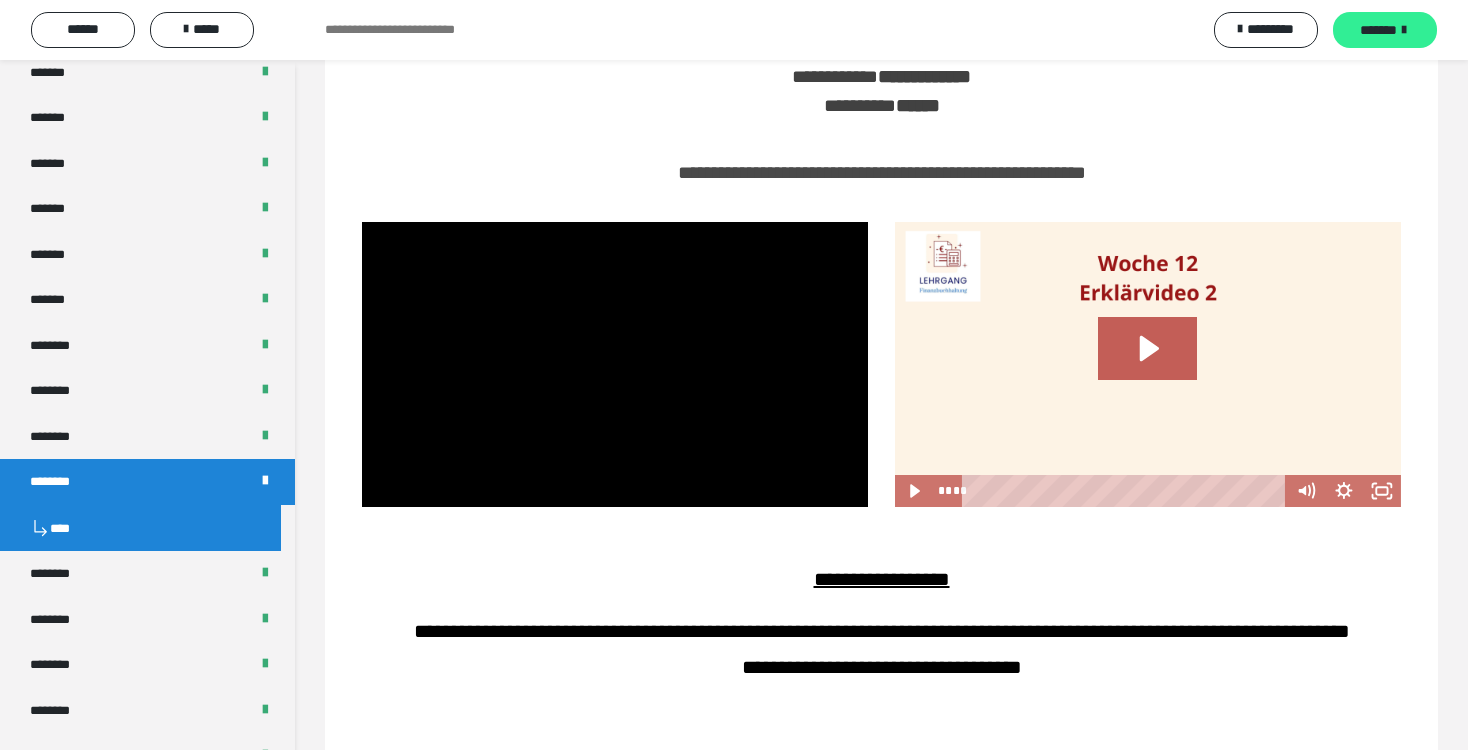 scroll, scrollTop: 1158, scrollLeft: 0, axis: vertical 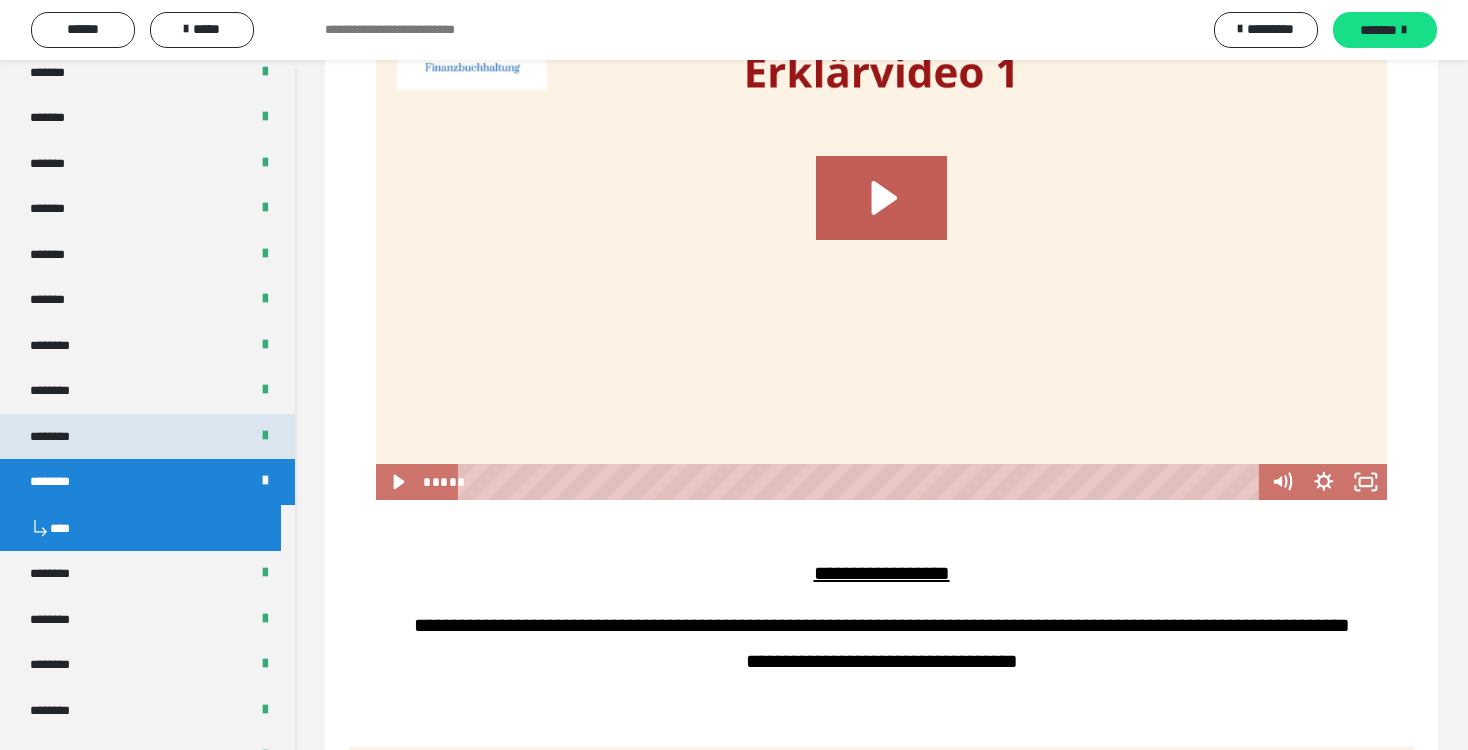click on "********" at bounding box center (60, 437) 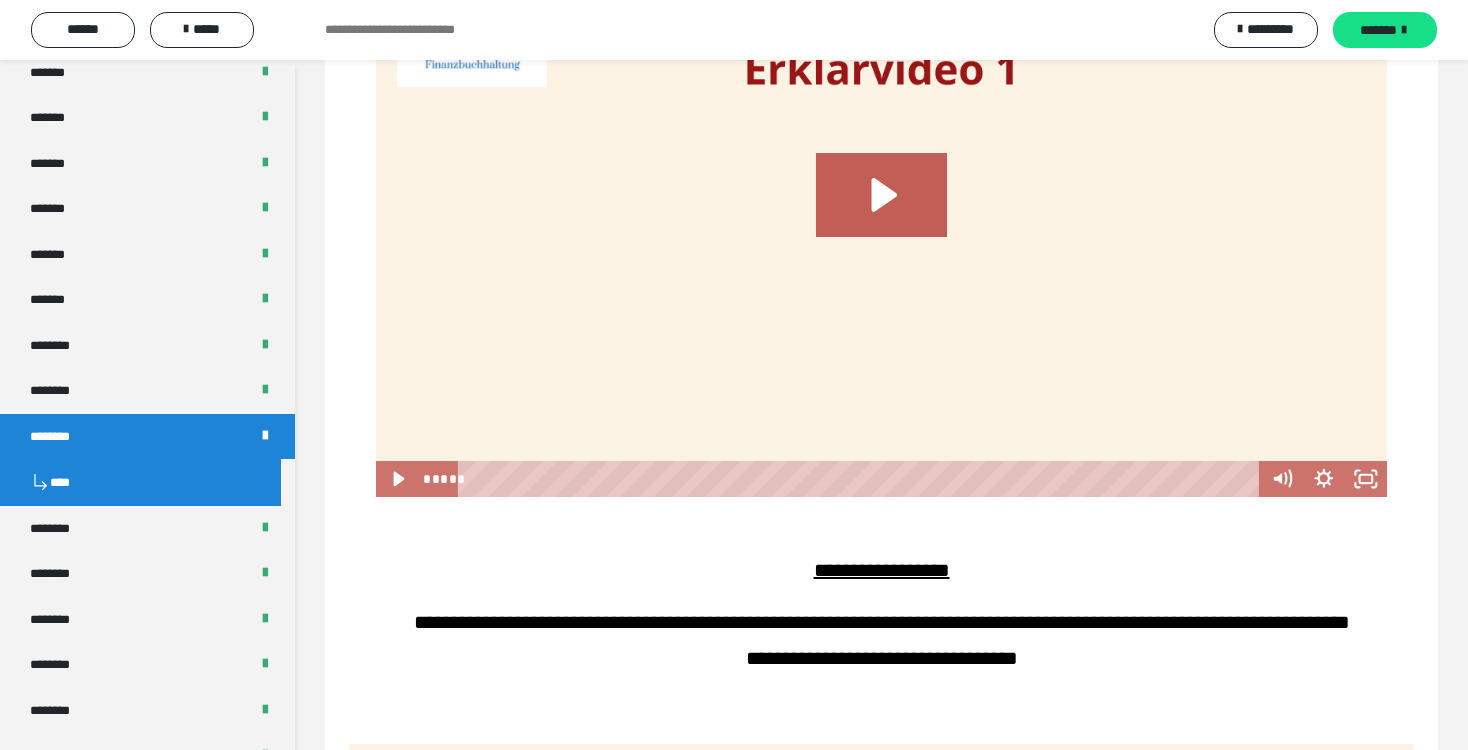 scroll, scrollTop: 1155, scrollLeft: 0, axis: vertical 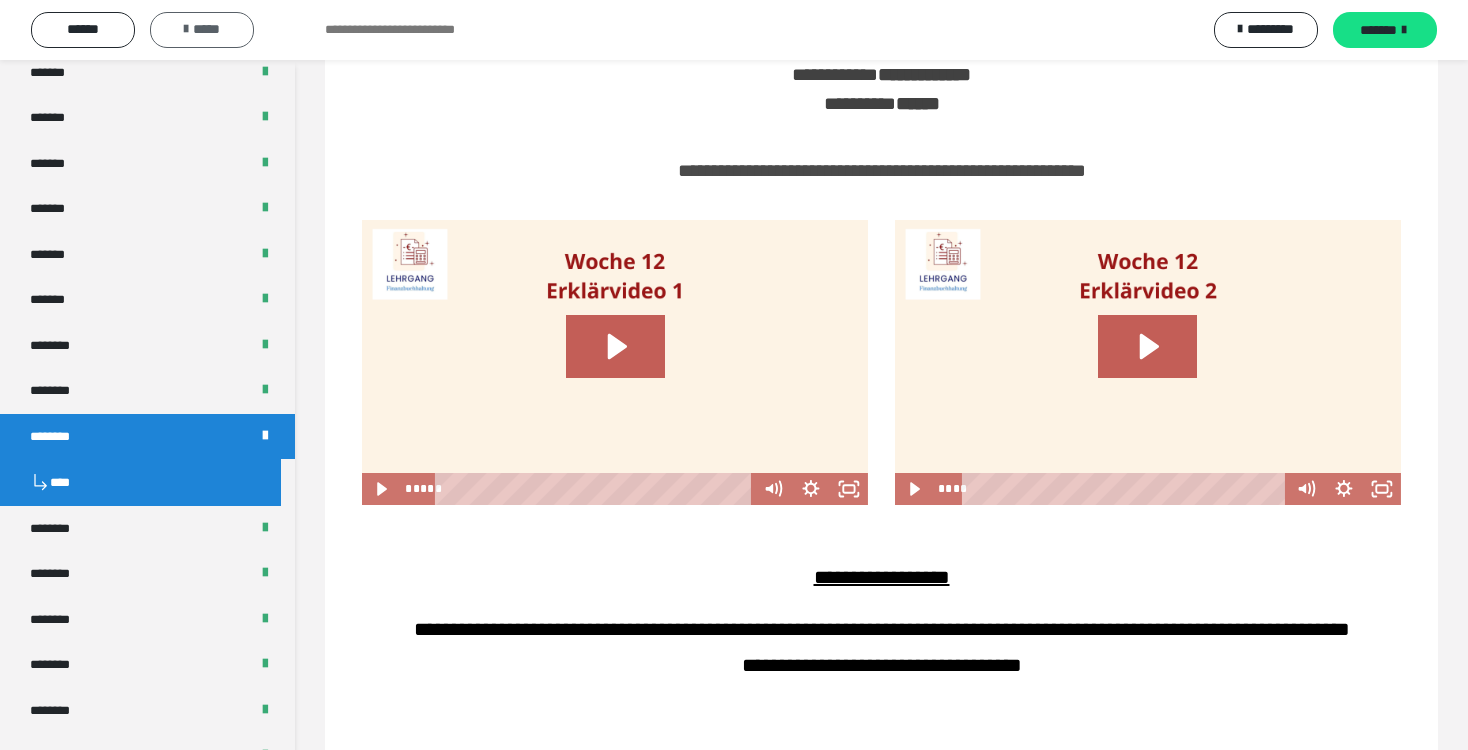 click on "*****" at bounding box center [202, 29] 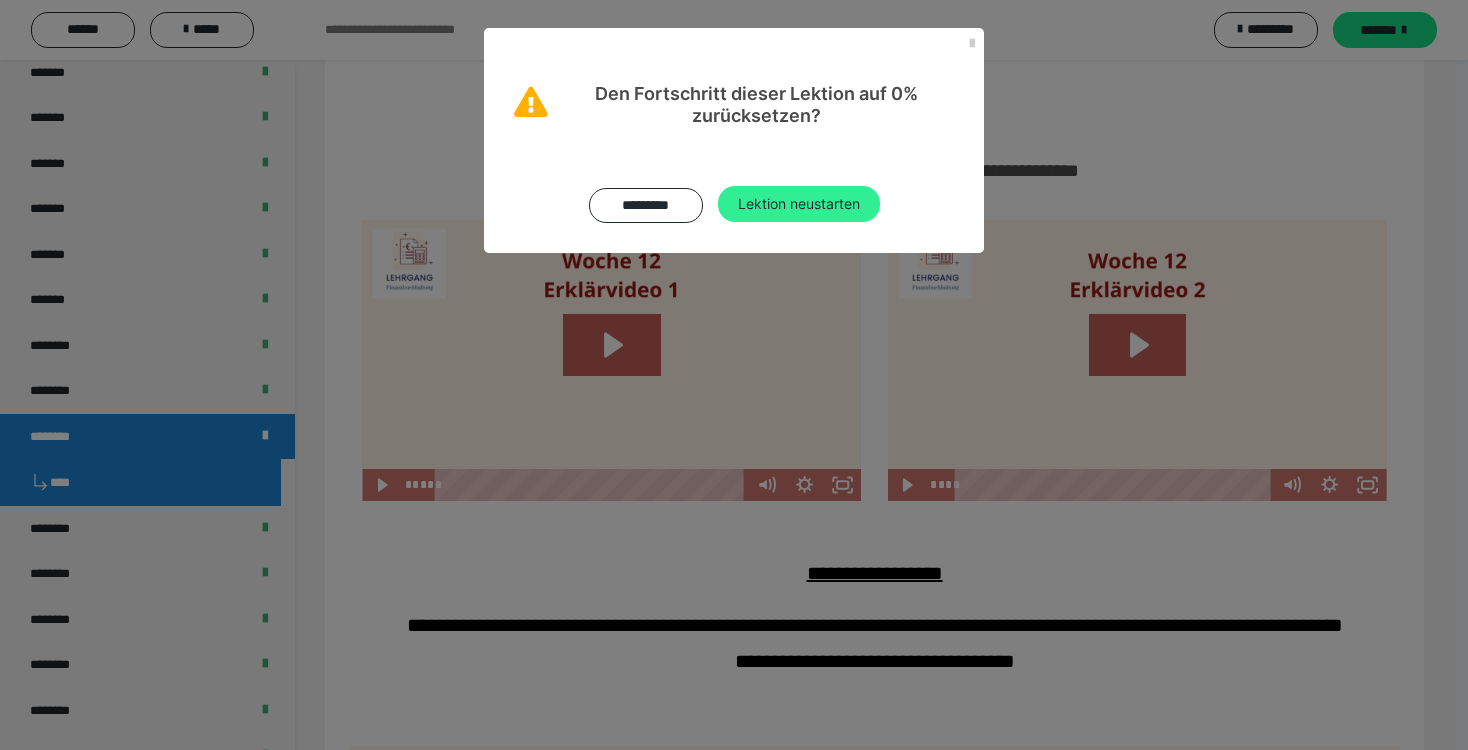 click on "Lektion neustarten" at bounding box center [799, 204] 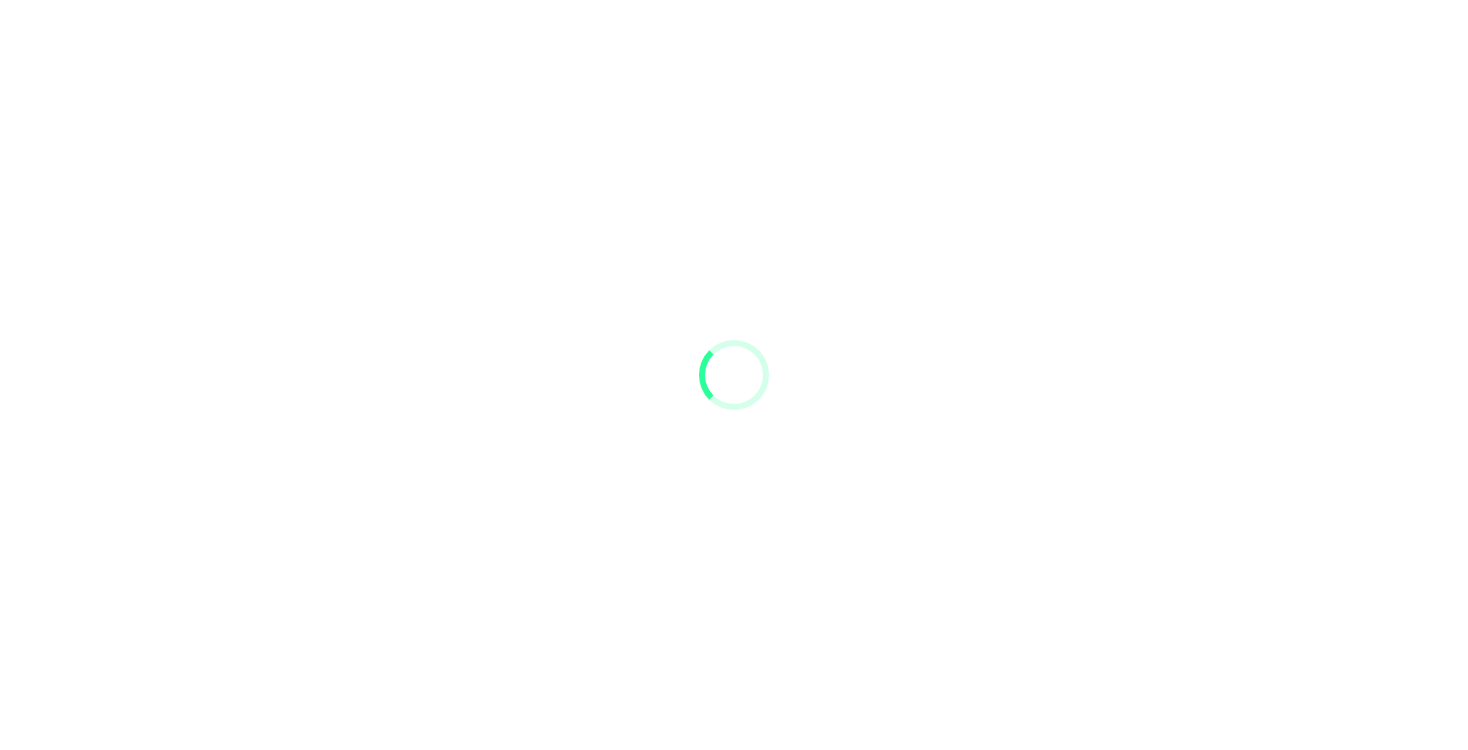 scroll, scrollTop: 0, scrollLeft: 0, axis: both 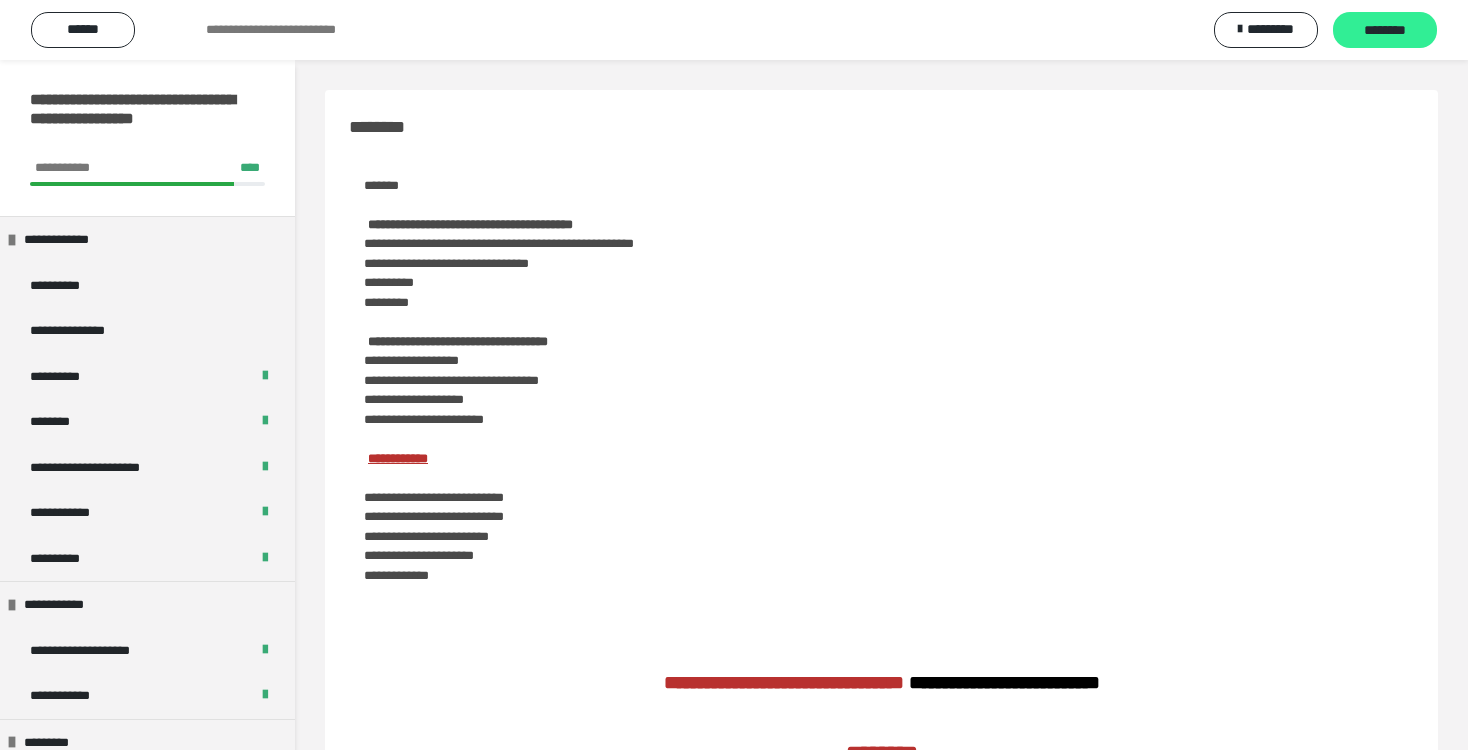 click on "********" at bounding box center (1385, 31) 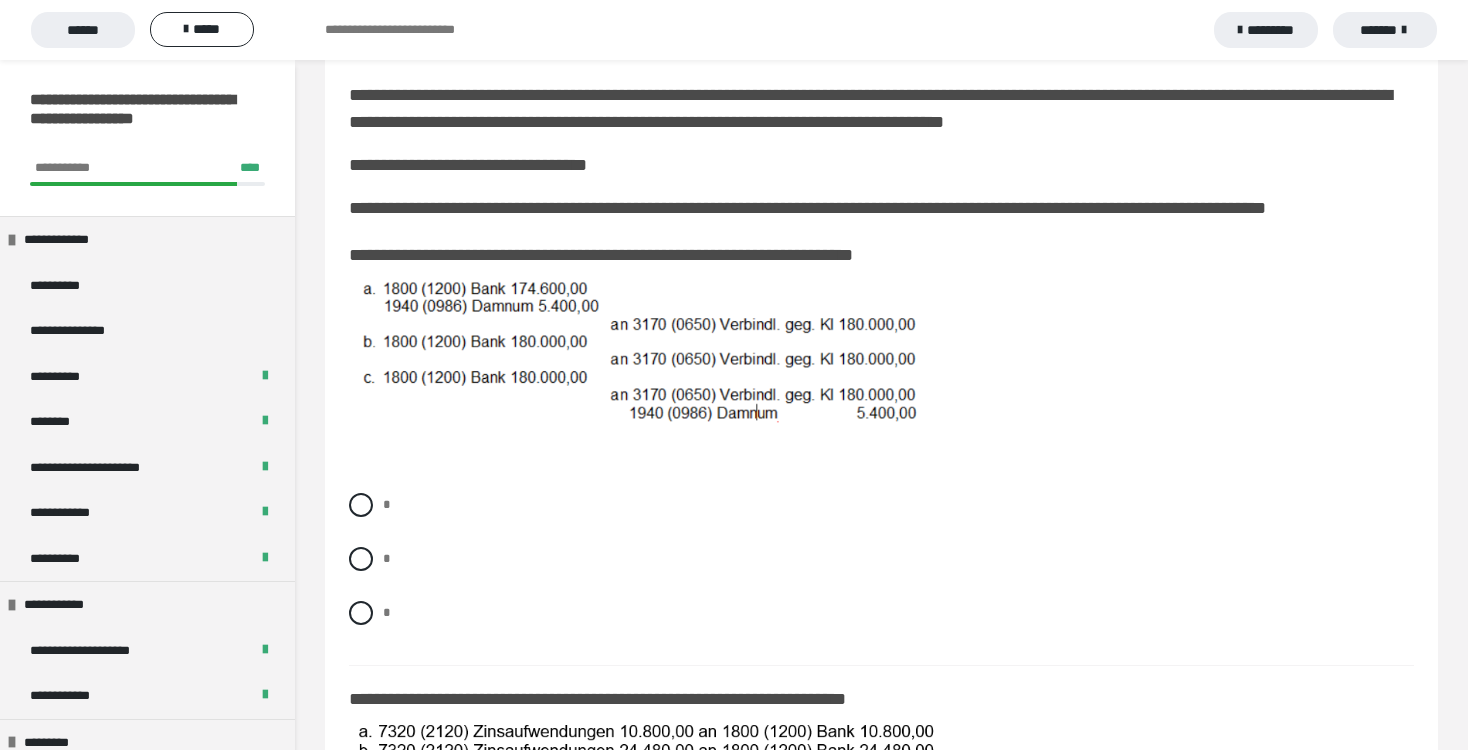 scroll, scrollTop: 266, scrollLeft: 0, axis: vertical 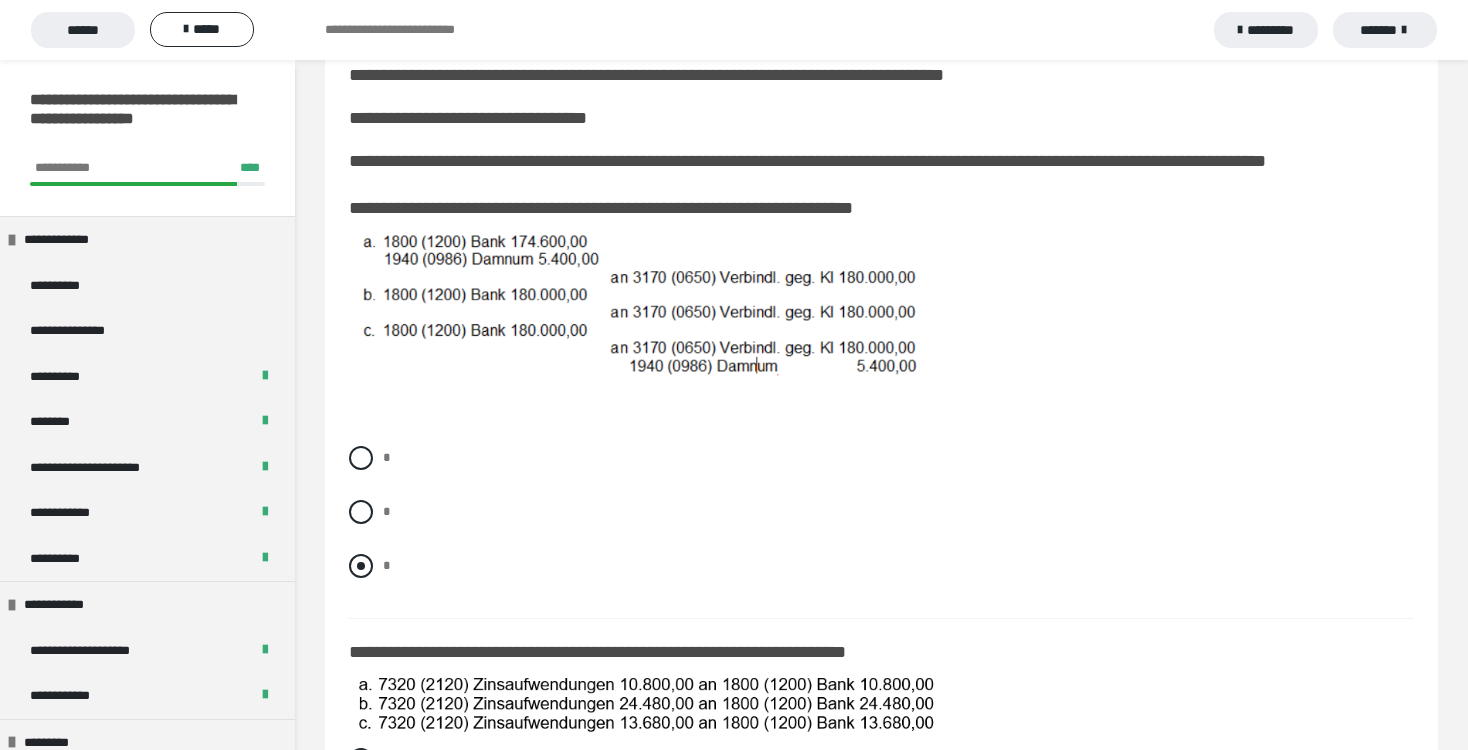 click at bounding box center (361, 566) 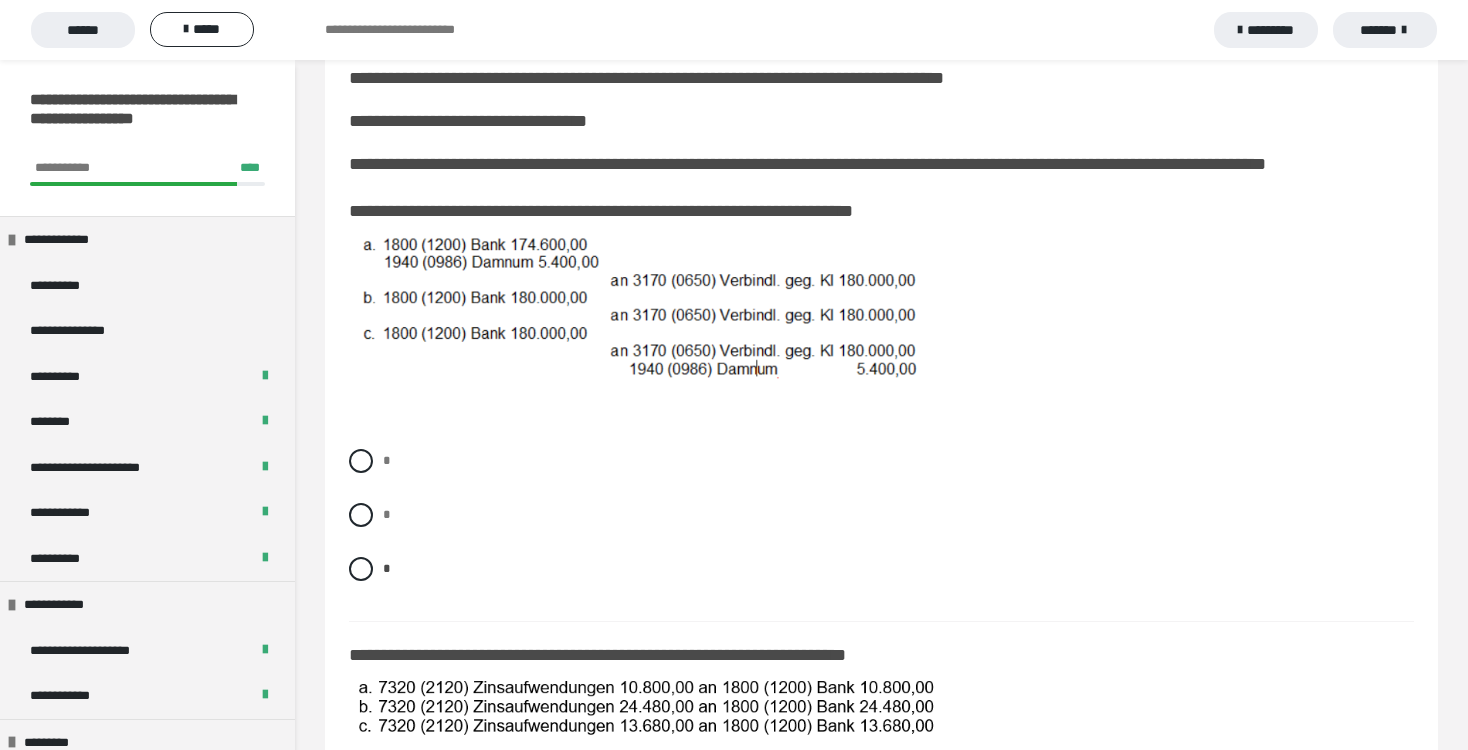 scroll, scrollTop: 306, scrollLeft: 0, axis: vertical 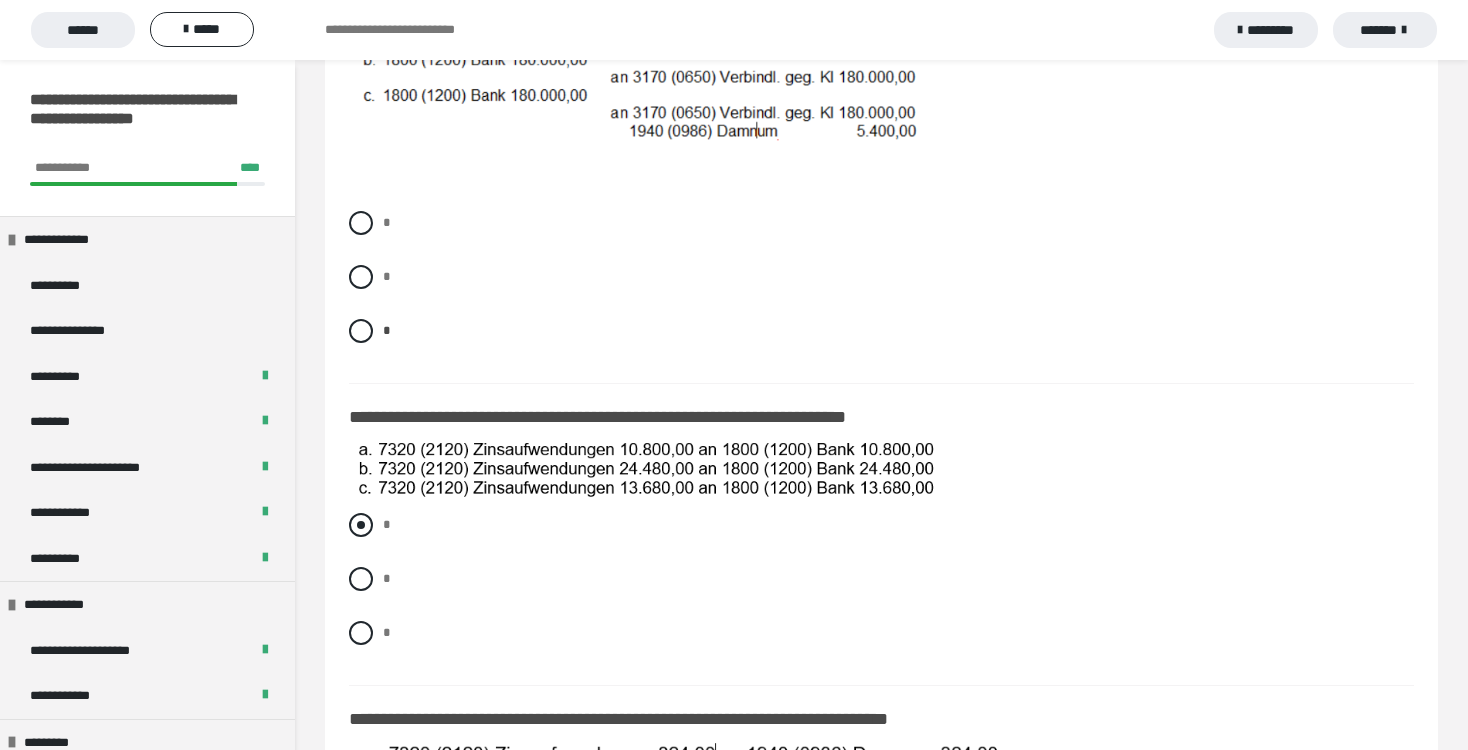 click at bounding box center (361, 525) 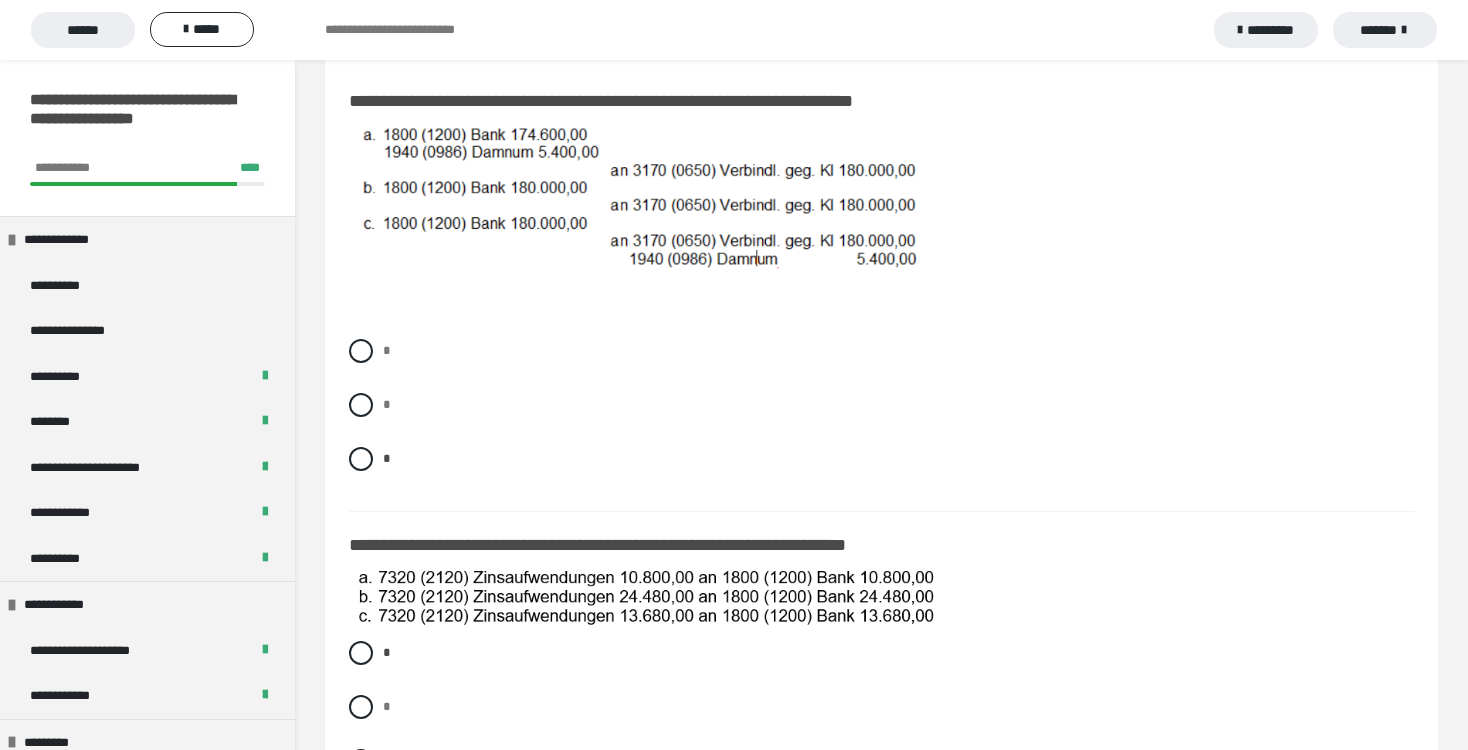 scroll, scrollTop: 416, scrollLeft: 0, axis: vertical 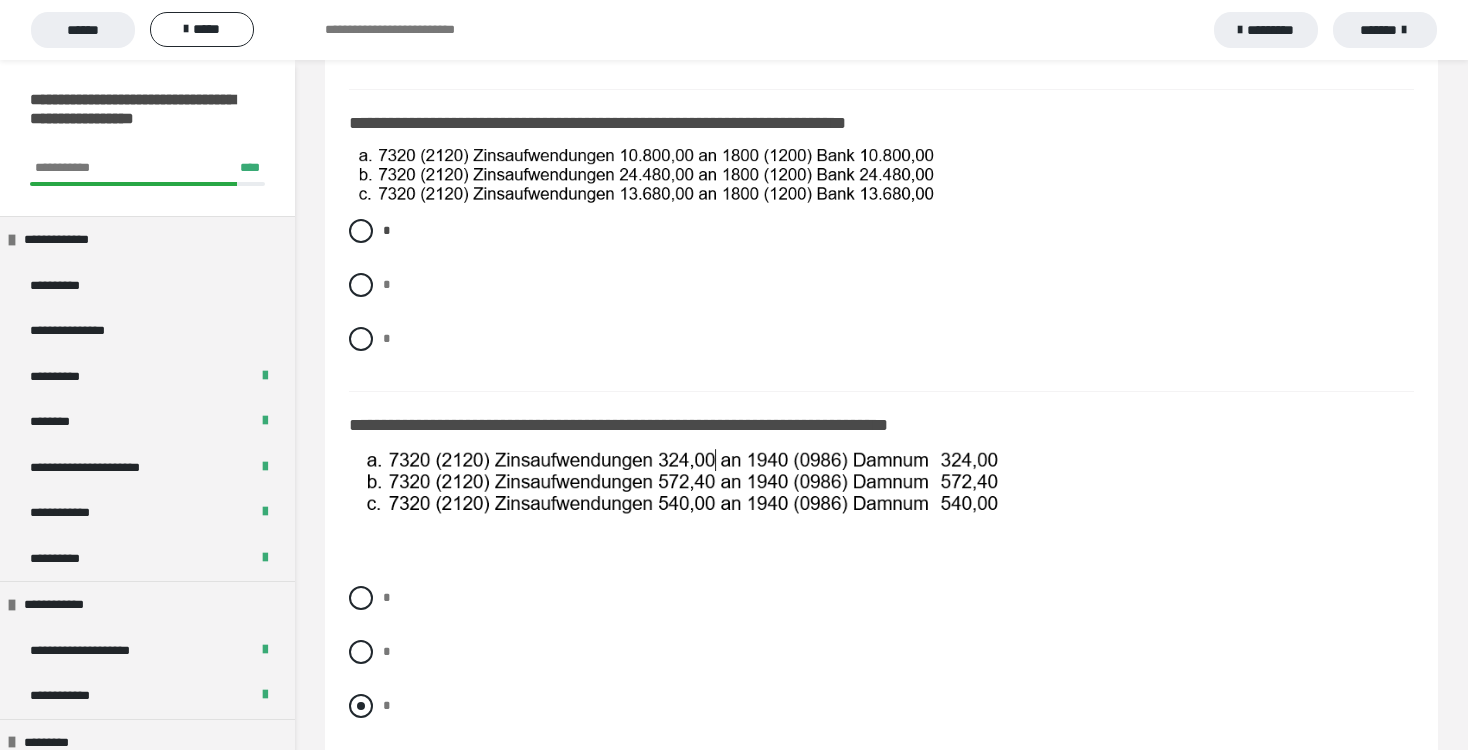 click at bounding box center (361, 706) 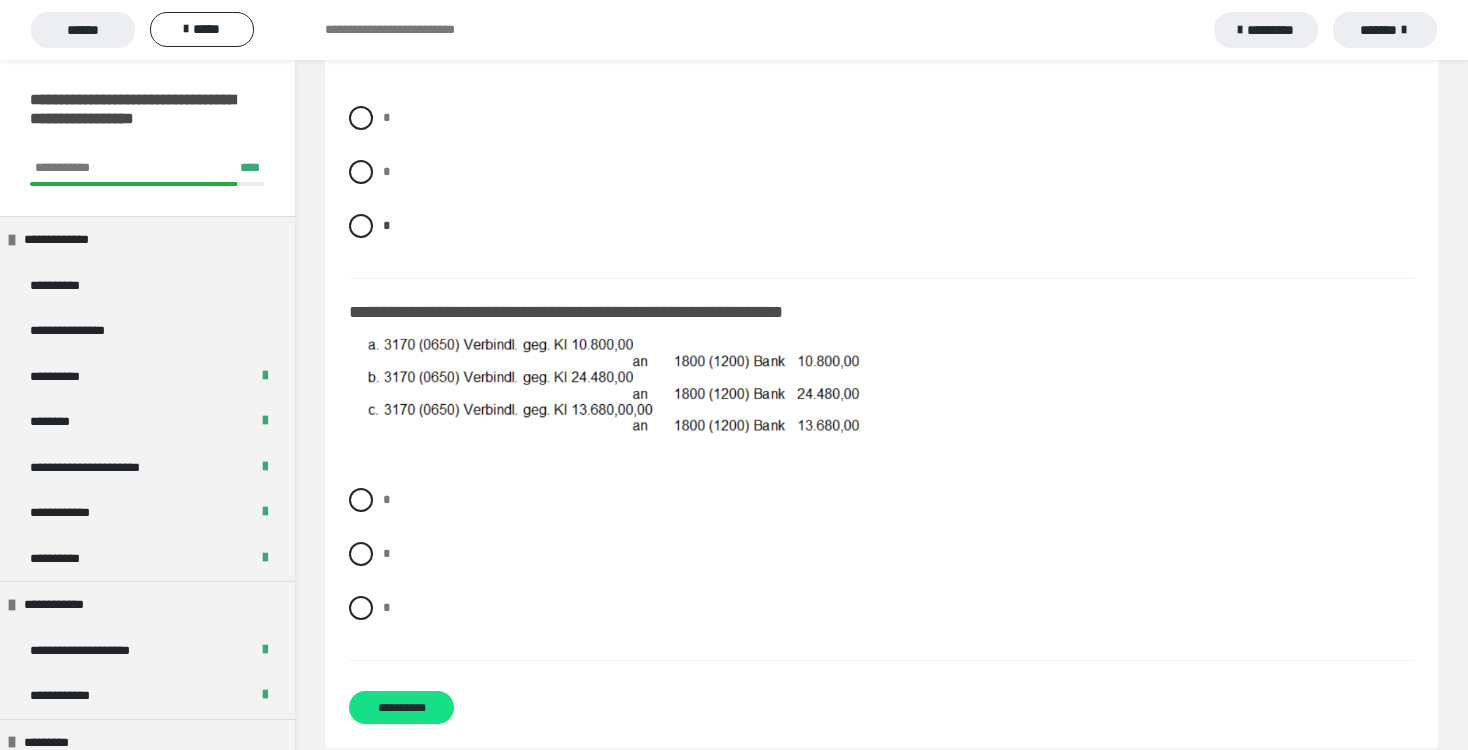 scroll, scrollTop: 1328, scrollLeft: 0, axis: vertical 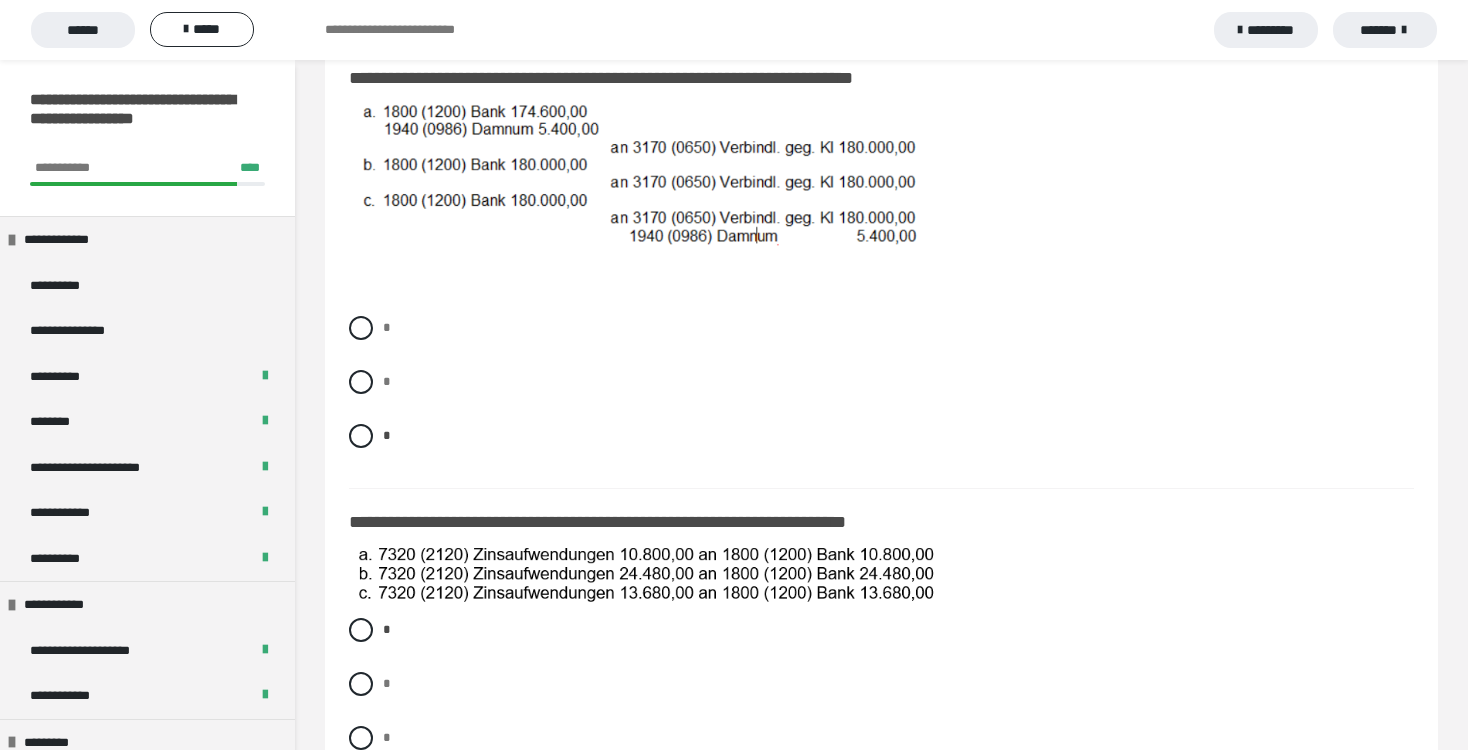 drag, startPoint x: 1404, startPoint y: 245, endPoint x: 1393, endPoint y: 206, distance: 40.5216 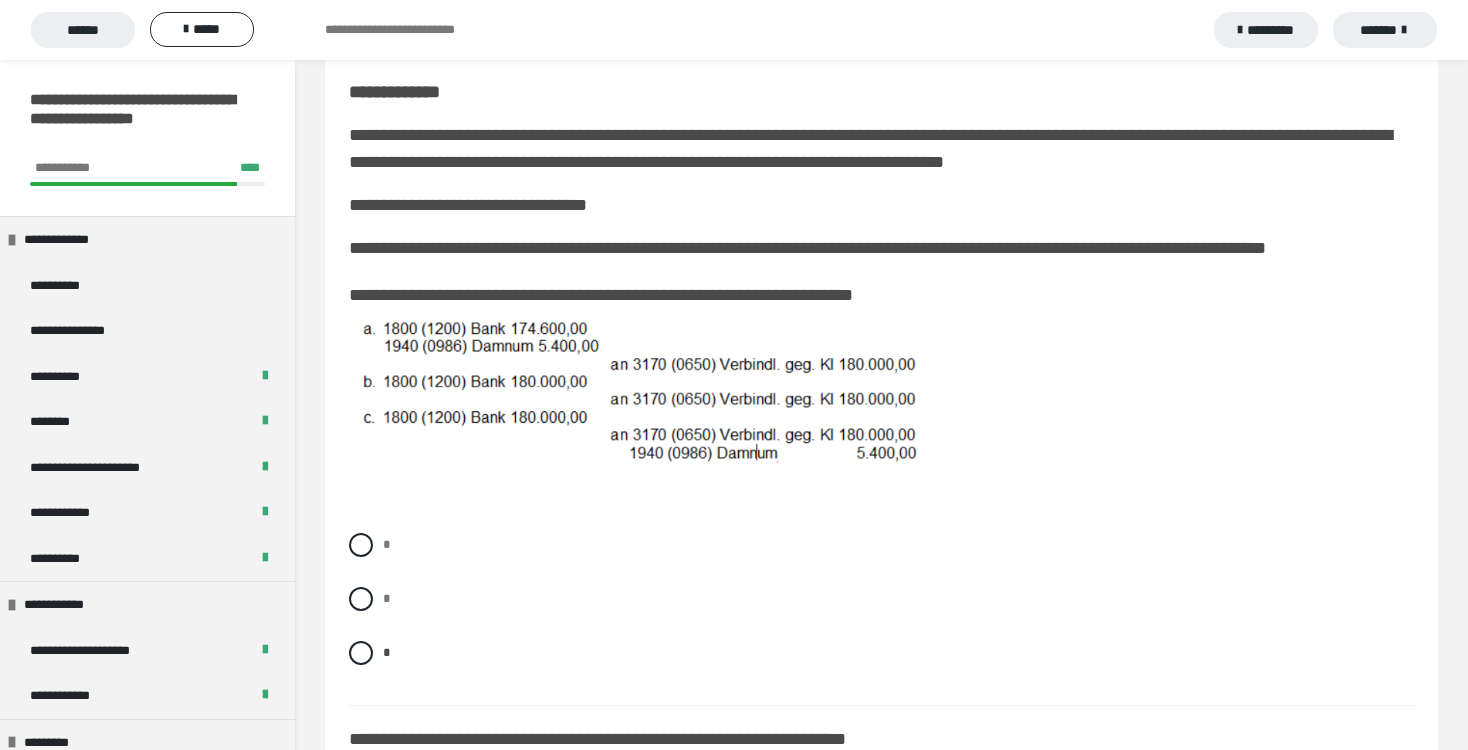 scroll, scrollTop: 222, scrollLeft: 0, axis: vertical 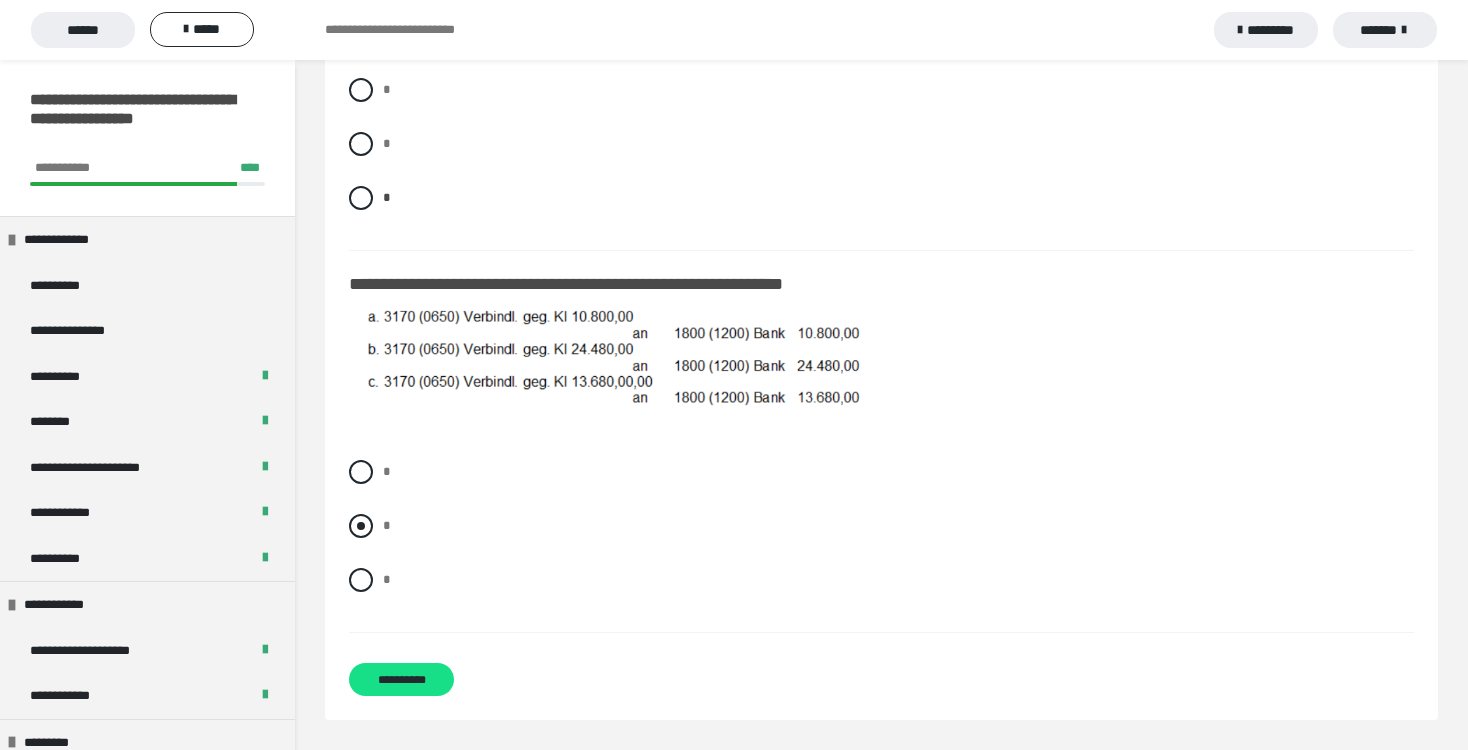 click at bounding box center (361, 526) 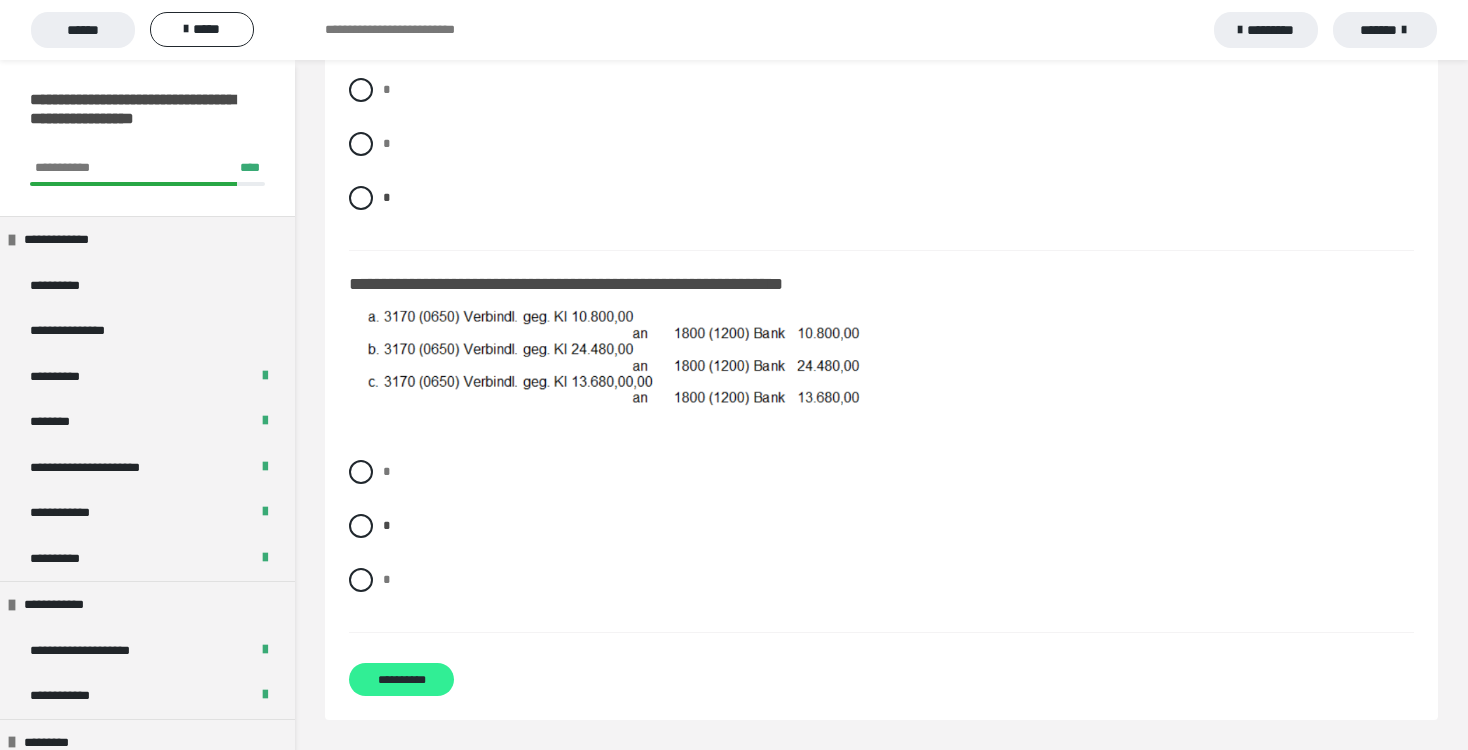 click on "**********" at bounding box center (401, 679) 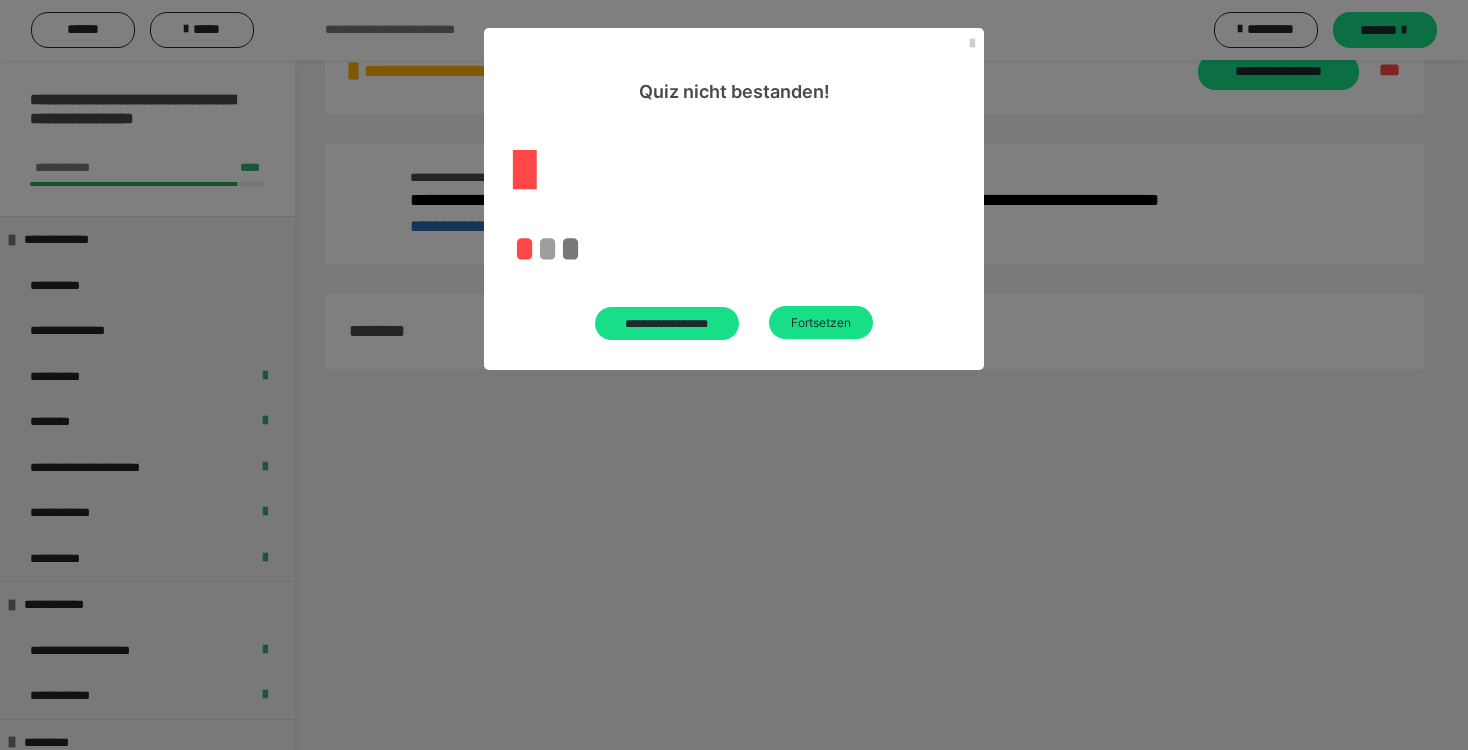 scroll, scrollTop: 1389, scrollLeft: 0, axis: vertical 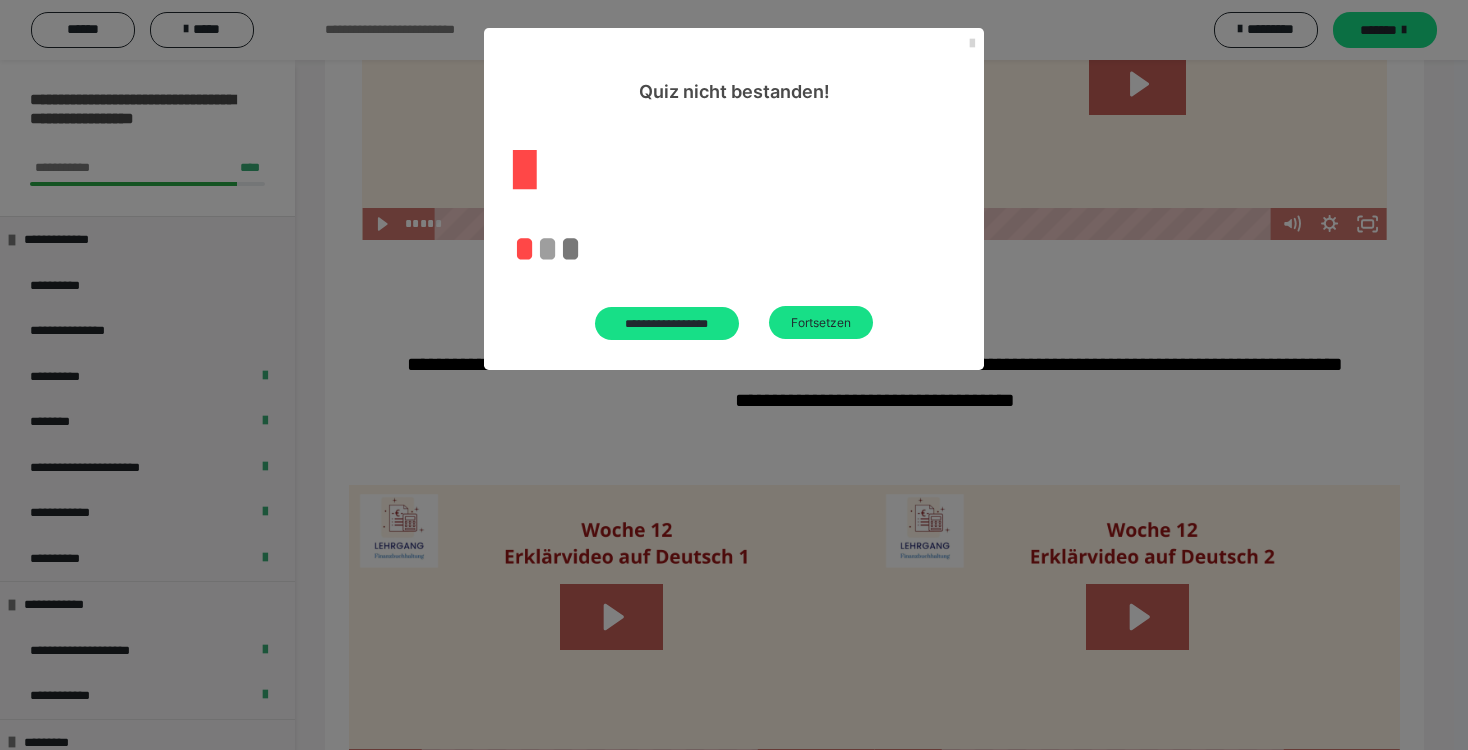 click at bounding box center (972, 44) 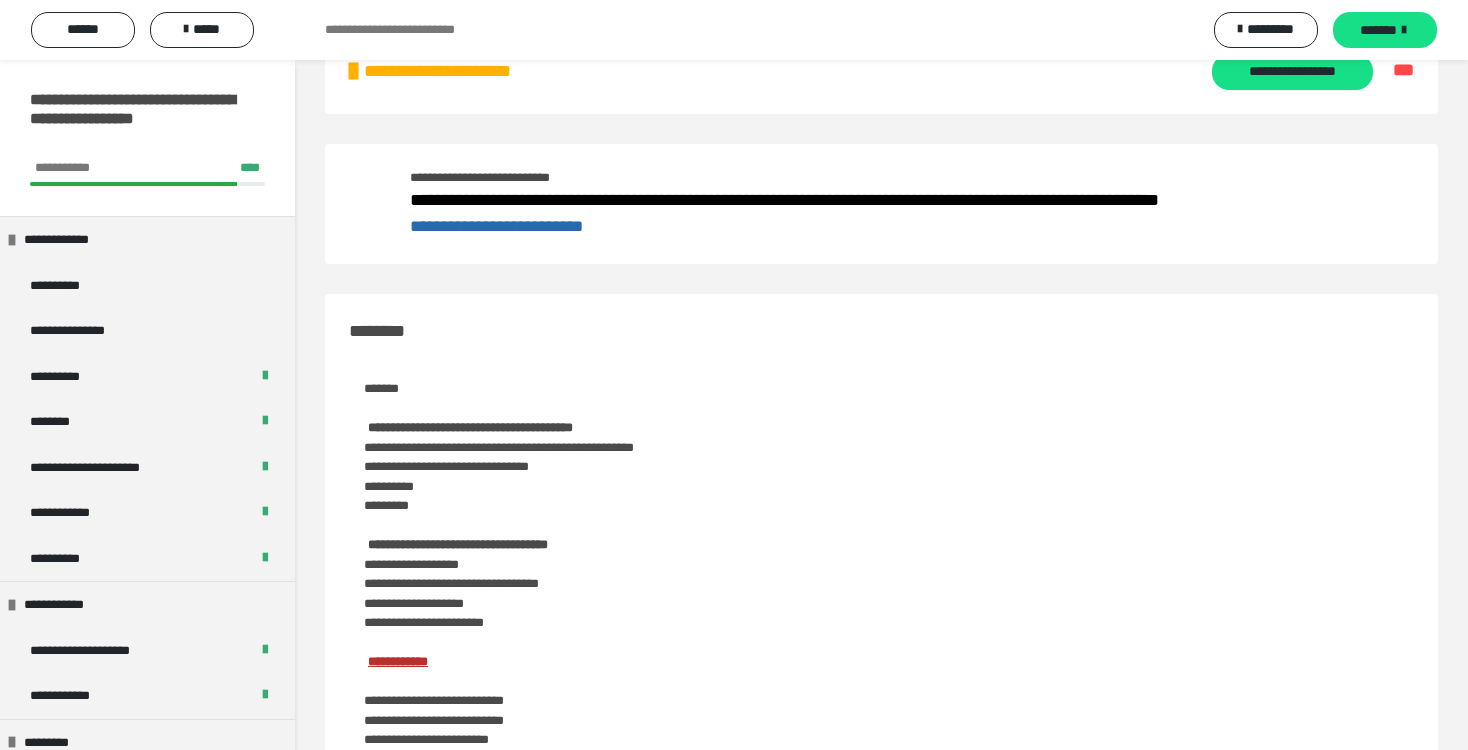 scroll, scrollTop: 0, scrollLeft: 0, axis: both 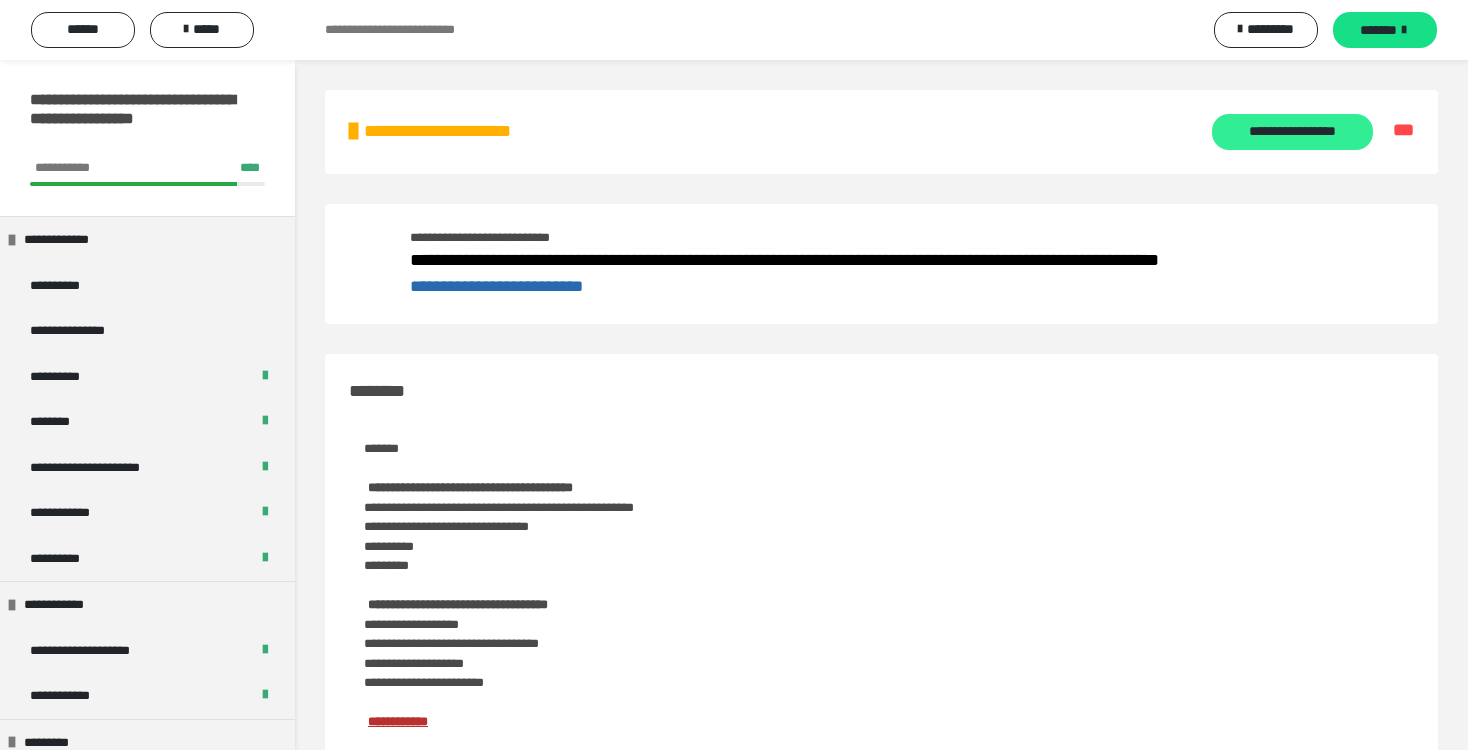 click on "**********" at bounding box center [1292, 132] 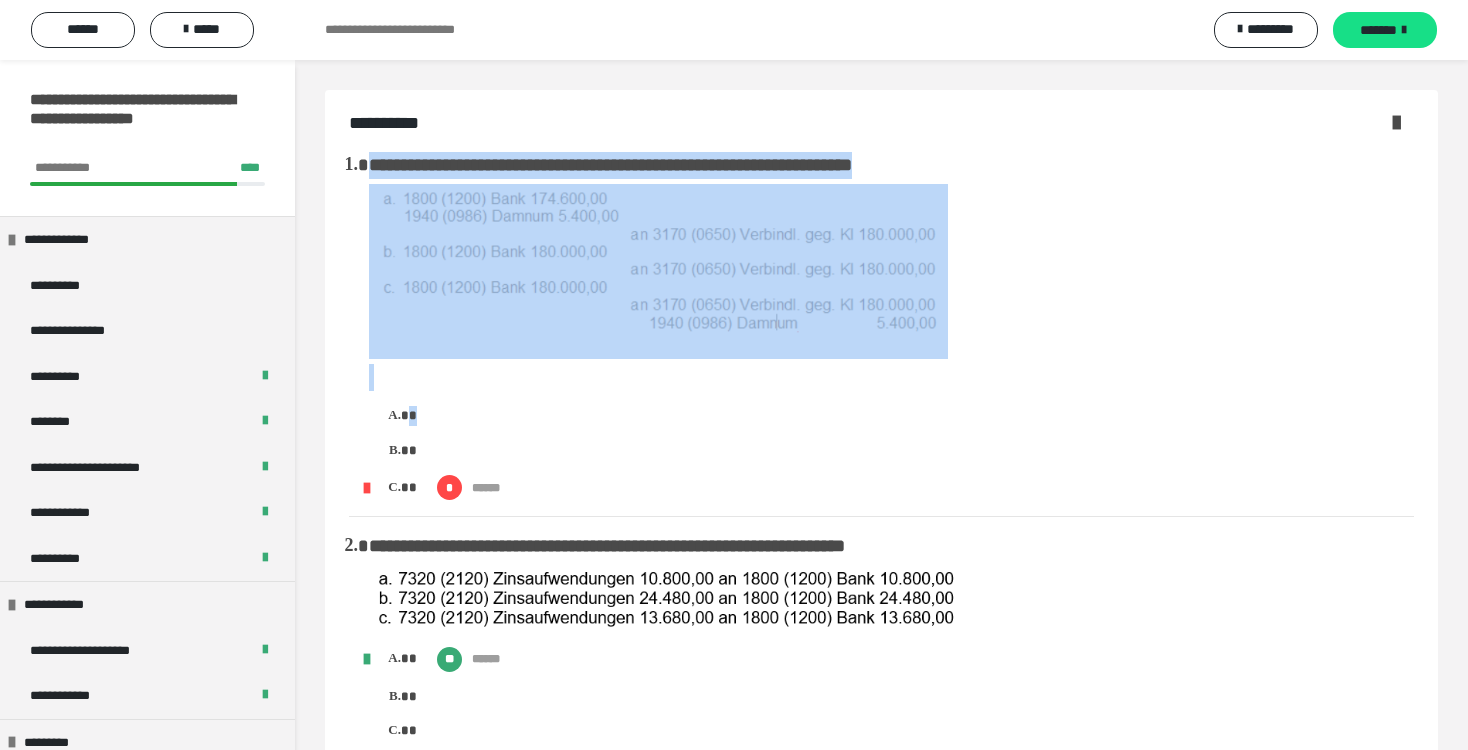 drag, startPoint x: 1304, startPoint y: 132, endPoint x: 527, endPoint y: 408, distance: 824.56354 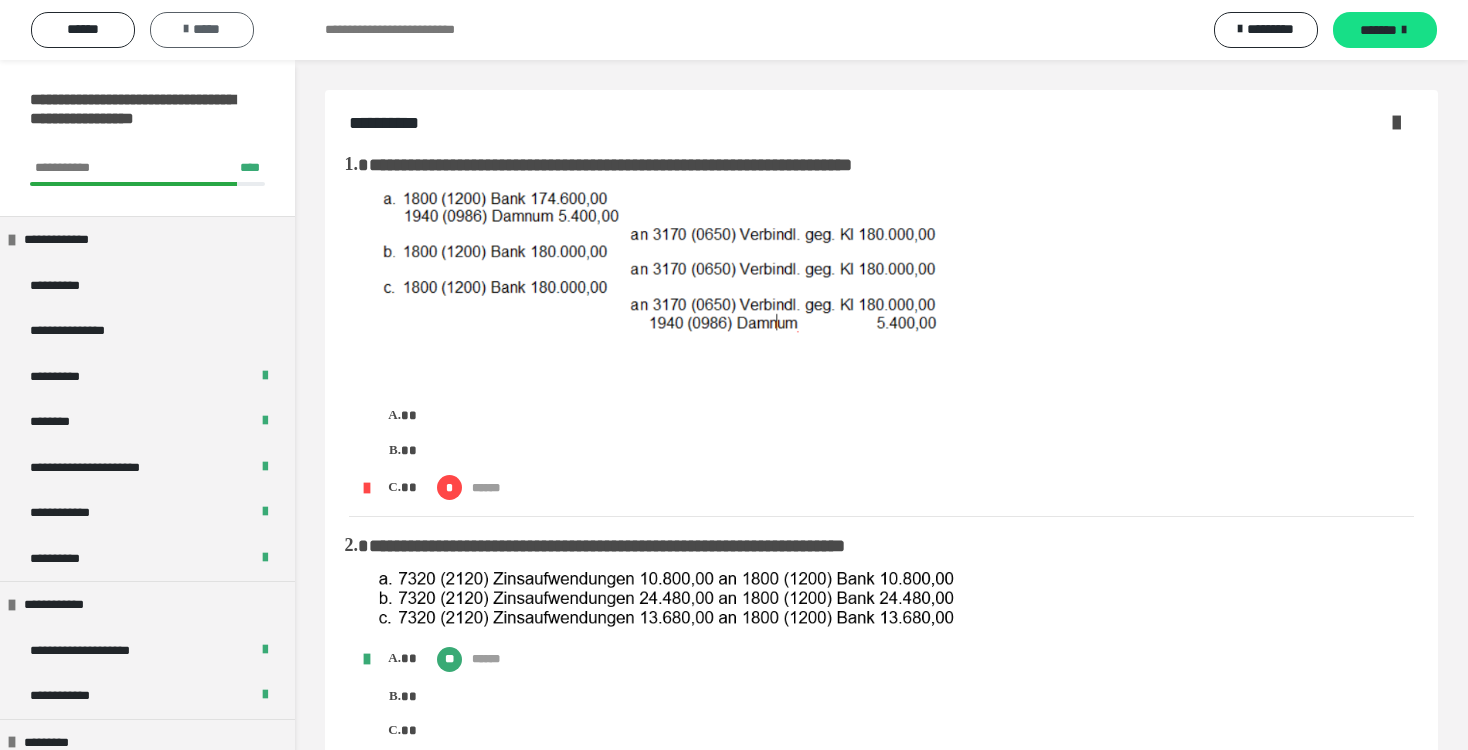 click on "*****" at bounding box center [202, 29] 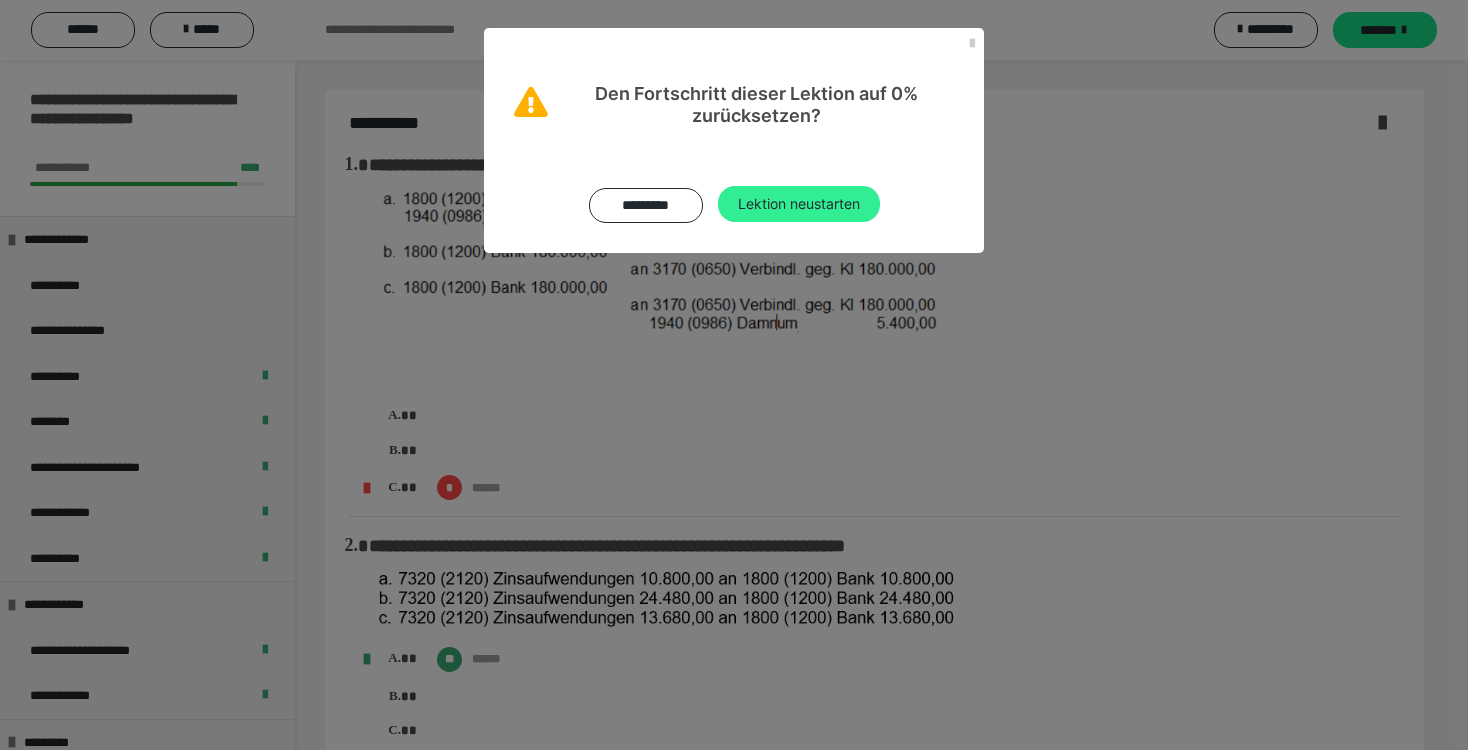 click on "Lektion neustarten" at bounding box center [799, 204] 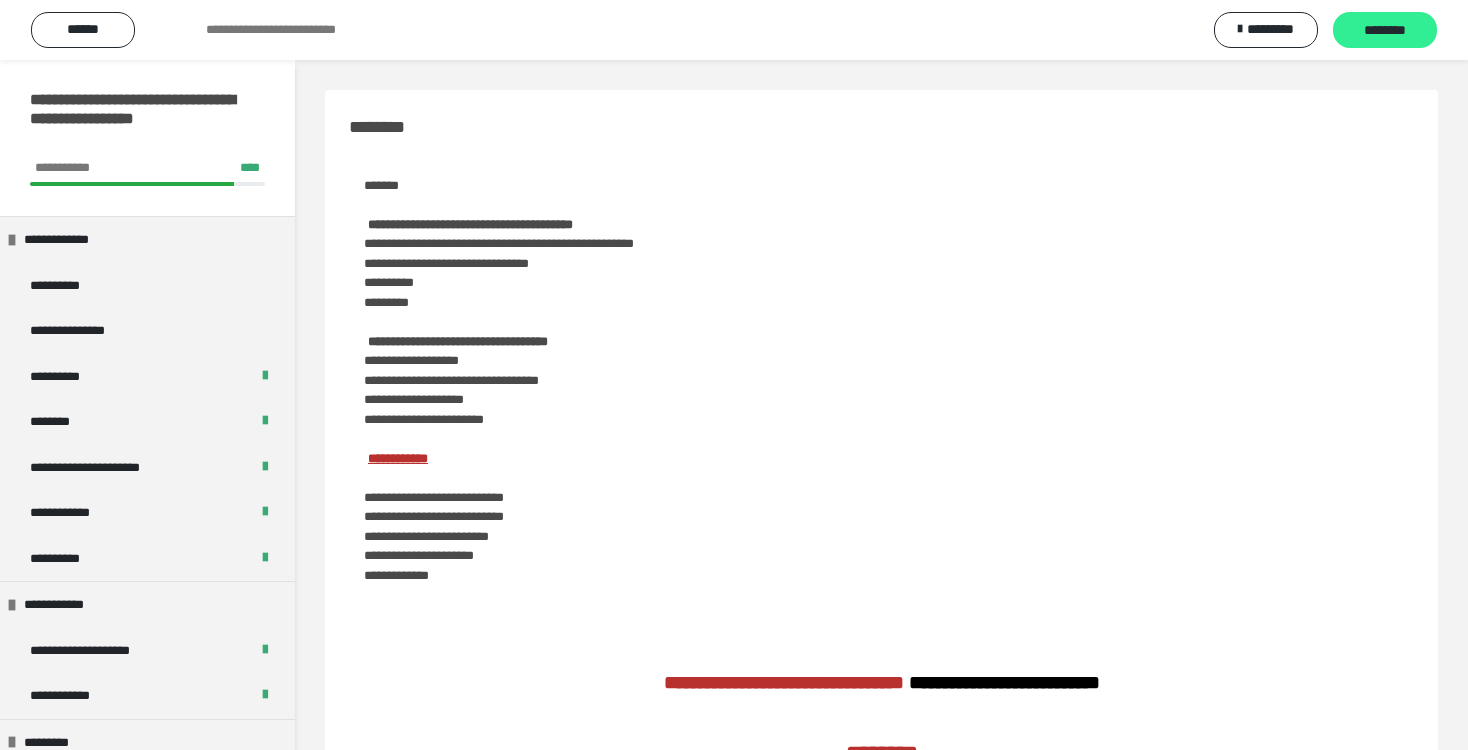 click on "********" at bounding box center (1385, 31) 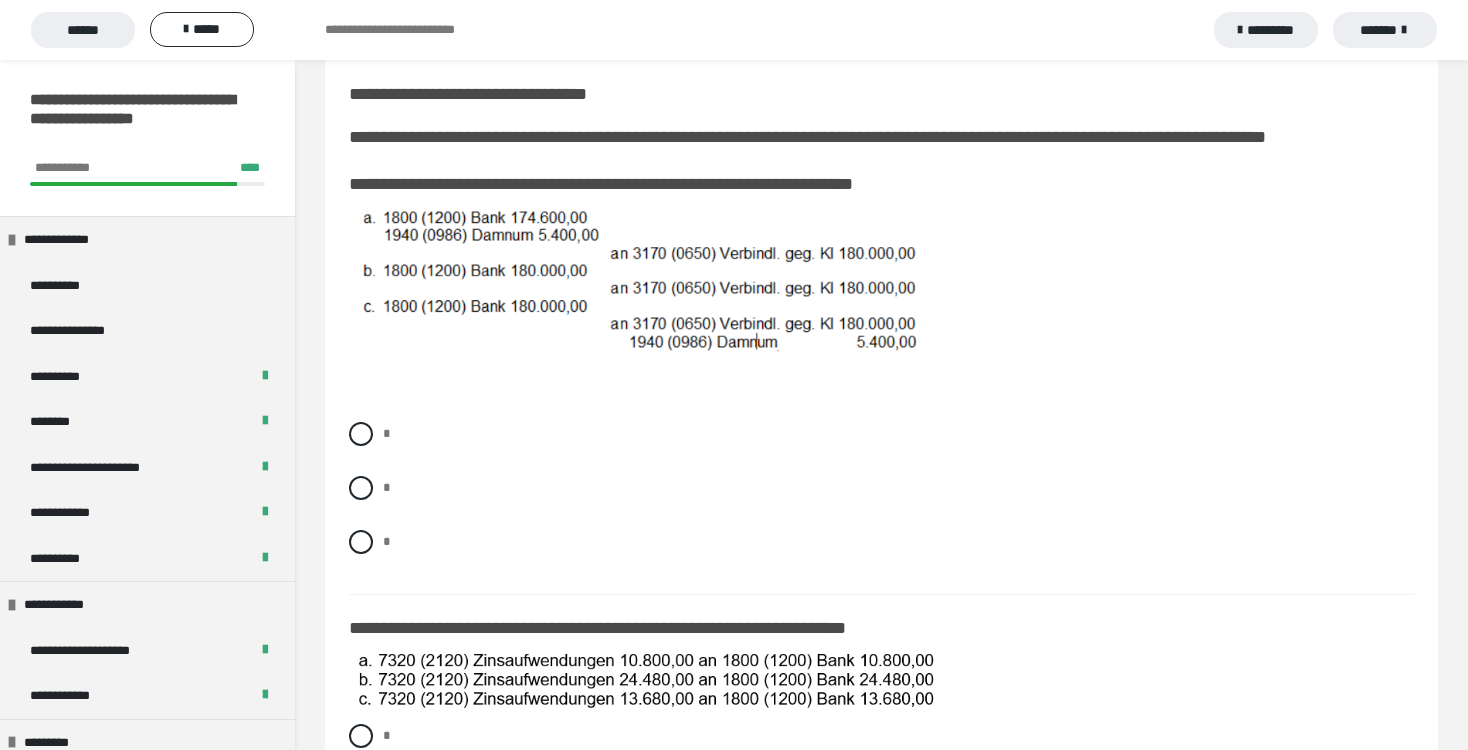 scroll, scrollTop: 434, scrollLeft: 0, axis: vertical 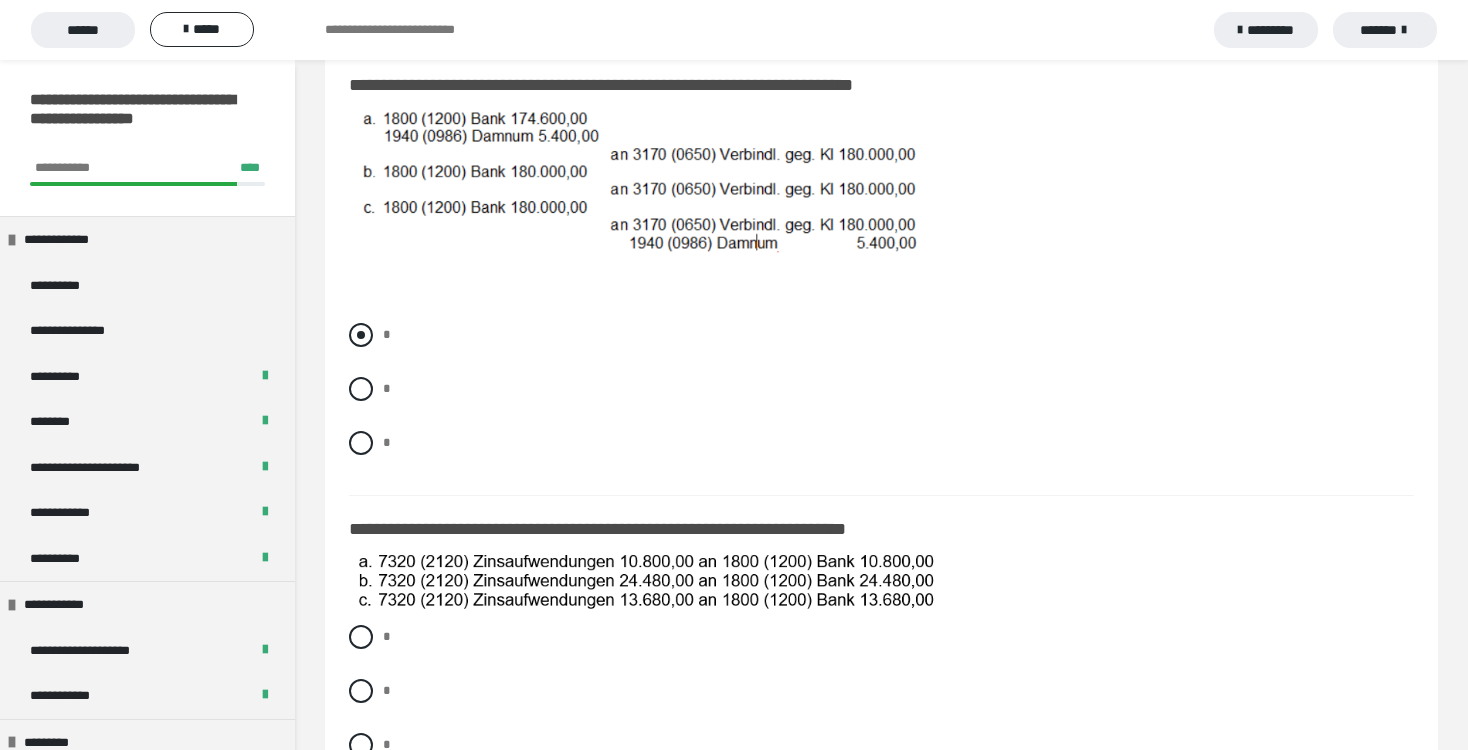 click at bounding box center (361, 335) 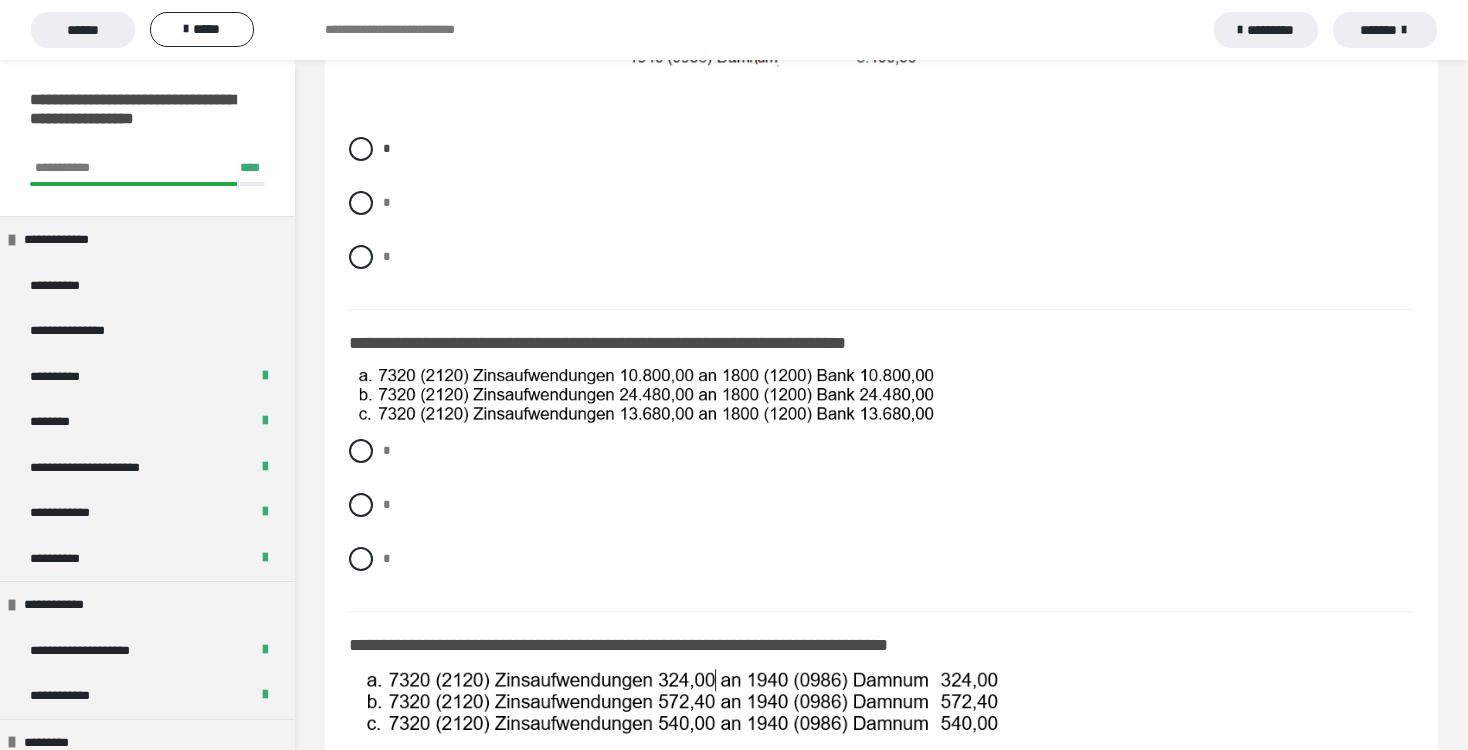 scroll, scrollTop: 608, scrollLeft: 0, axis: vertical 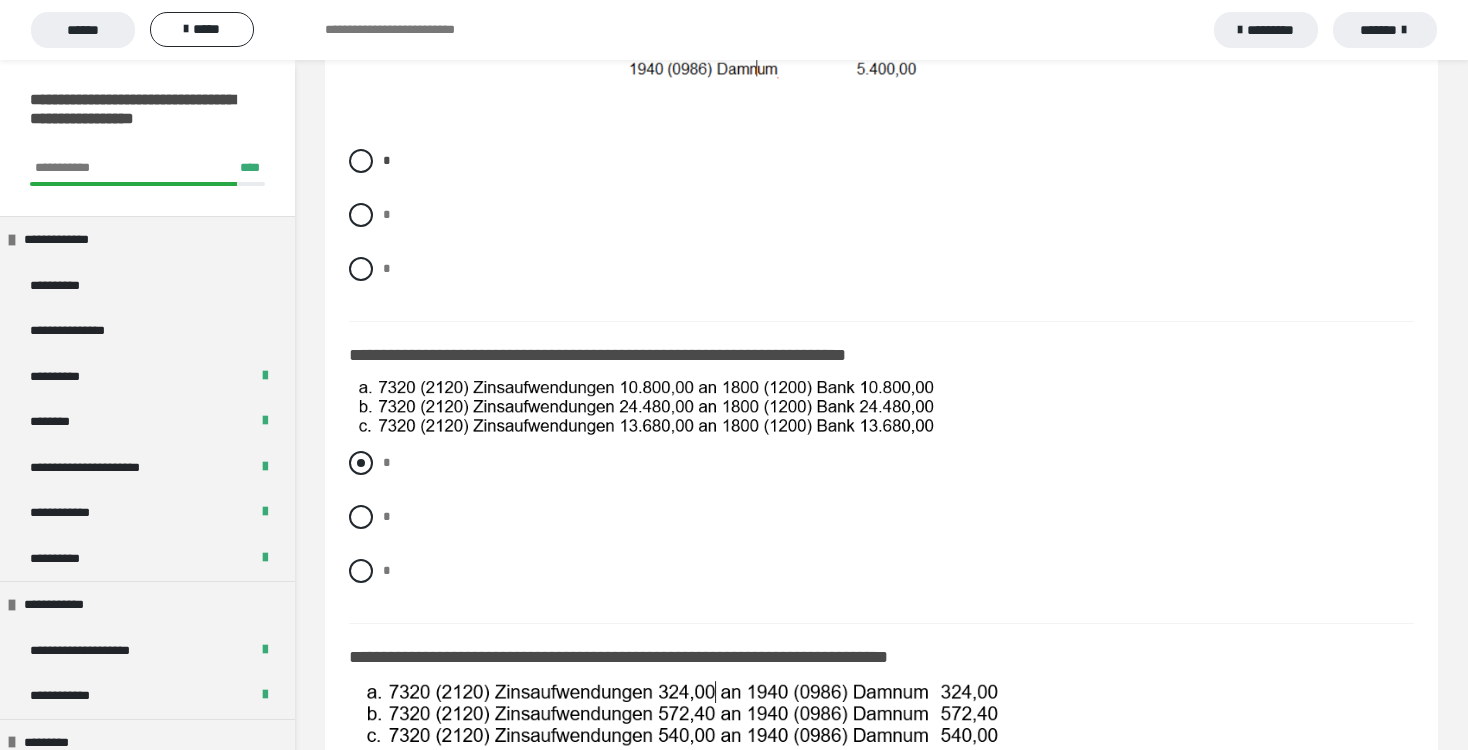 click at bounding box center (361, 463) 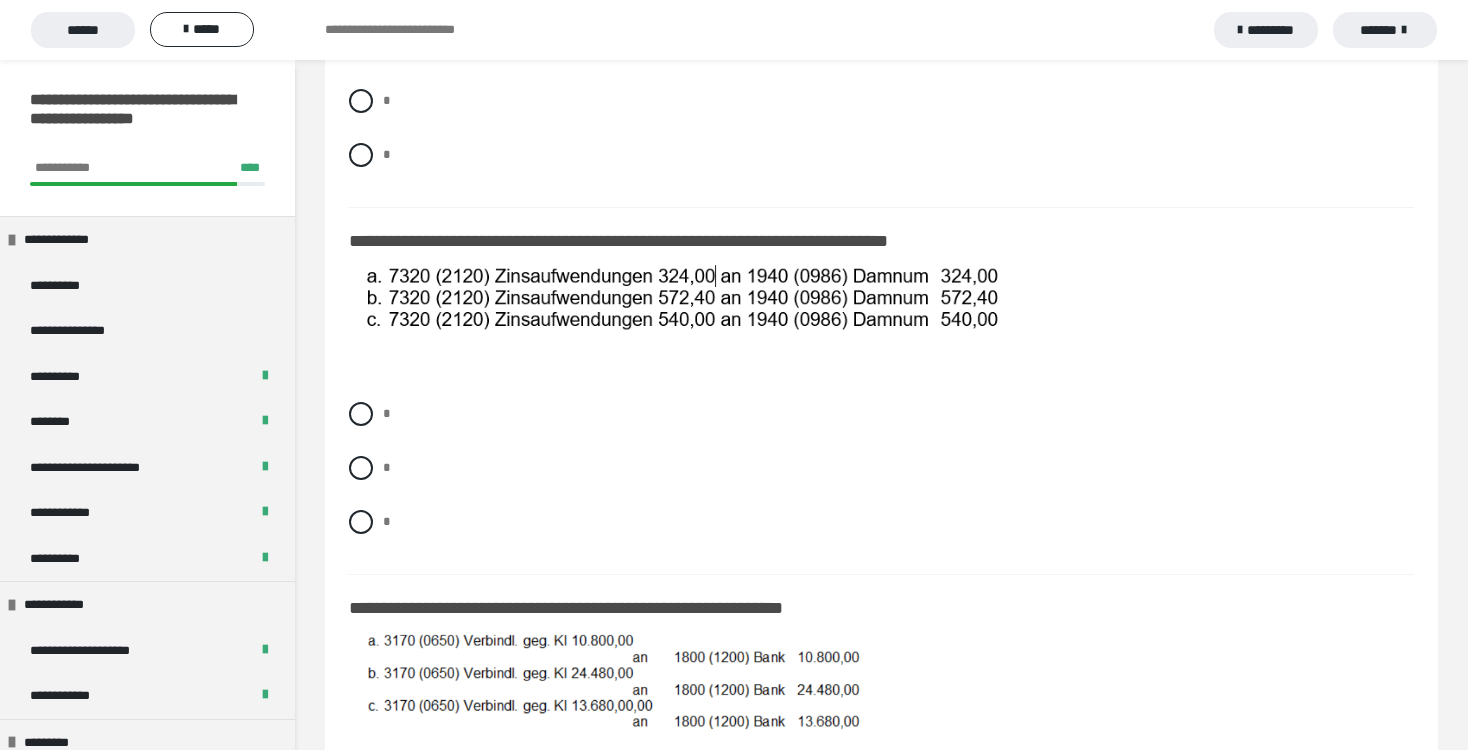 scroll, scrollTop: 1031, scrollLeft: 0, axis: vertical 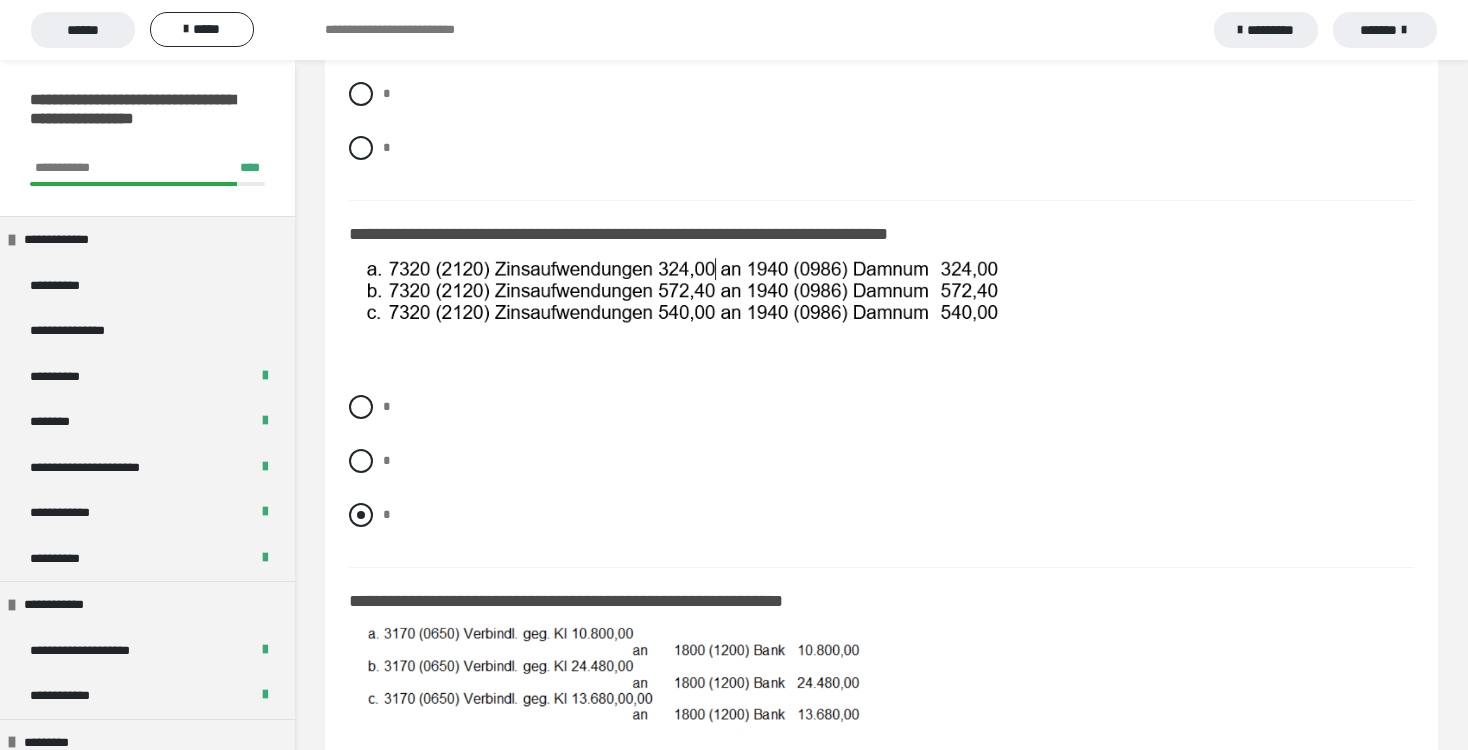 click at bounding box center [361, 515] 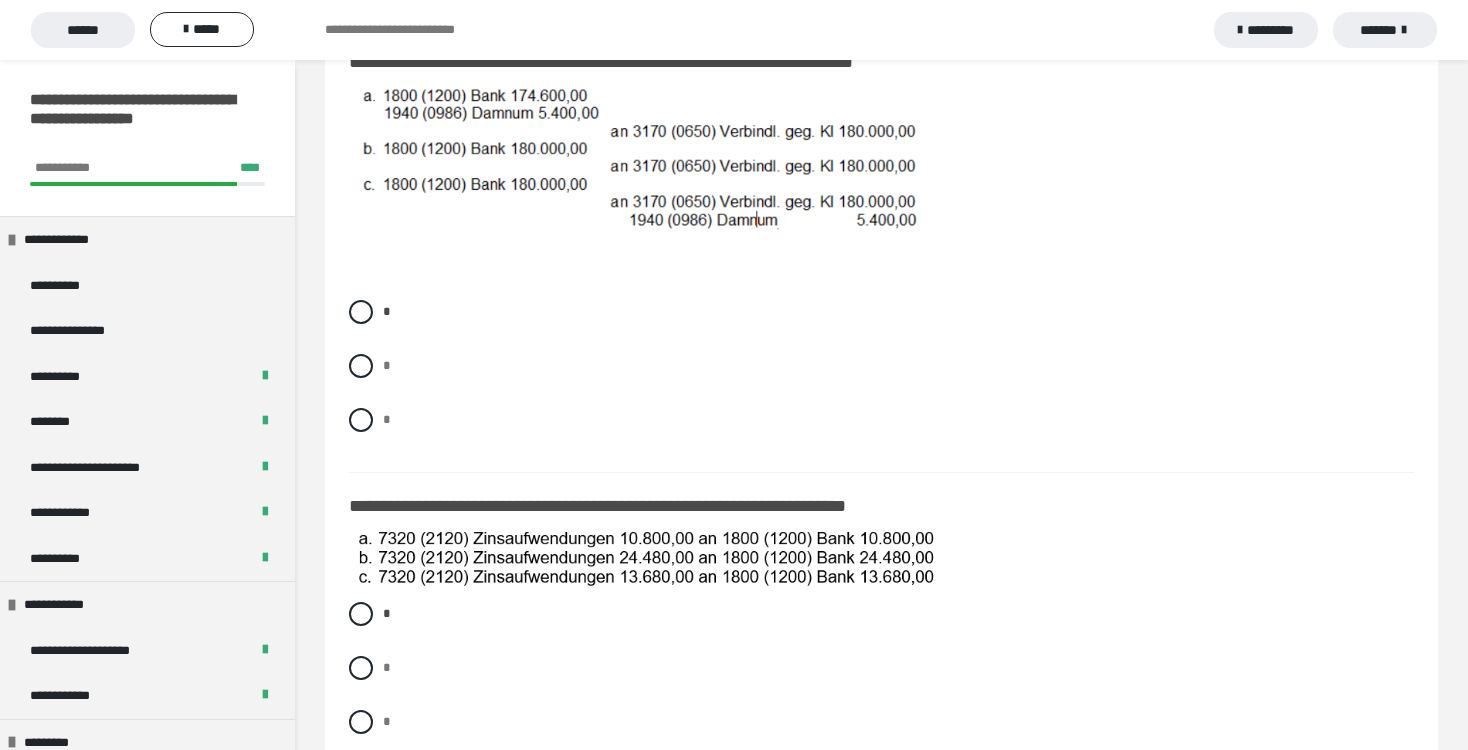 scroll, scrollTop: 417, scrollLeft: 0, axis: vertical 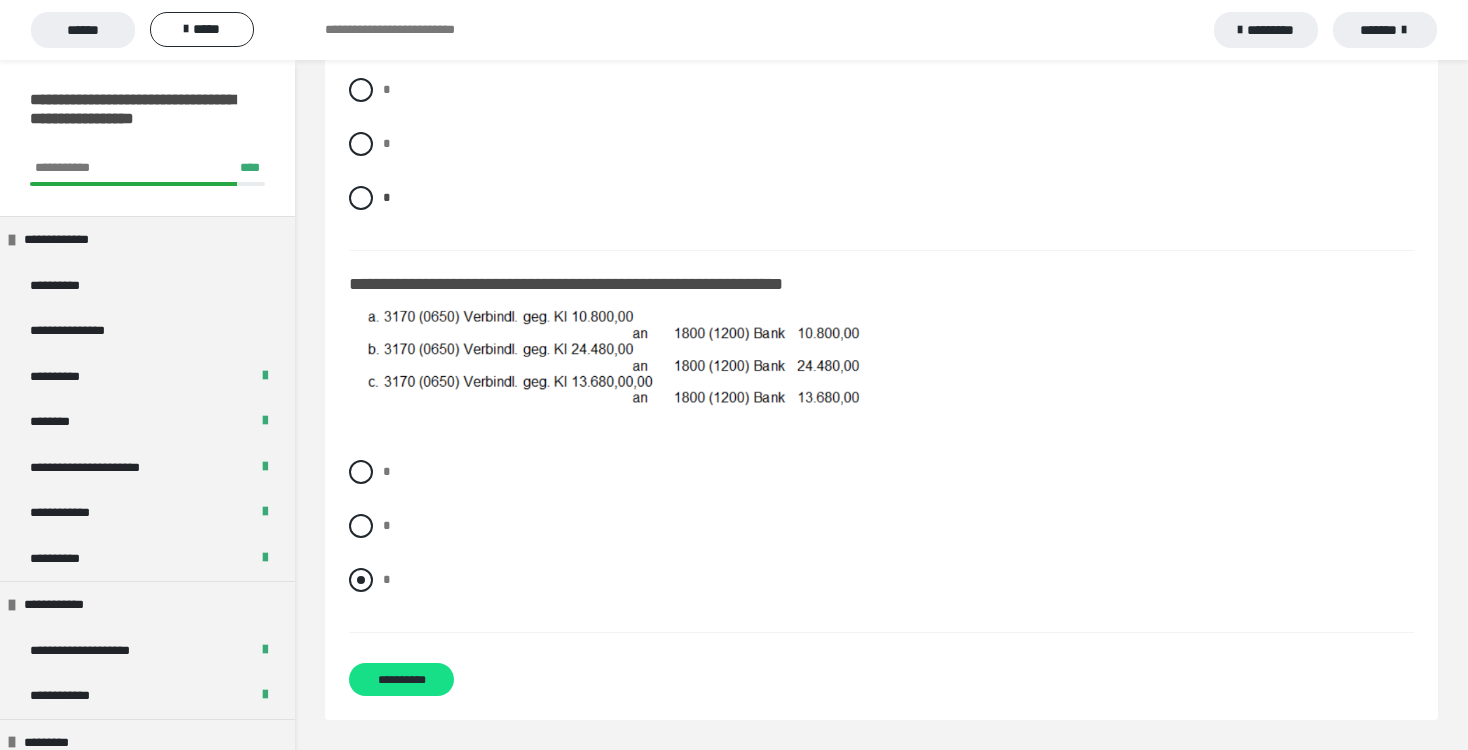 click at bounding box center (361, 580) 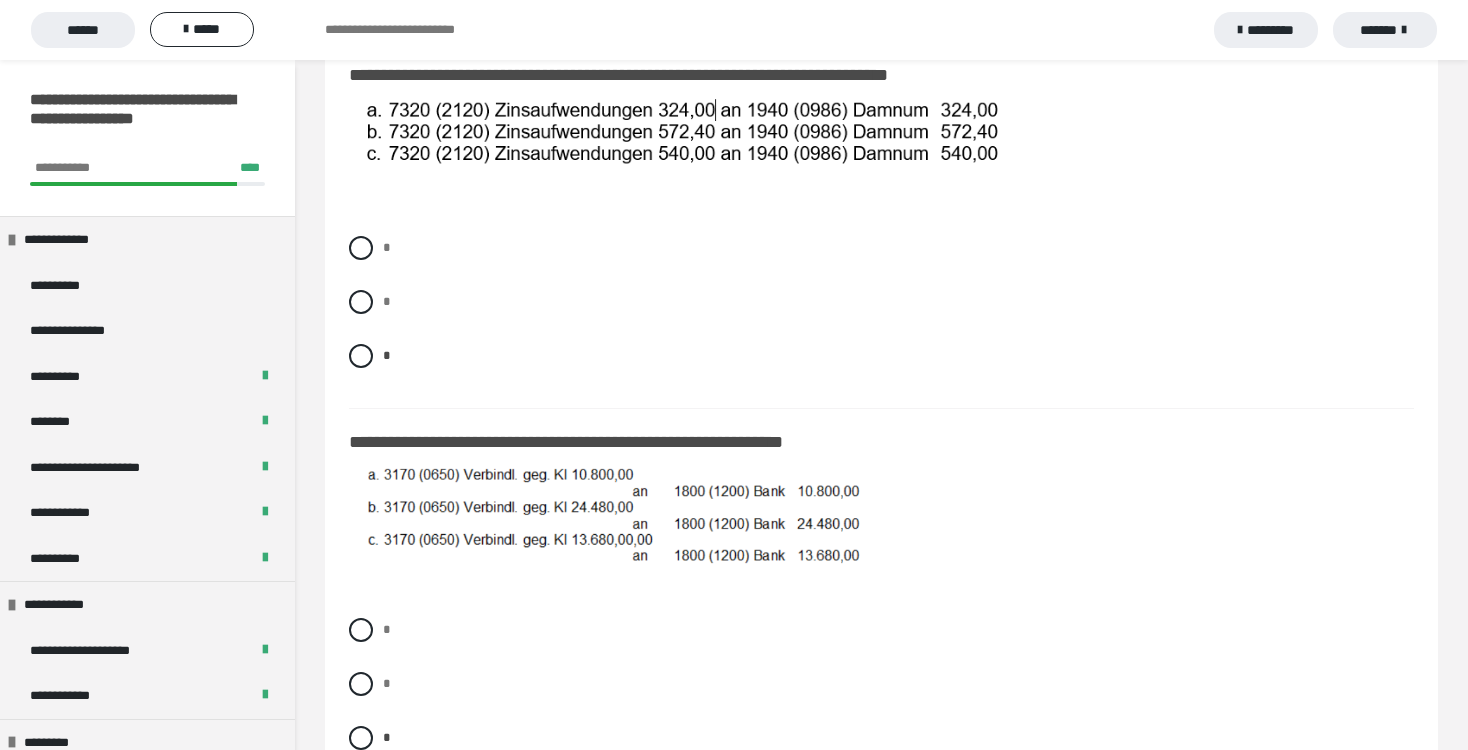 scroll, scrollTop: 1149, scrollLeft: 0, axis: vertical 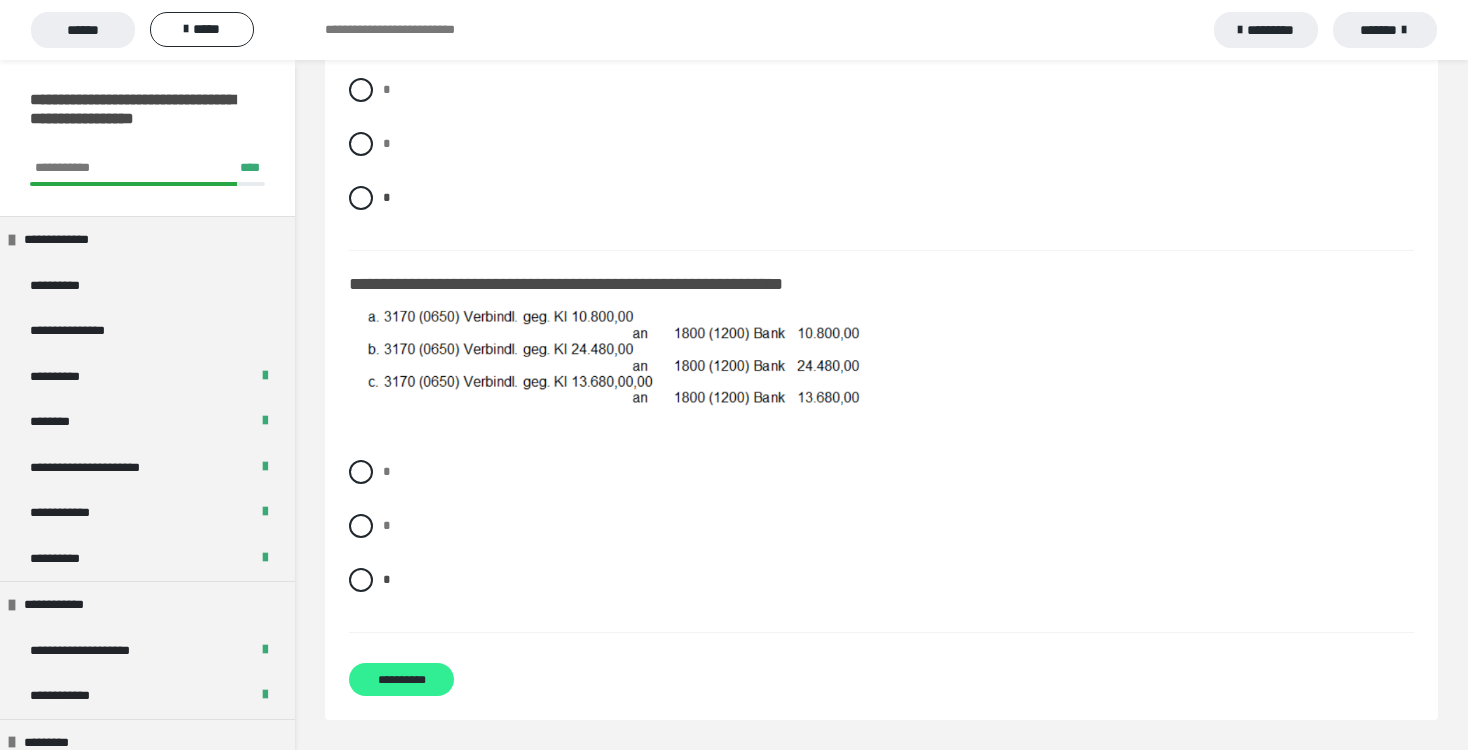 click on "**********" at bounding box center (401, 679) 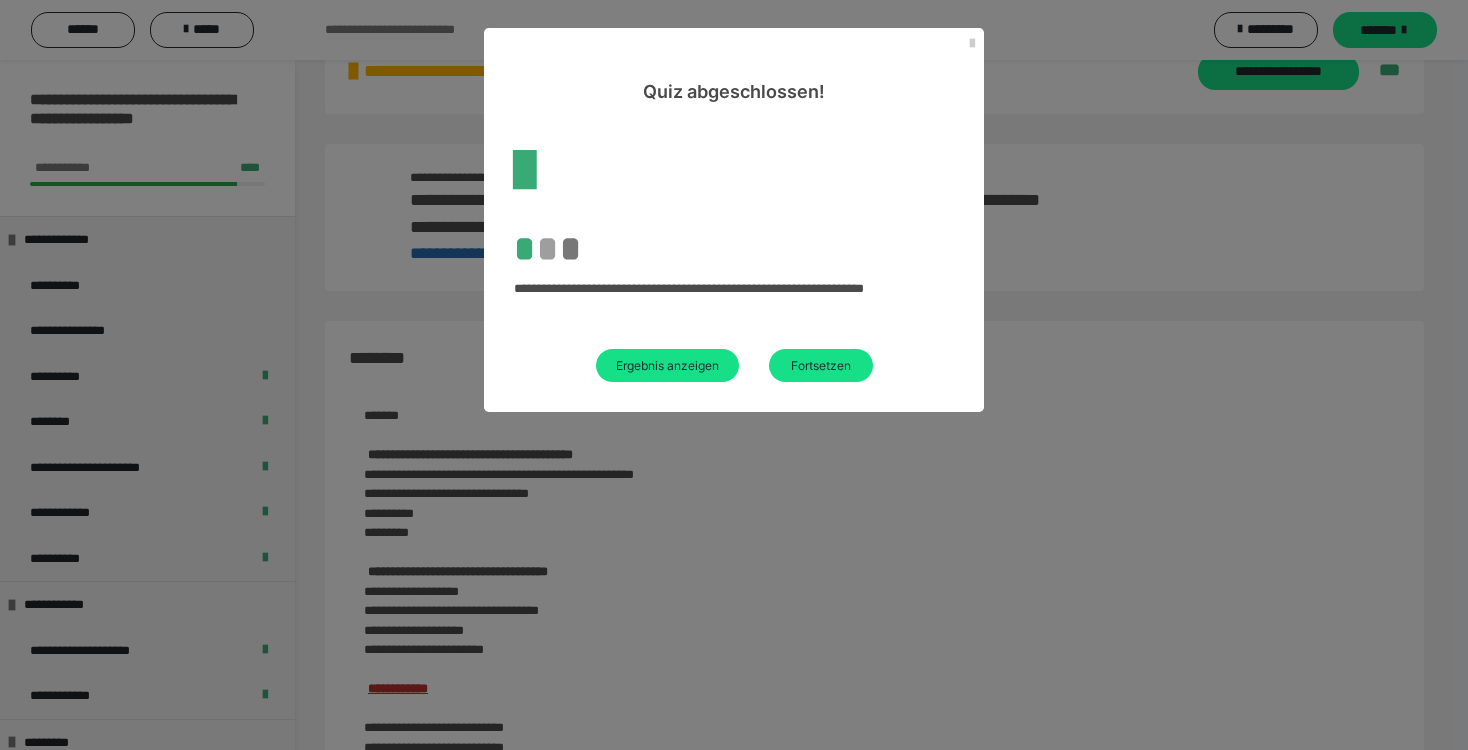 scroll, scrollTop: 1389, scrollLeft: 0, axis: vertical 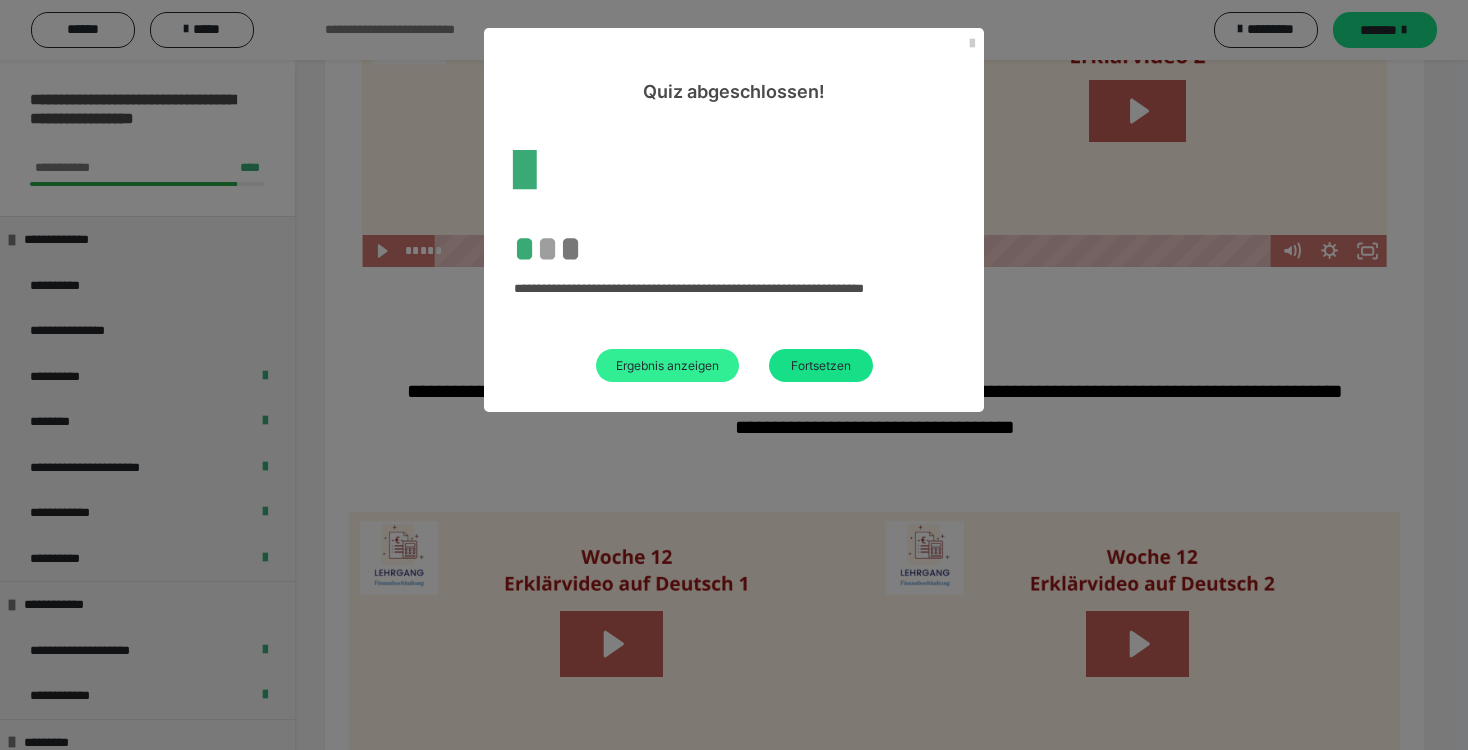 click on "Ergebnis anzeigen" at bounding box center (667, 365) 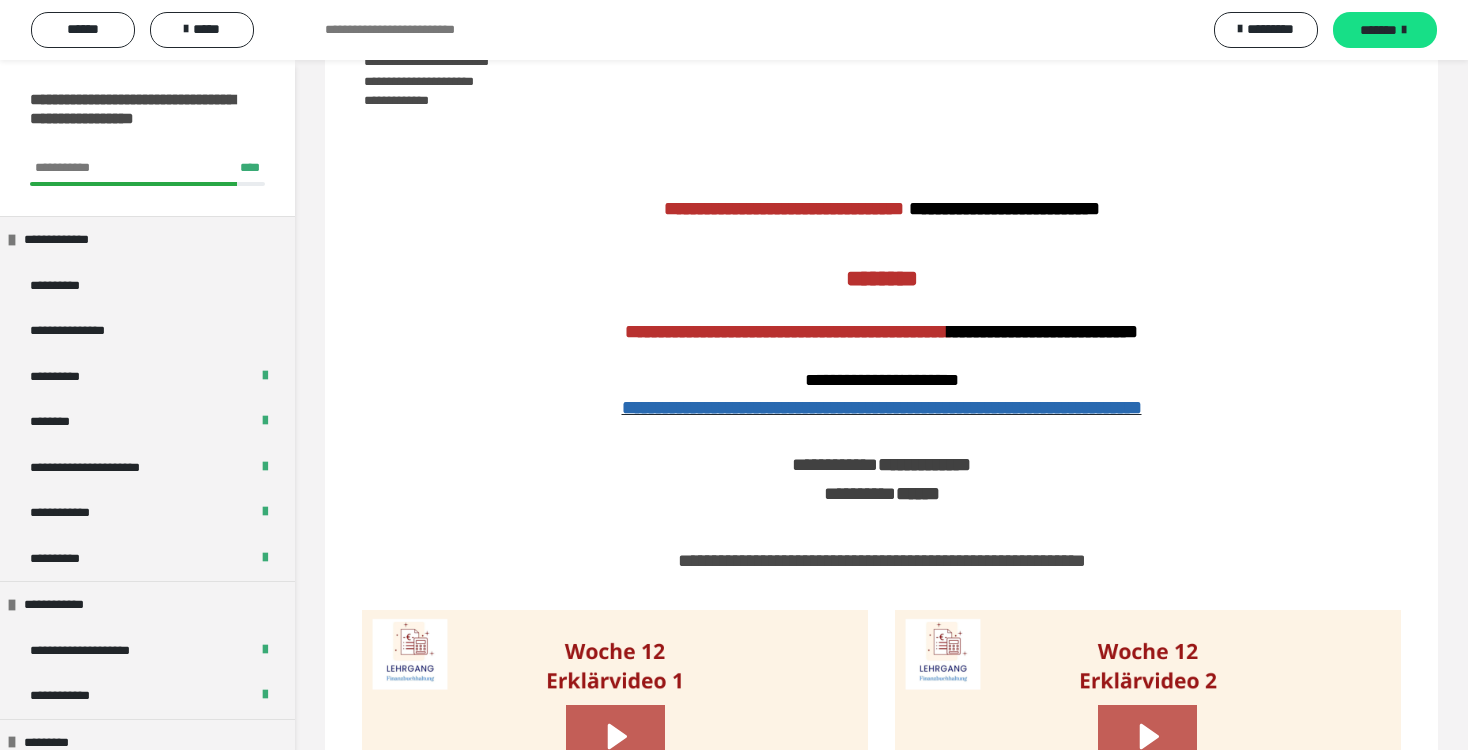 scroll, scrollTop: 1883, scrollLeft: 0, axis: vertical 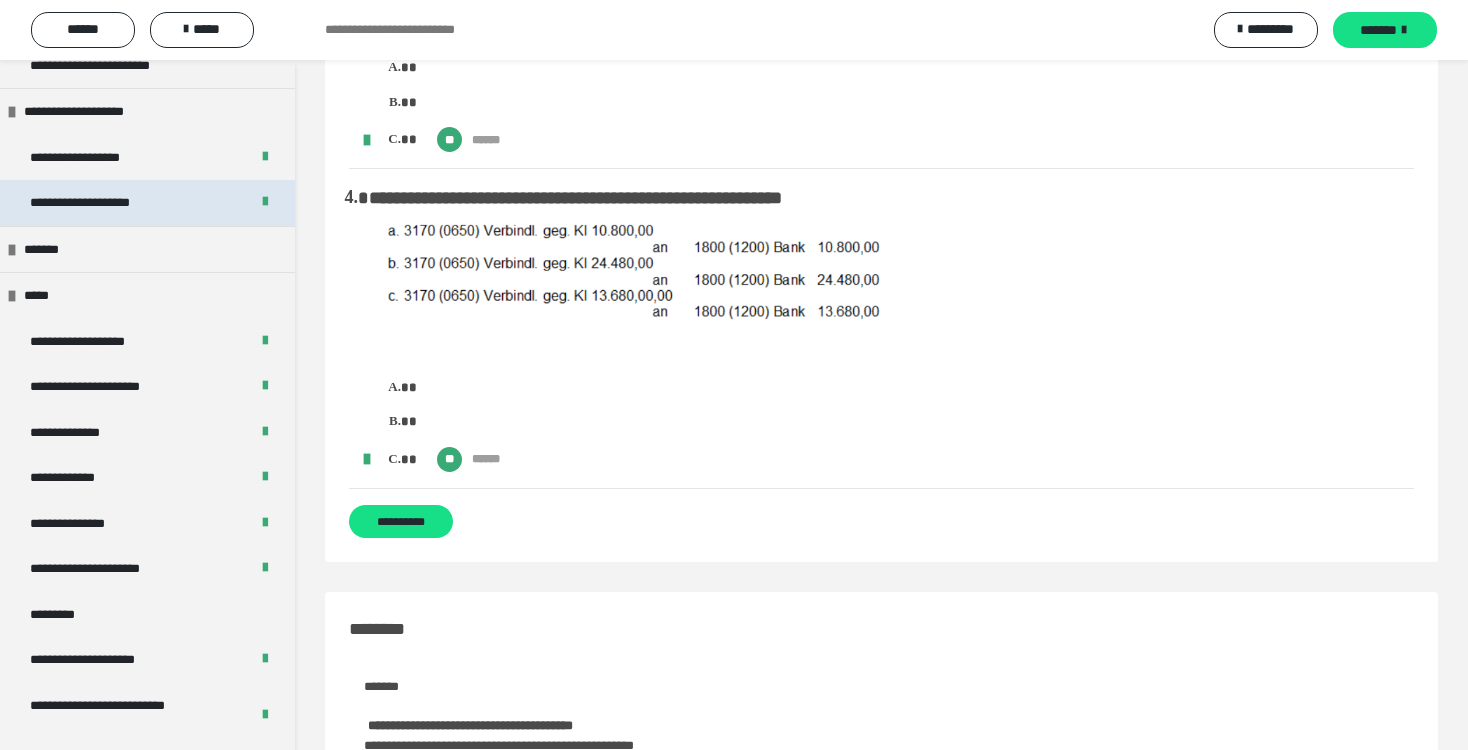 click on "**********" at bounding box center (102, 203) 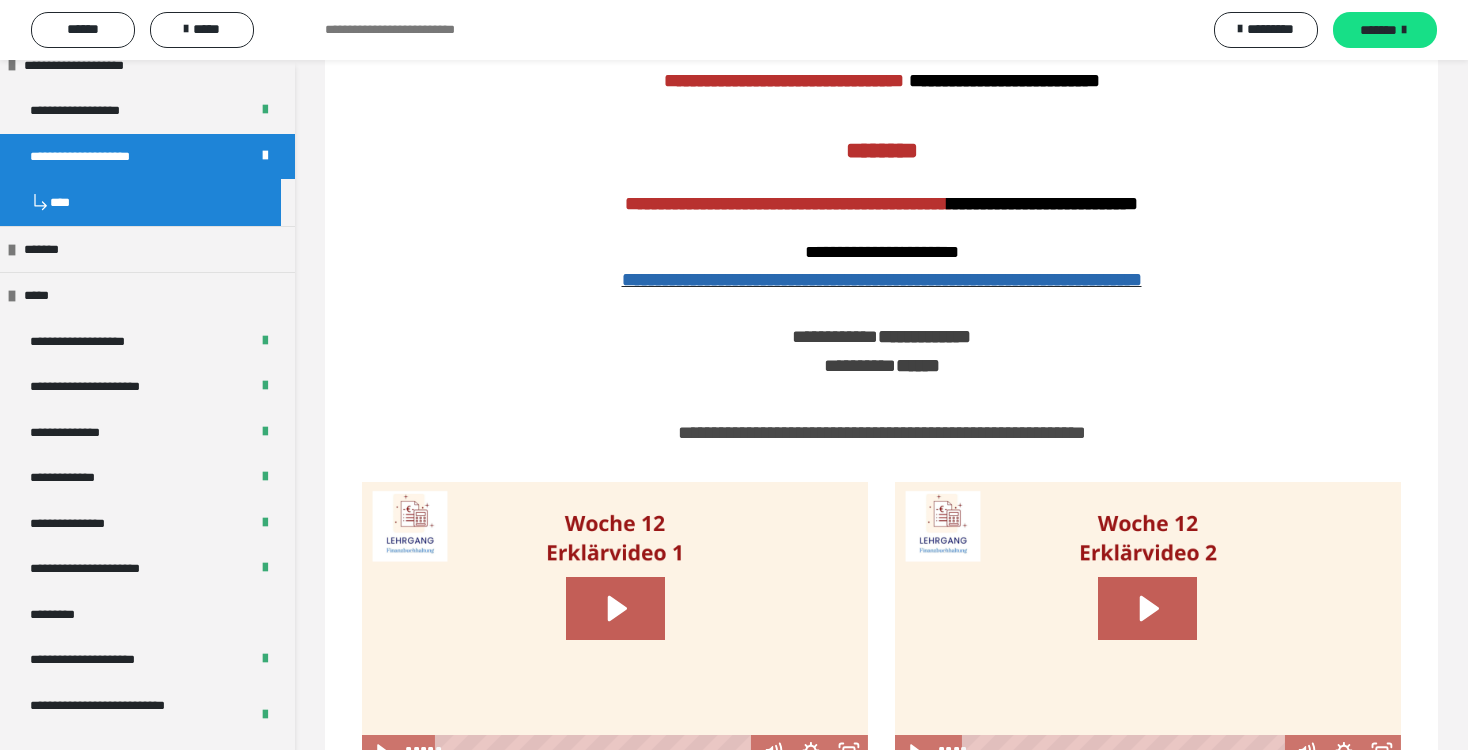 scroll, scrollTop: 0, scrollLeft: 0, axis: both 